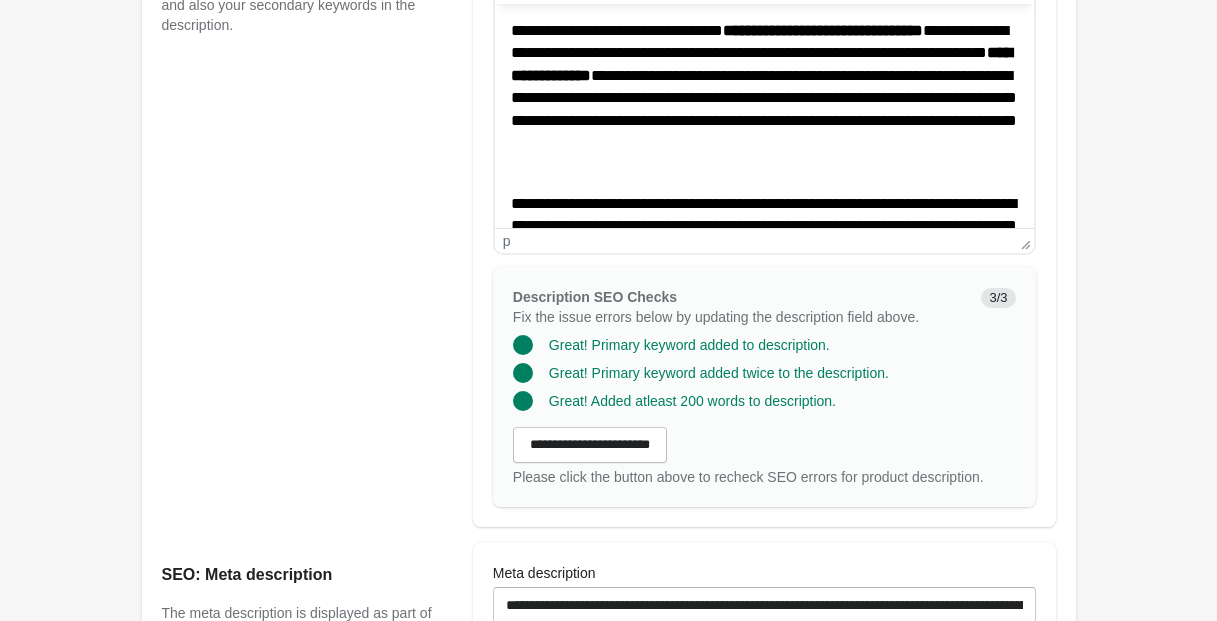 scroll, scrollTop: 0, scrollLeft: 0, axis: both 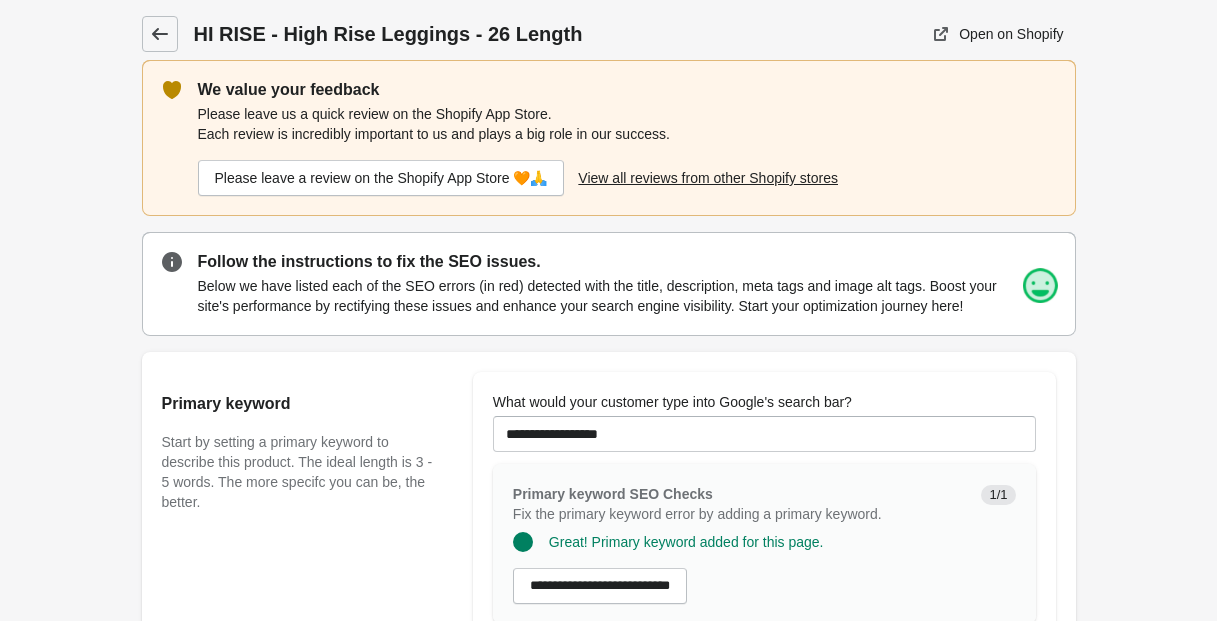 click at bounding box center [160, 34] 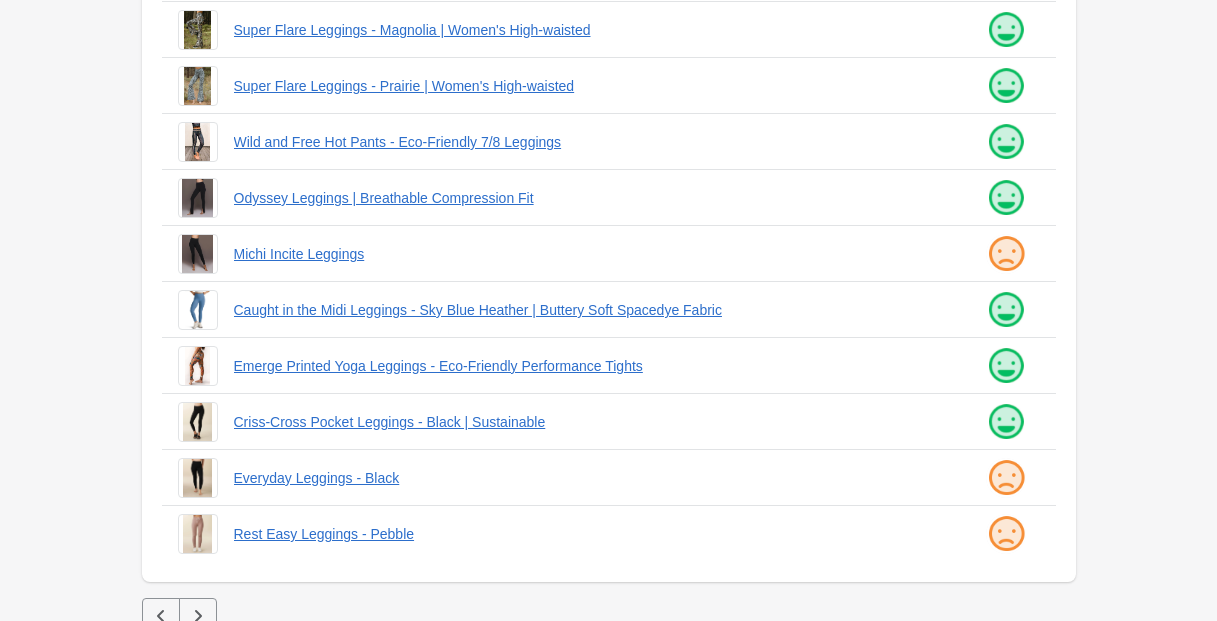 scroll, scrollTop: 536, scrollLeft: 0, axis: vertical 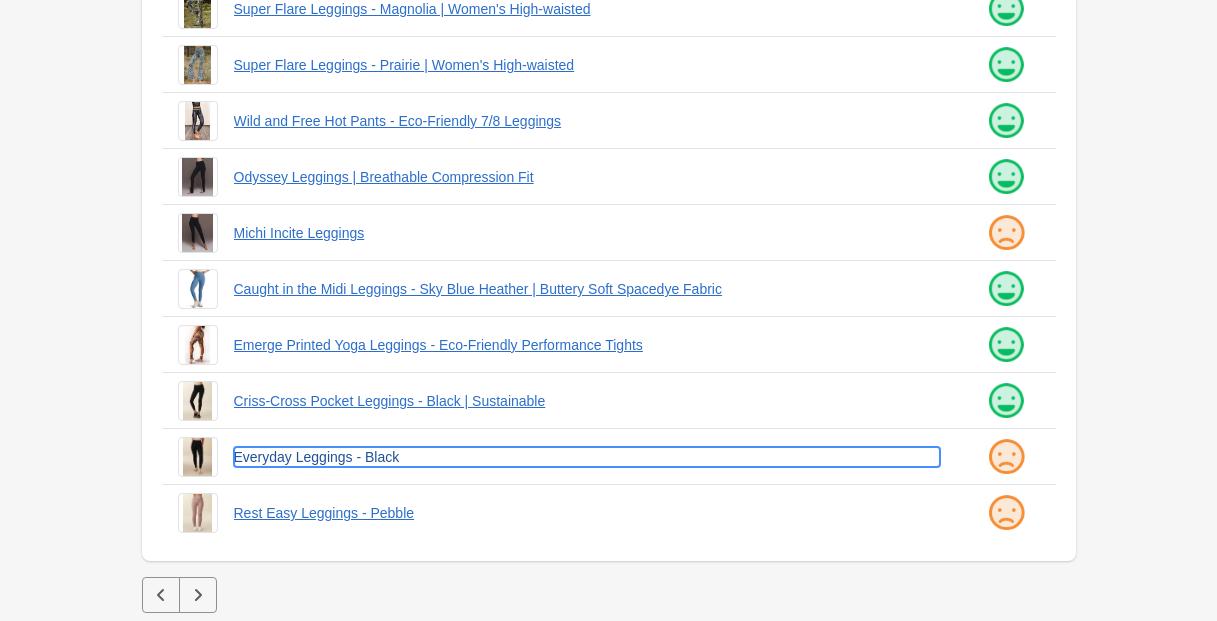 click on "Everyday Leggings - Black" at bounding box center (587, 457) 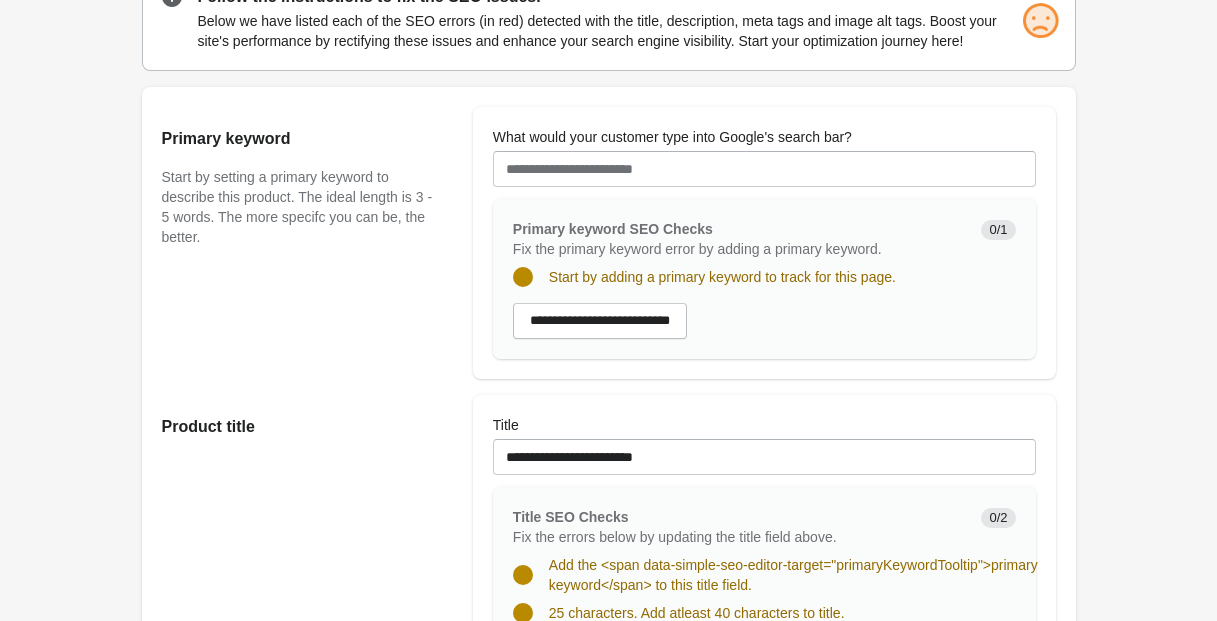 scroll, scrollTop: 0, scrollLeft: 0, axis: both 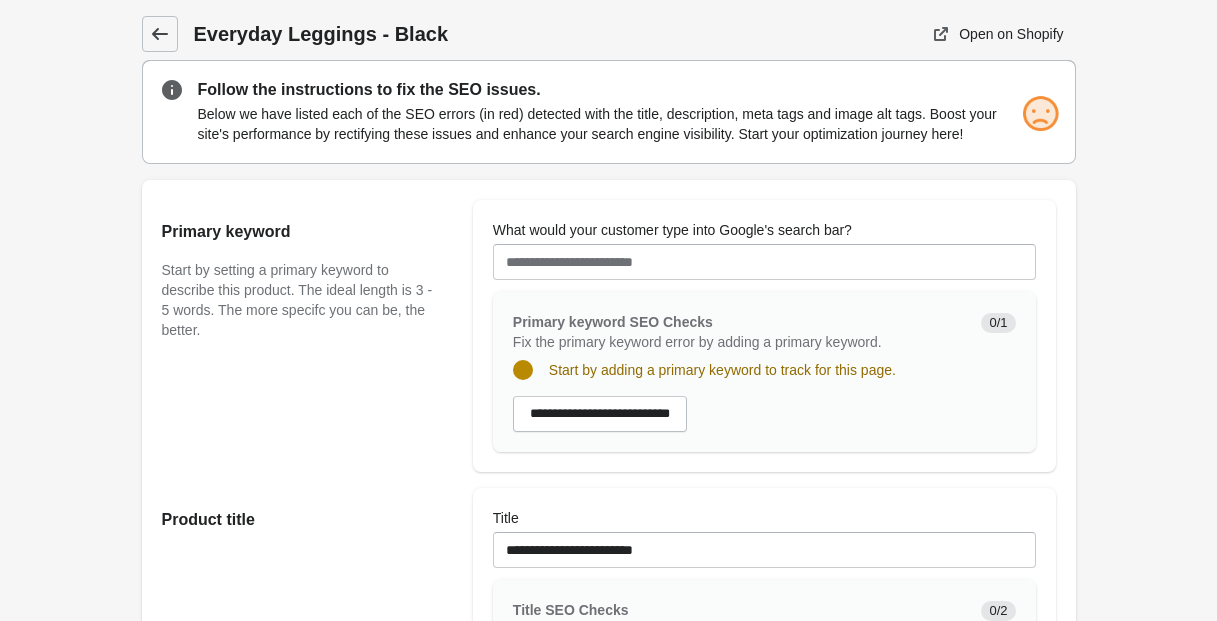 click 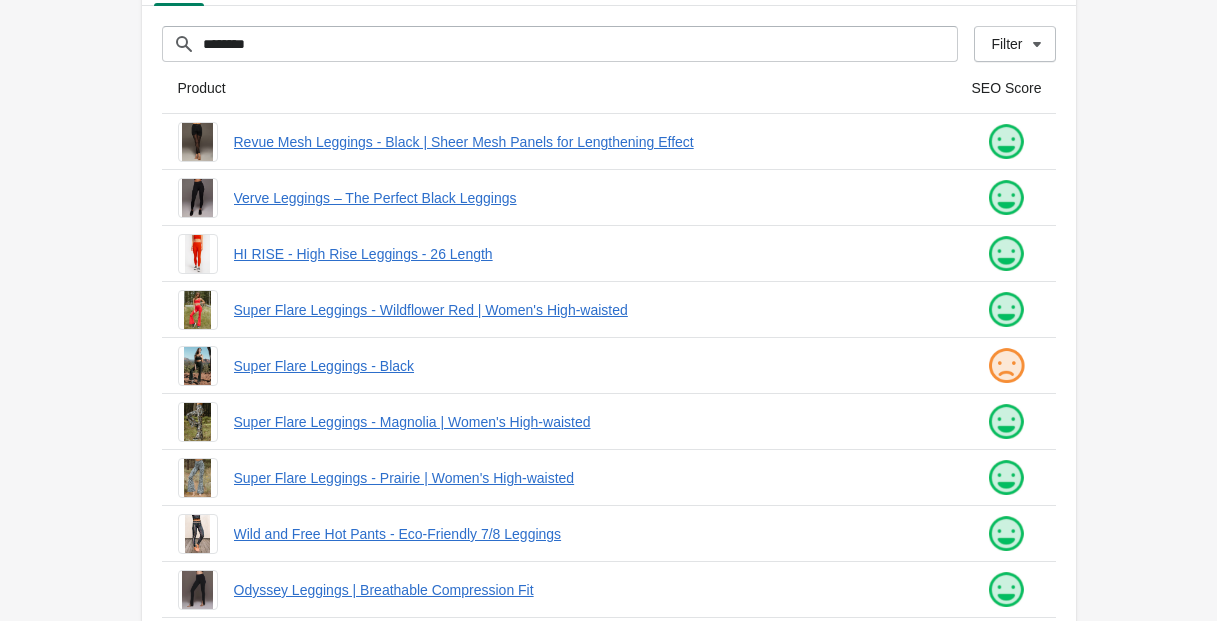 scroll, scrollTop: 536, scrollLeft: 0, axis: vertical 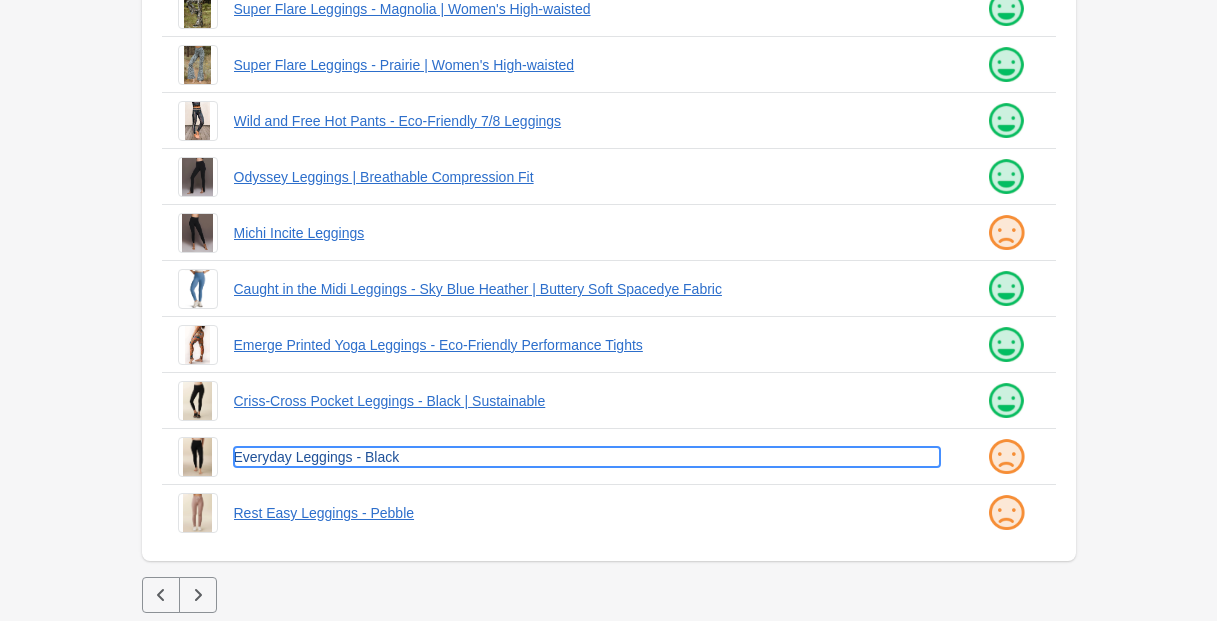 click on "Everyday Leggings - Black" at bounding box center [587, 457] 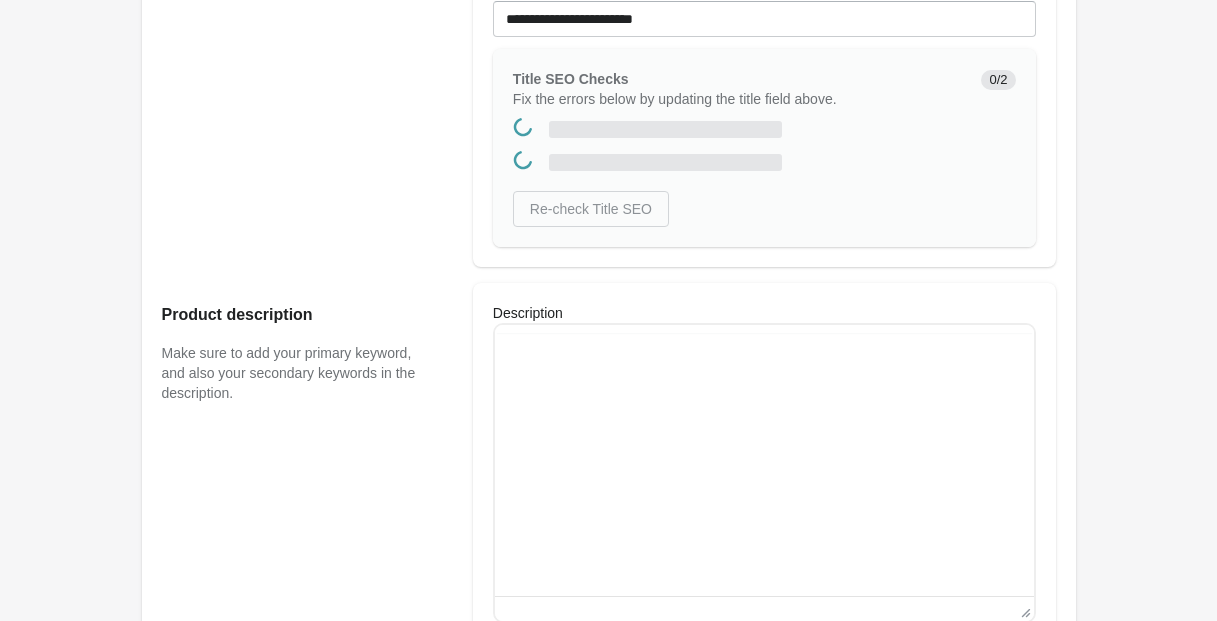 scroll, scrollTop: 0, scrollLeft: 0, axis: both 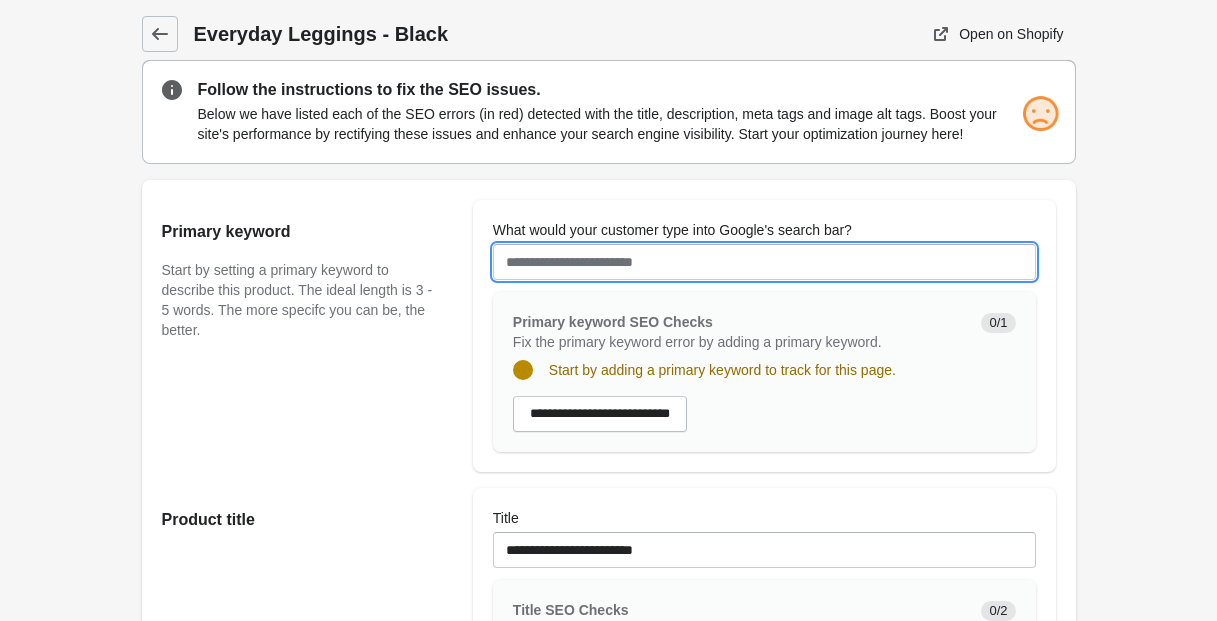 click on "What would your customer type into Google's search bar?" at bounding box center [764, 262] 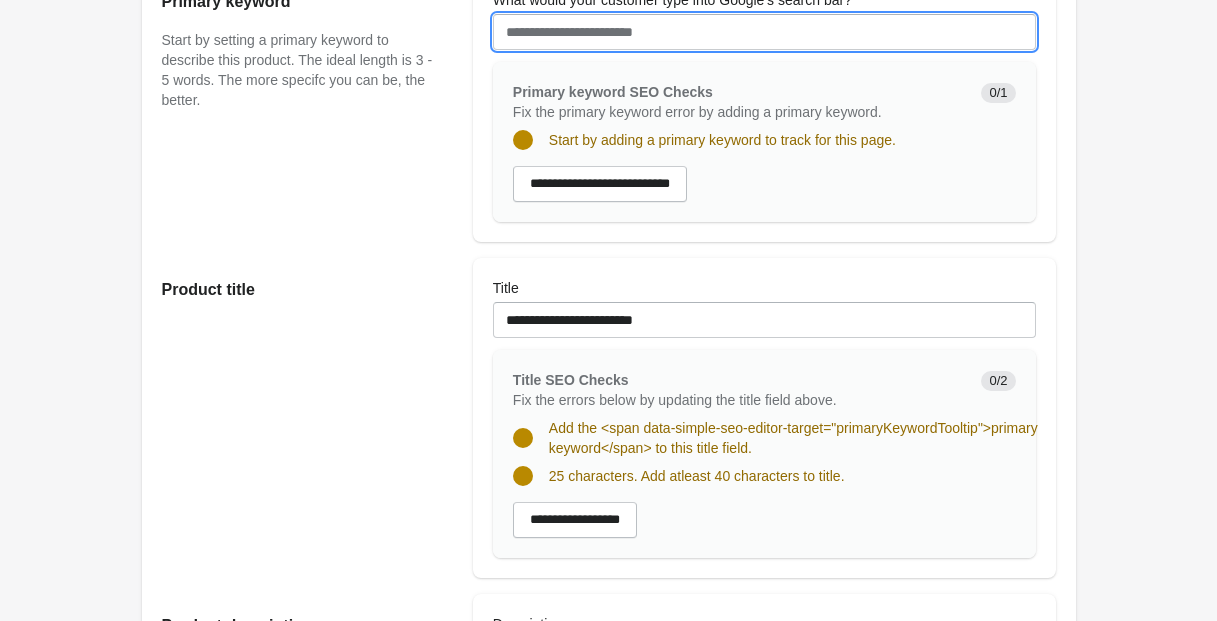 scroll, scrollTop: 149, scrollLeft: 0, axis: vertical 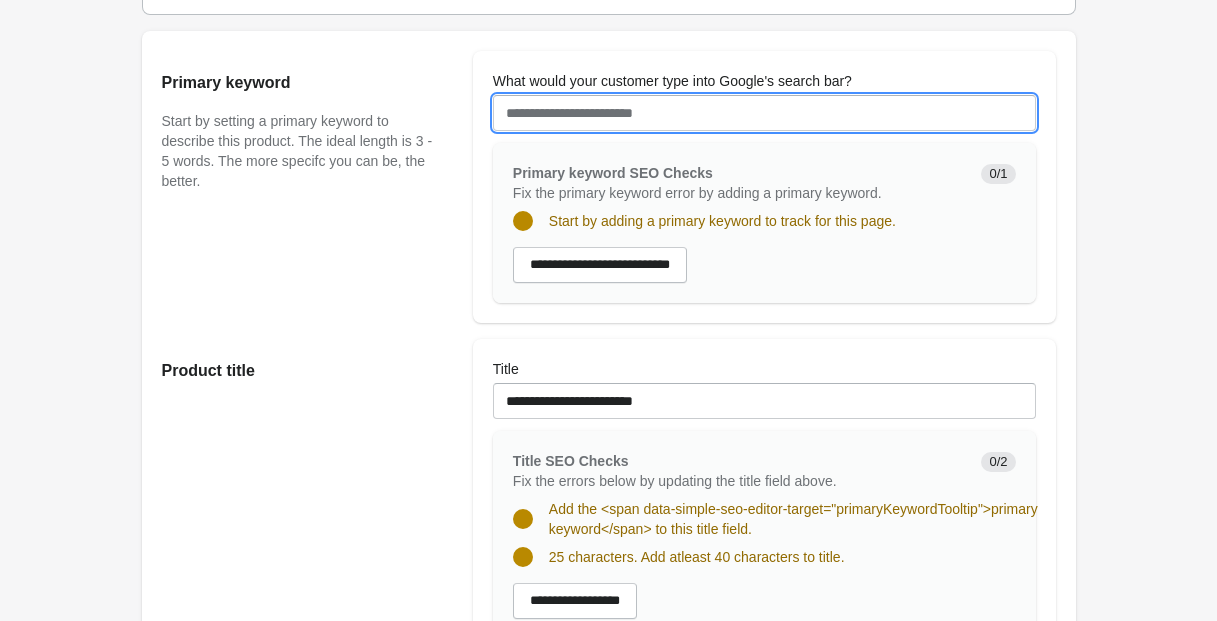 click on "What would your customer type into Google's search bar?" at bounding box center [764, 113] 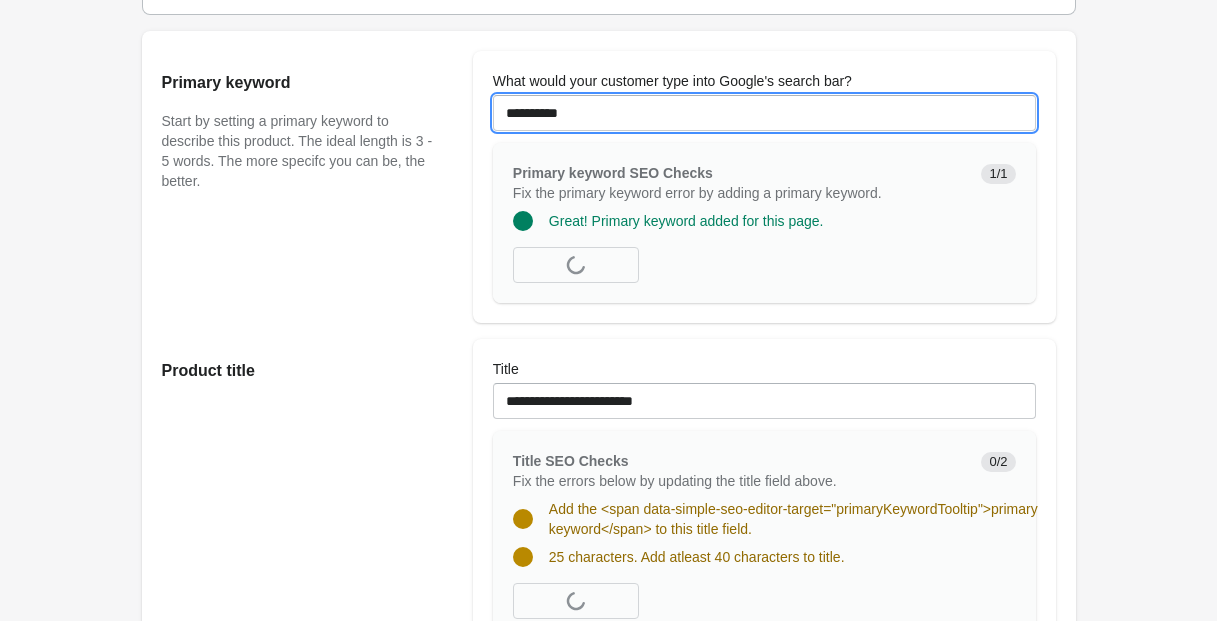 scroll, scrollTop: 0, scrollLeft: 0, axis: both 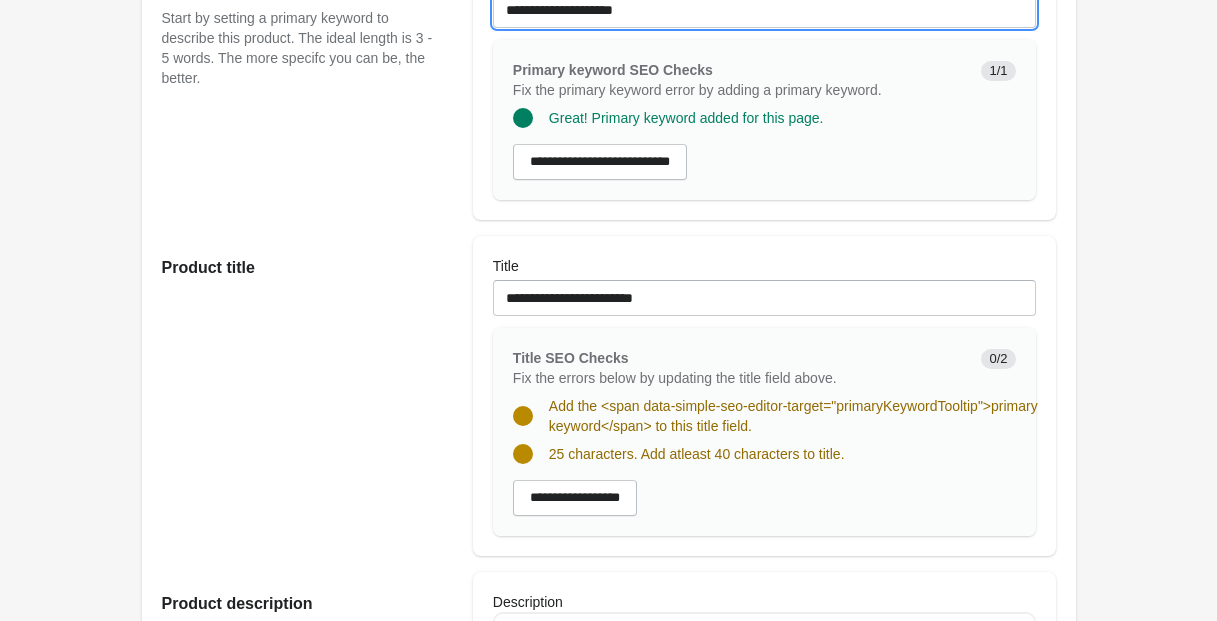 type on "**********" 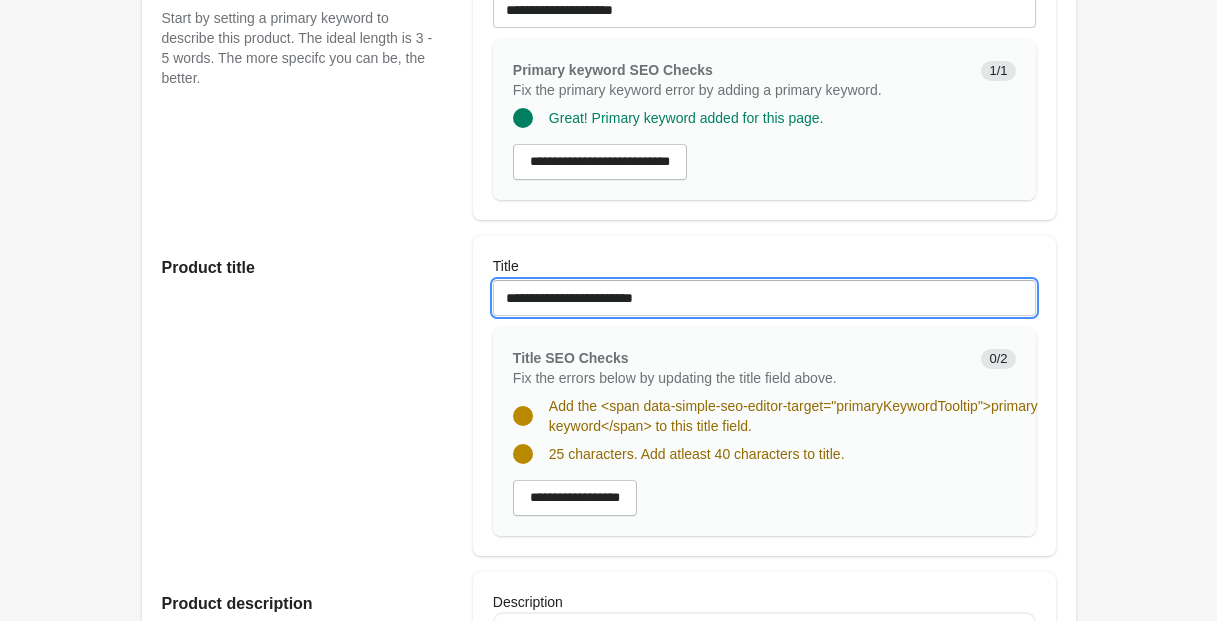 drag, startPoint x: 568, startPoint y: 319, endPoint x: 561, endPoint y: 365, distance: 46.52956 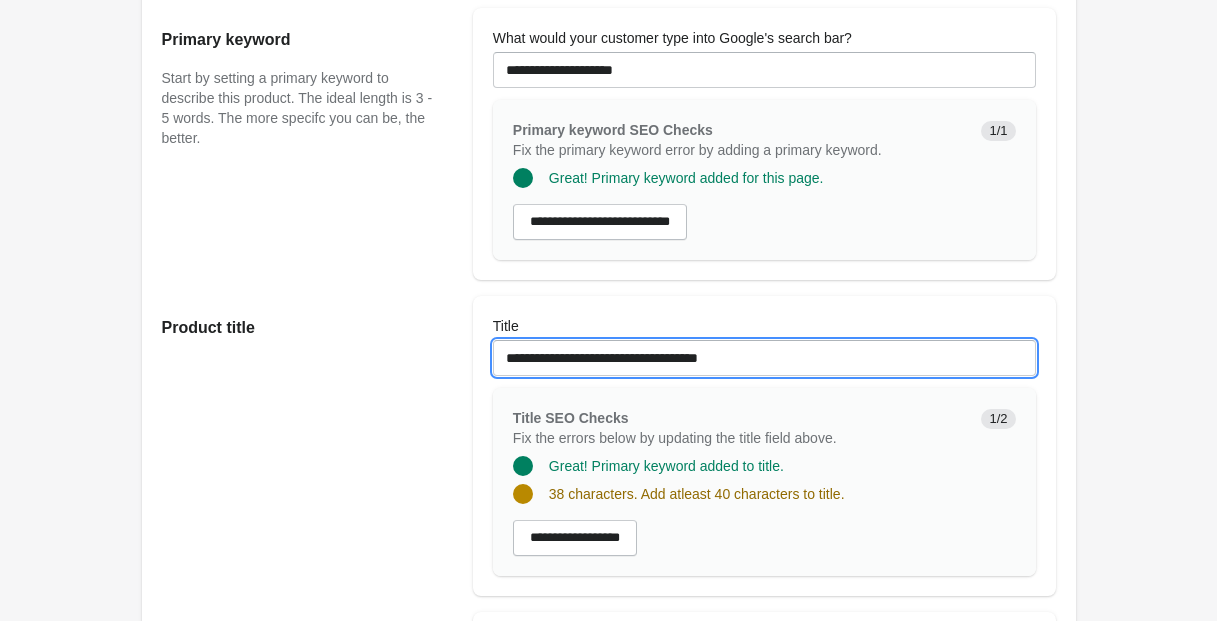 scroll, scrollTop: 189, scrollLeft: 0, axis: vertical 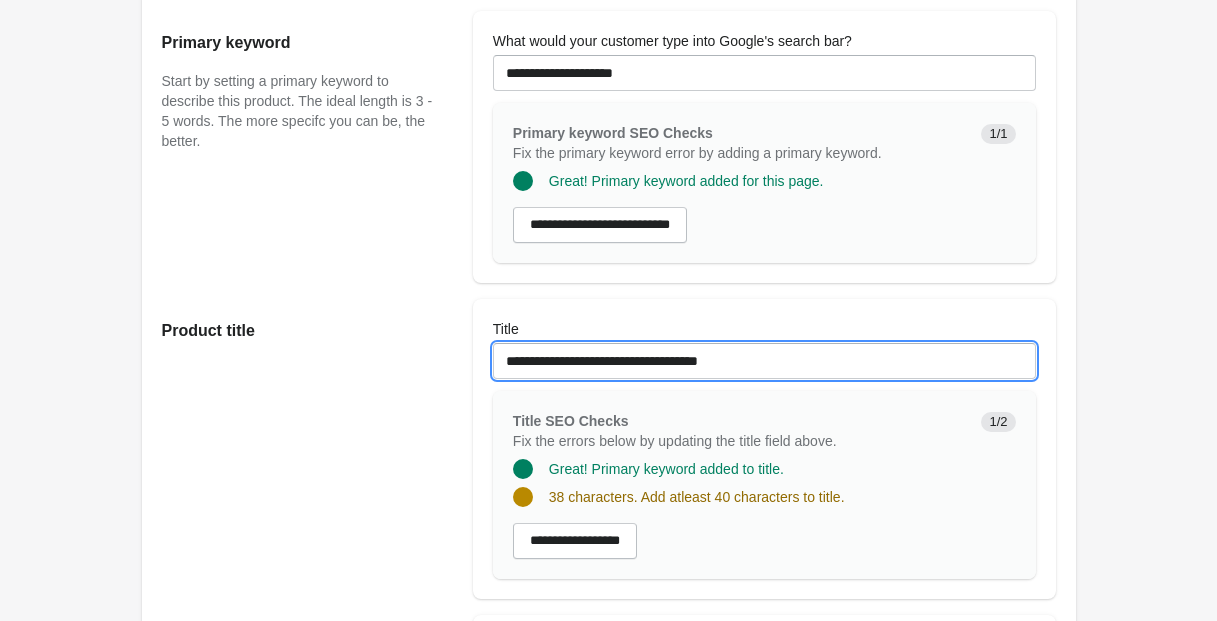 click on "**********" at bounding box center [764, 361] 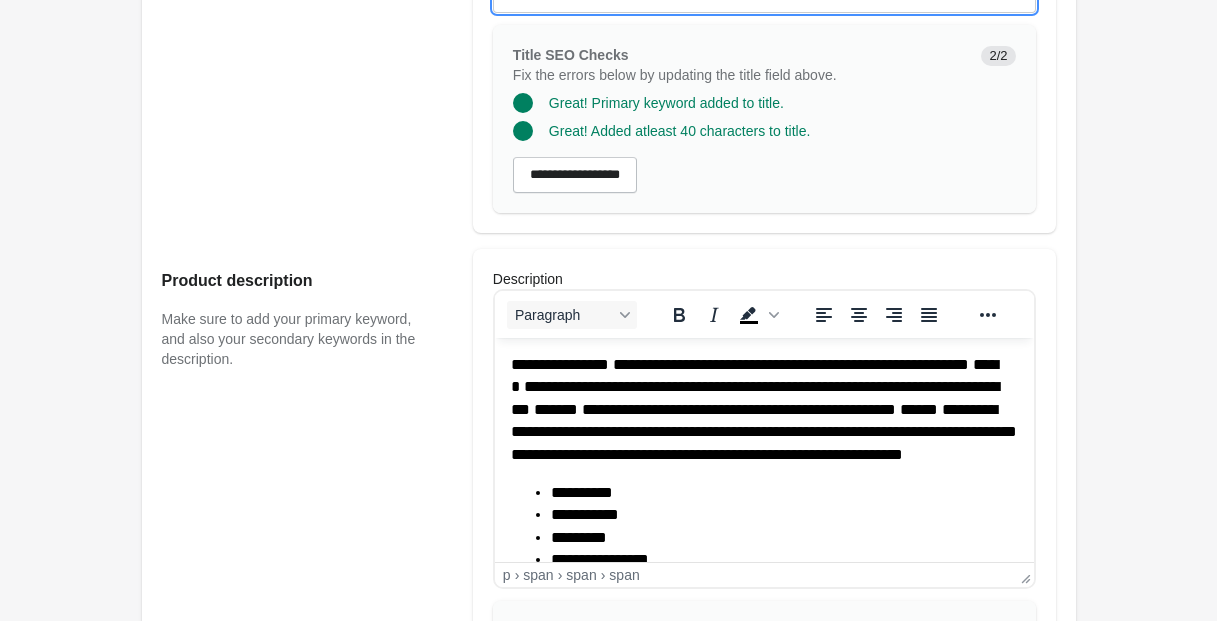 scroll, scrollTop: 559, scrollLeft: 0, axis: vertical 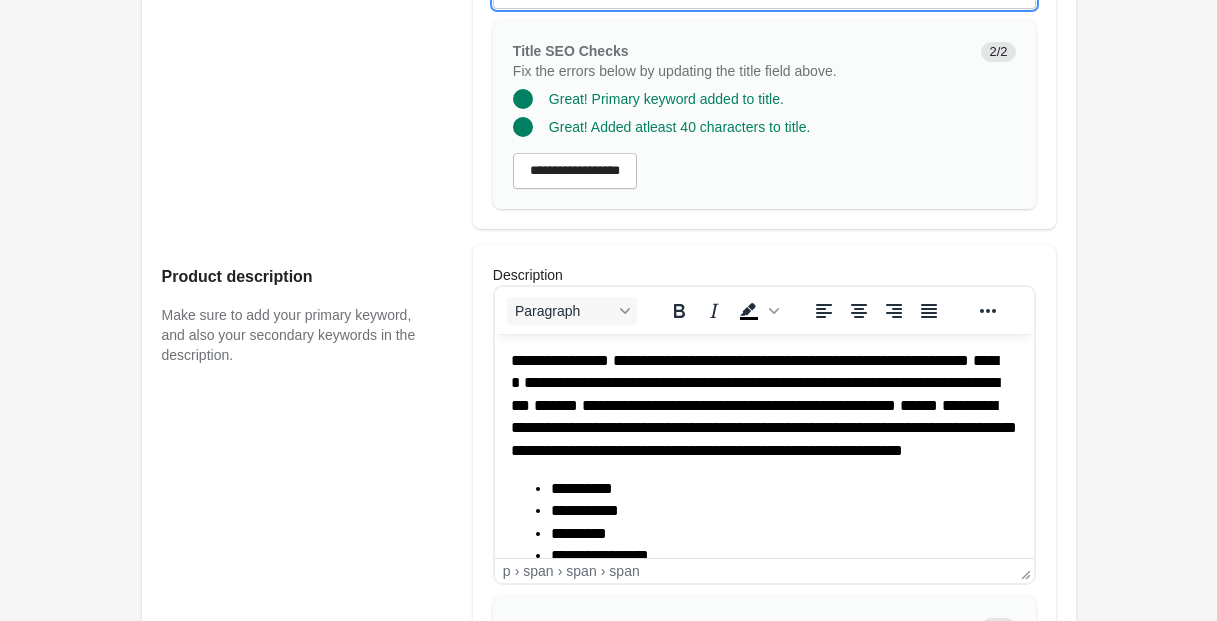 type on "**********" 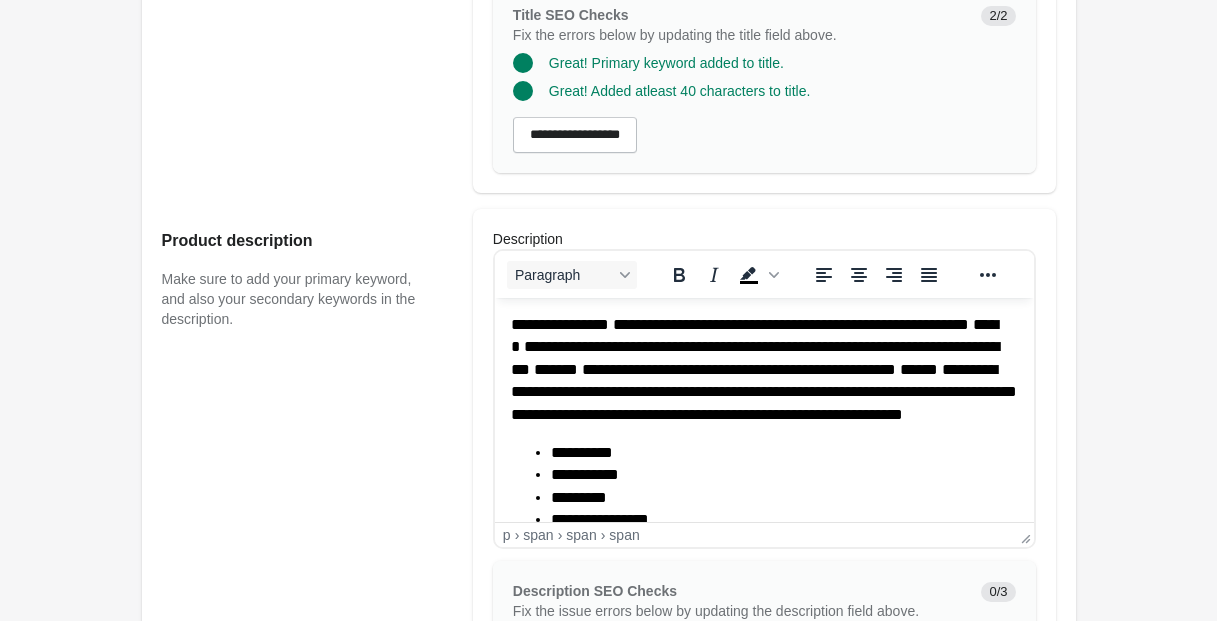 scroll, scrollTop: 508, scrollLeft: 0, axis: vertical 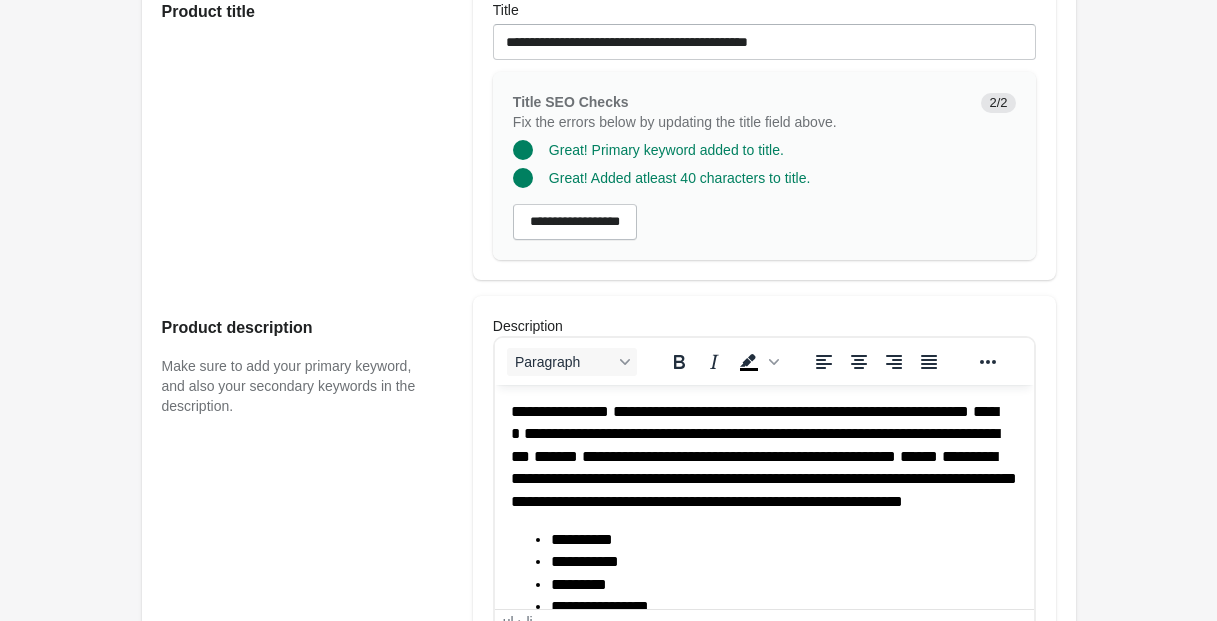 click on "**********" at bounding box center (763, 727) 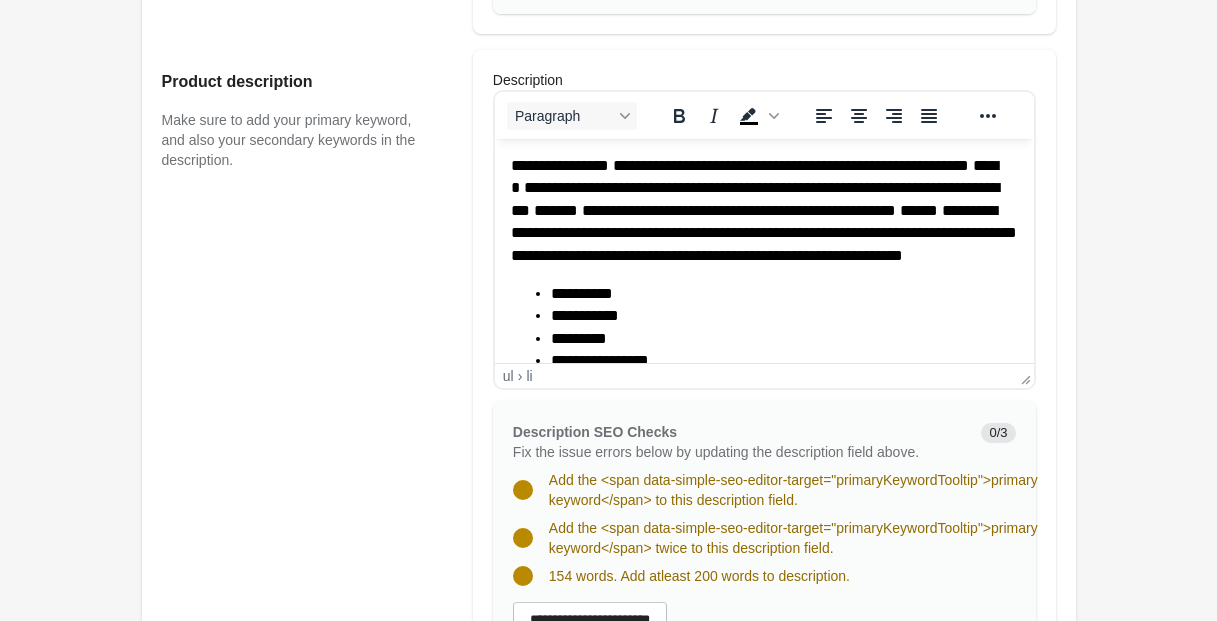 scroll, scrollTop: 804, scrollLeft: 0, axis: vertical 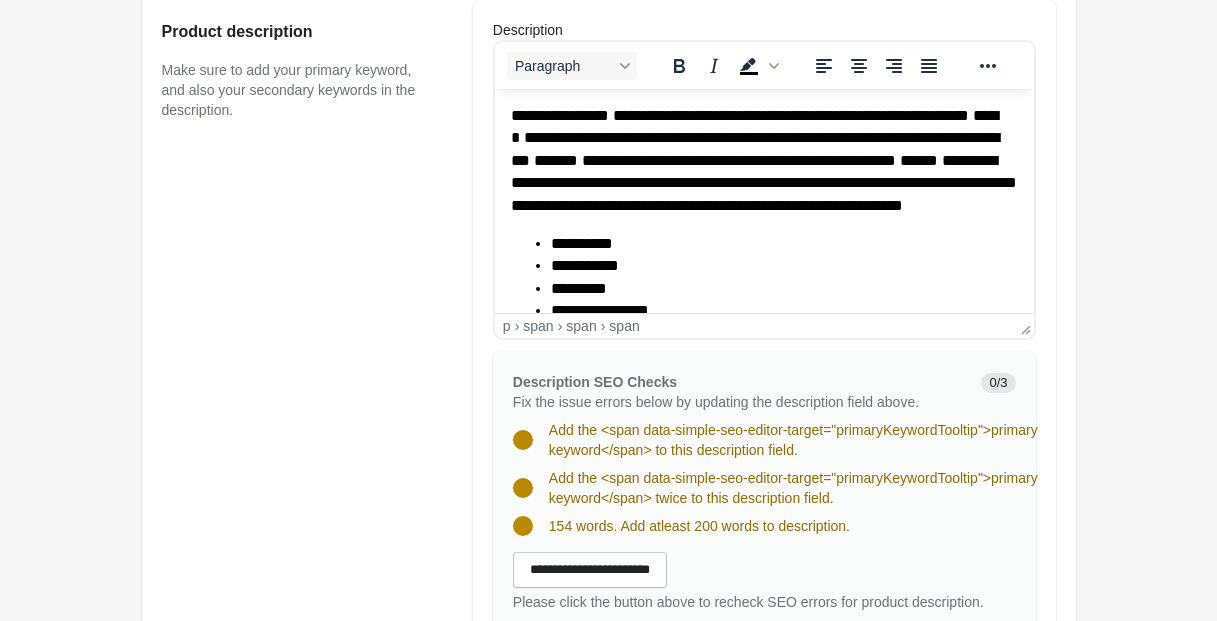 drag, startPoint x: 508, startPoint y: 114, endPoint x: 560, endPoint y: 114, distance: 52 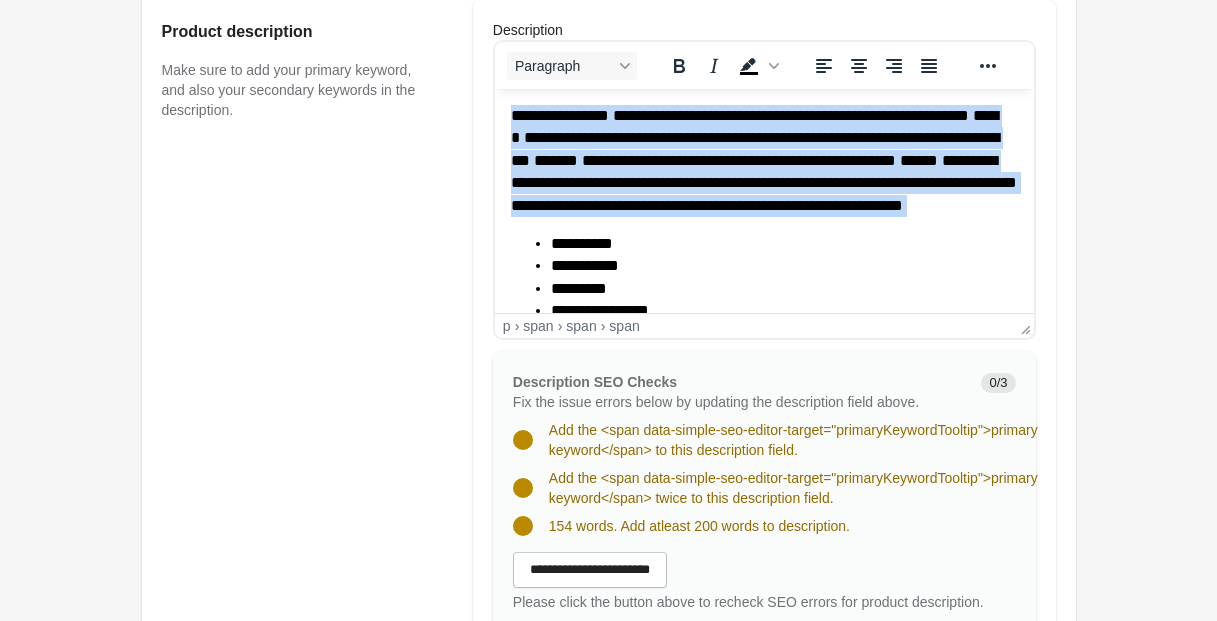 drag, startPoint x: 509, startPoint y: 115, endPoint x: 932, endPoint y: 239, distance: 440.8004 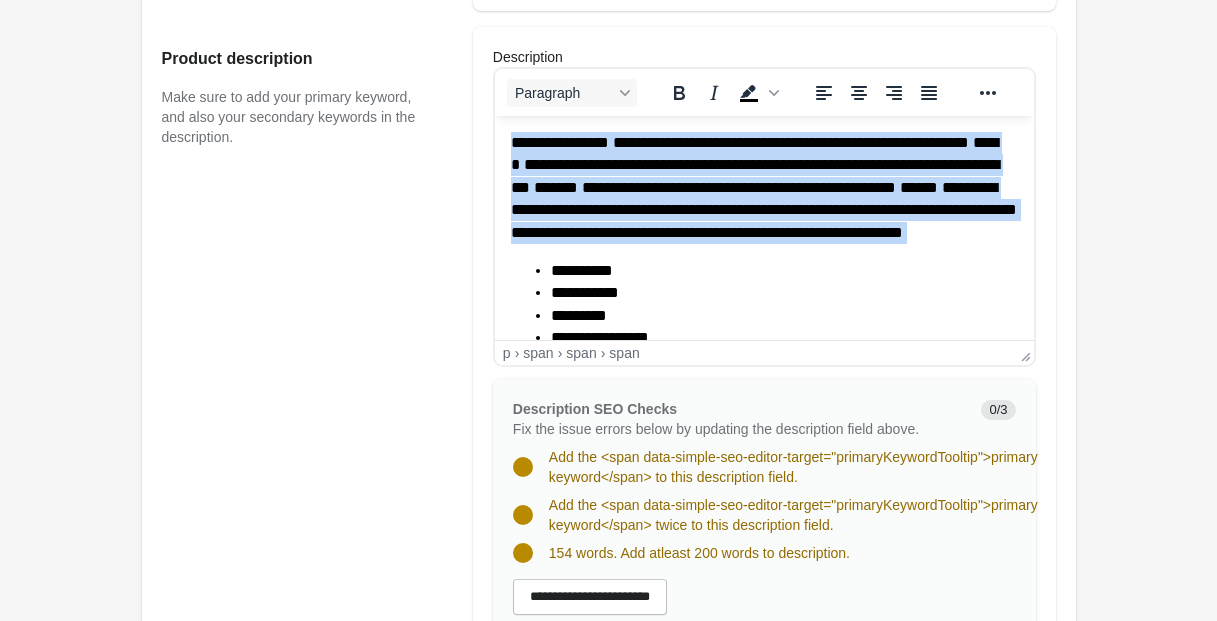 scroll, scrollTop: 30, scrollLeft: 0, axis: vertical 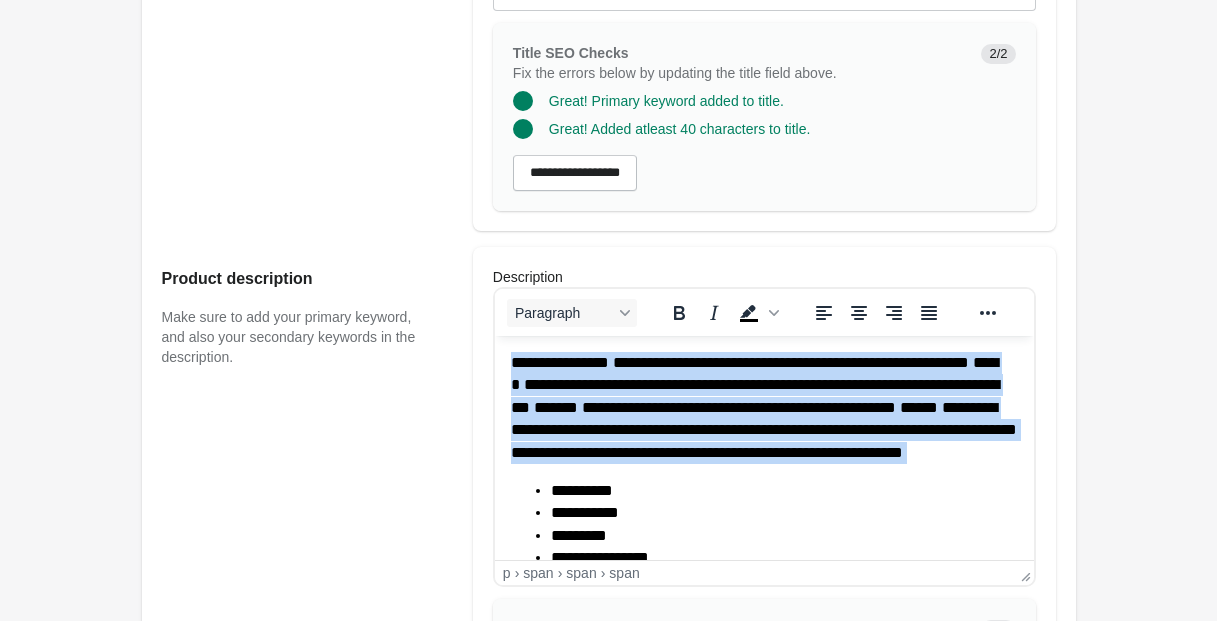 type 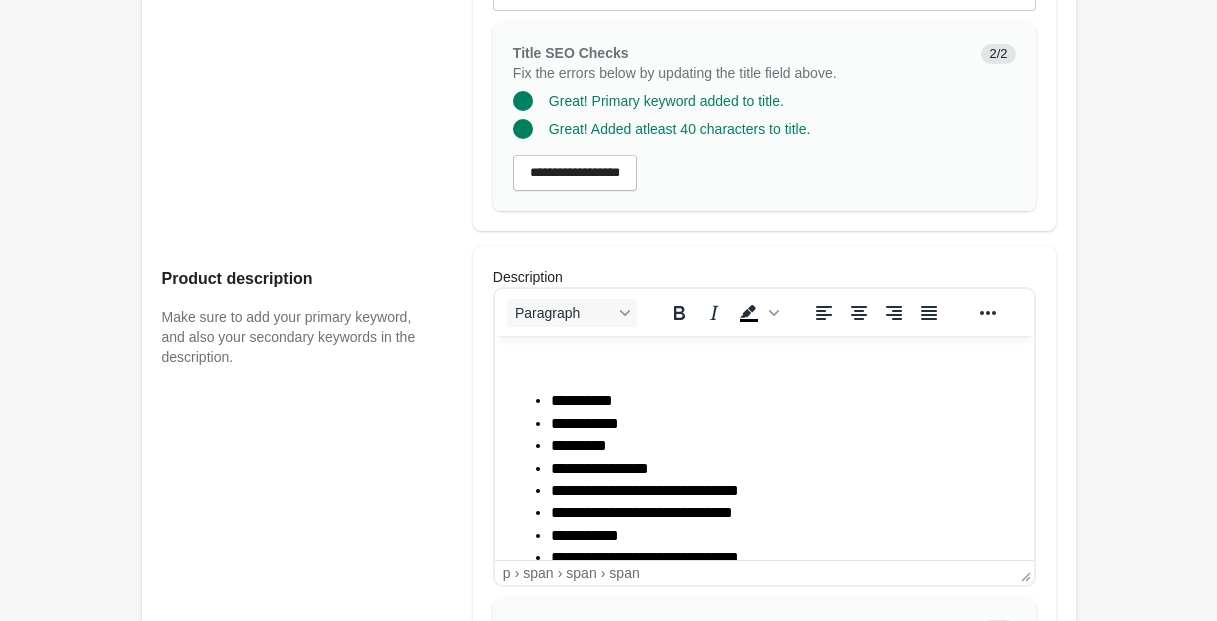 click on "﻿" at bounding box center (763, 363) 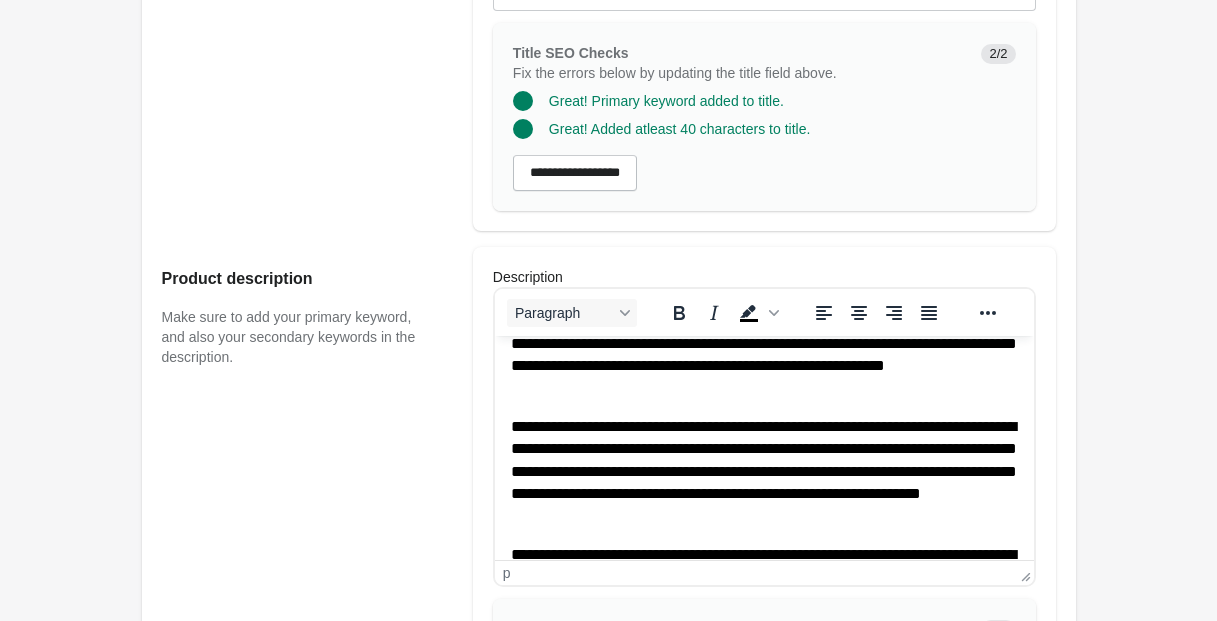 scroll, scrollTop: 27, scrollLeft: 0, axis: vertical 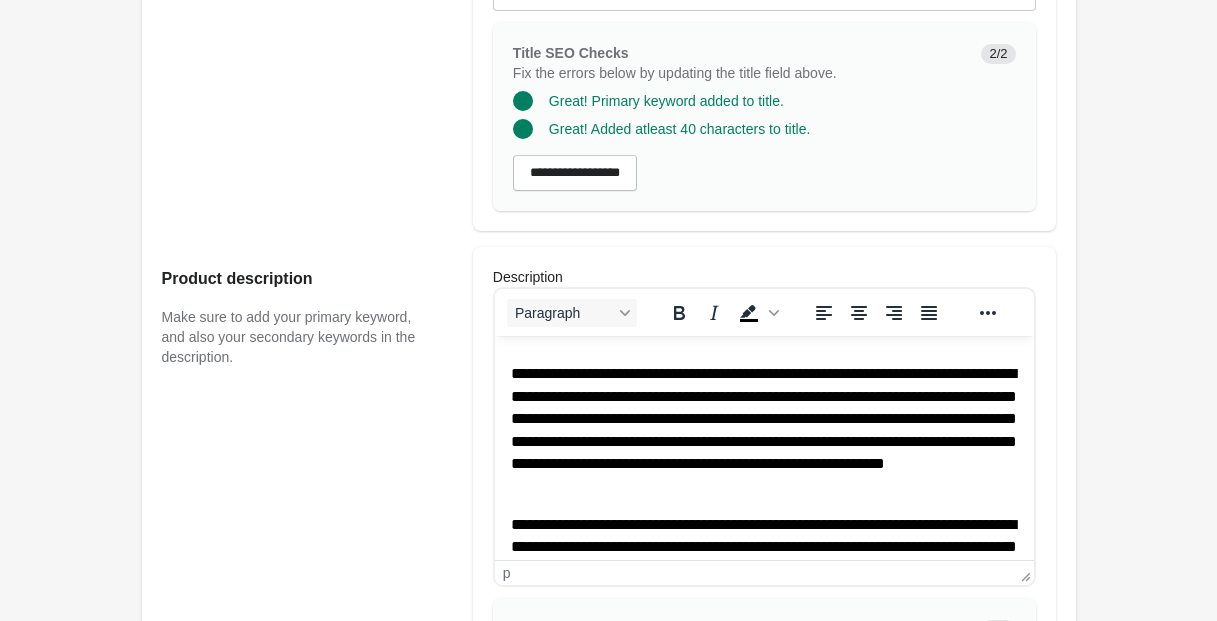 click on "********" 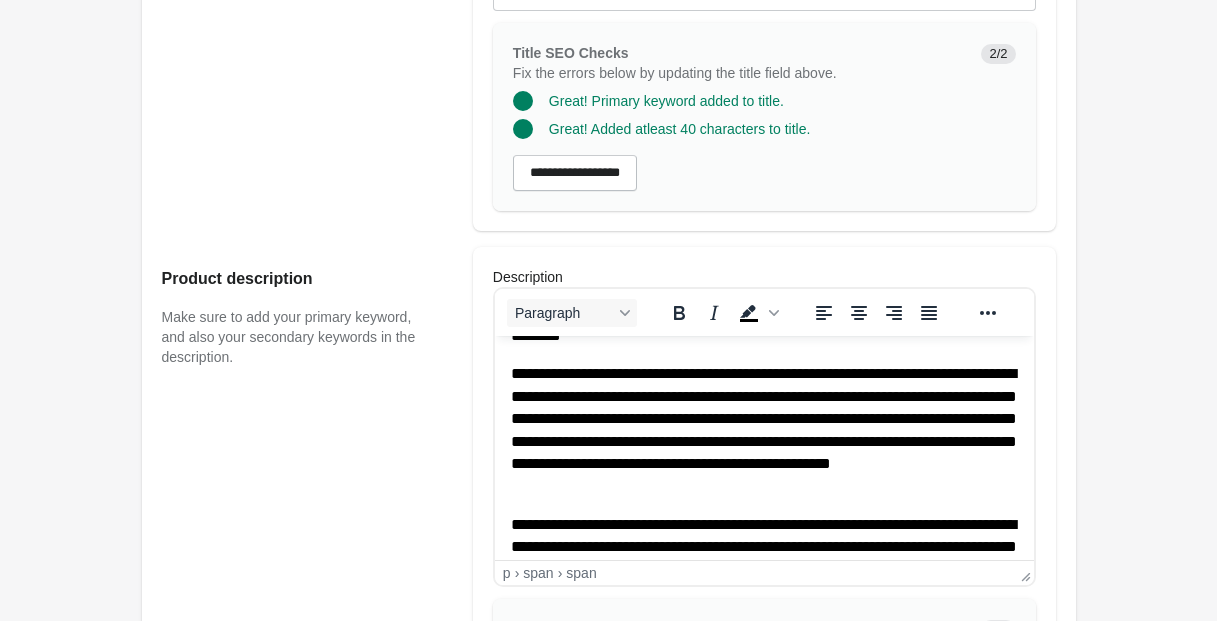 scroll, scrollTop: 0, scrollLeft: 0, axis: both 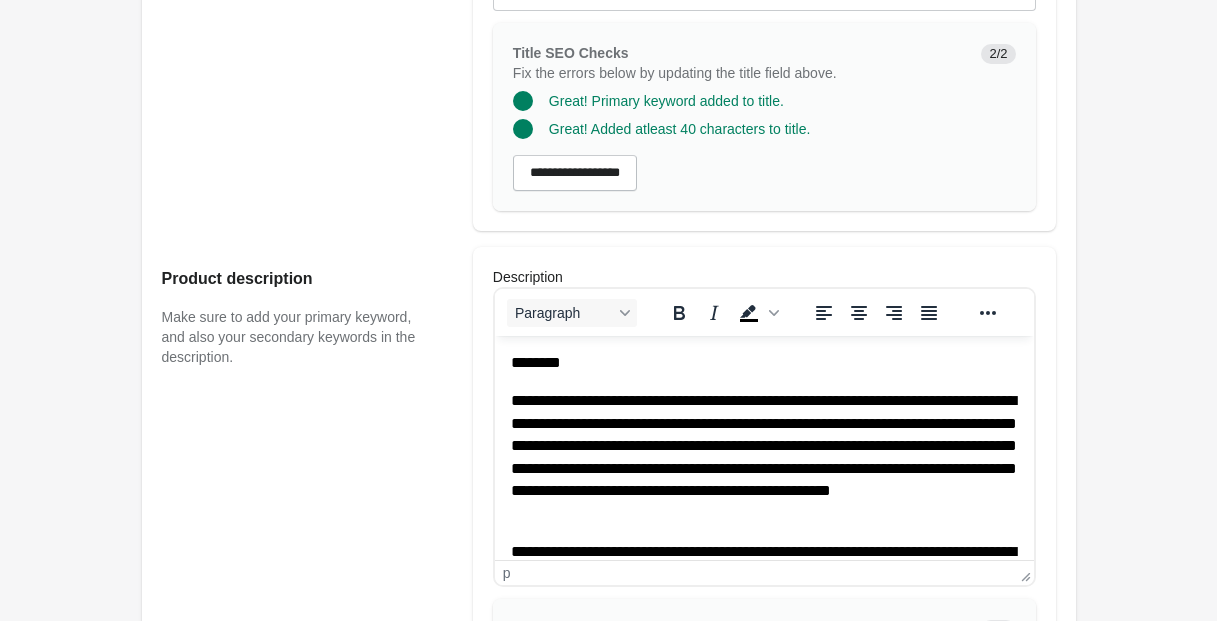 click on "**********" at bounding box center (763, 457) 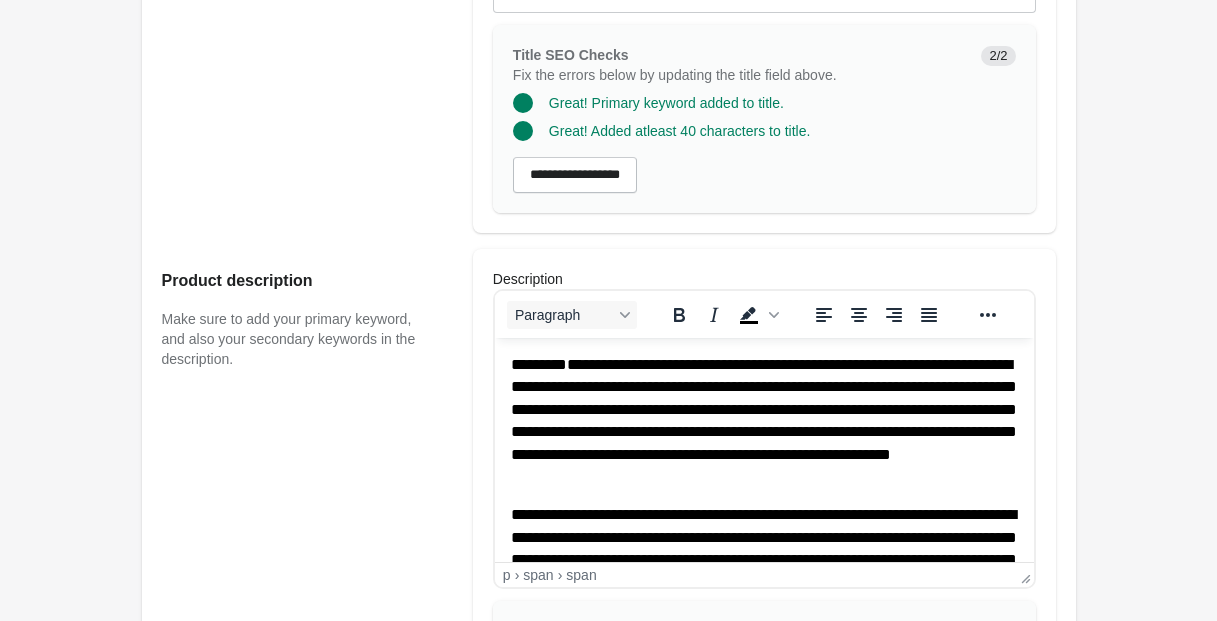 scroll, scrollTop: 3, scrollLeft: 0, axis: vertical 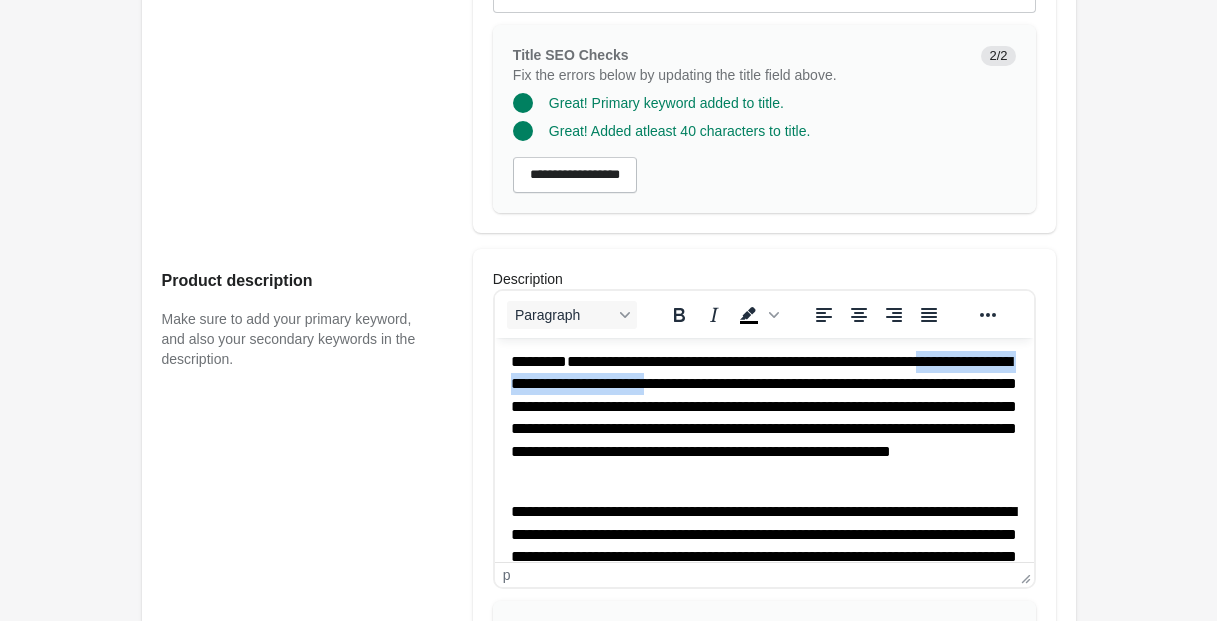drag, startPoint x: 510, startPoint y: 383, endPoint x: 811, endPoint y: 387, distance: 301.02658 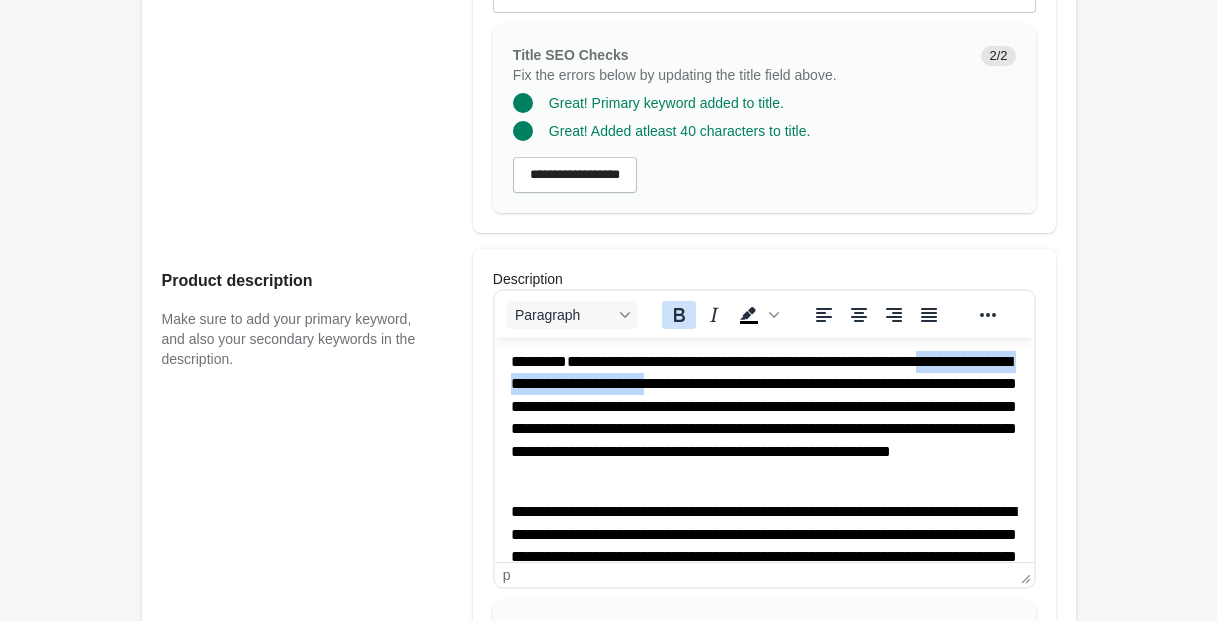 click 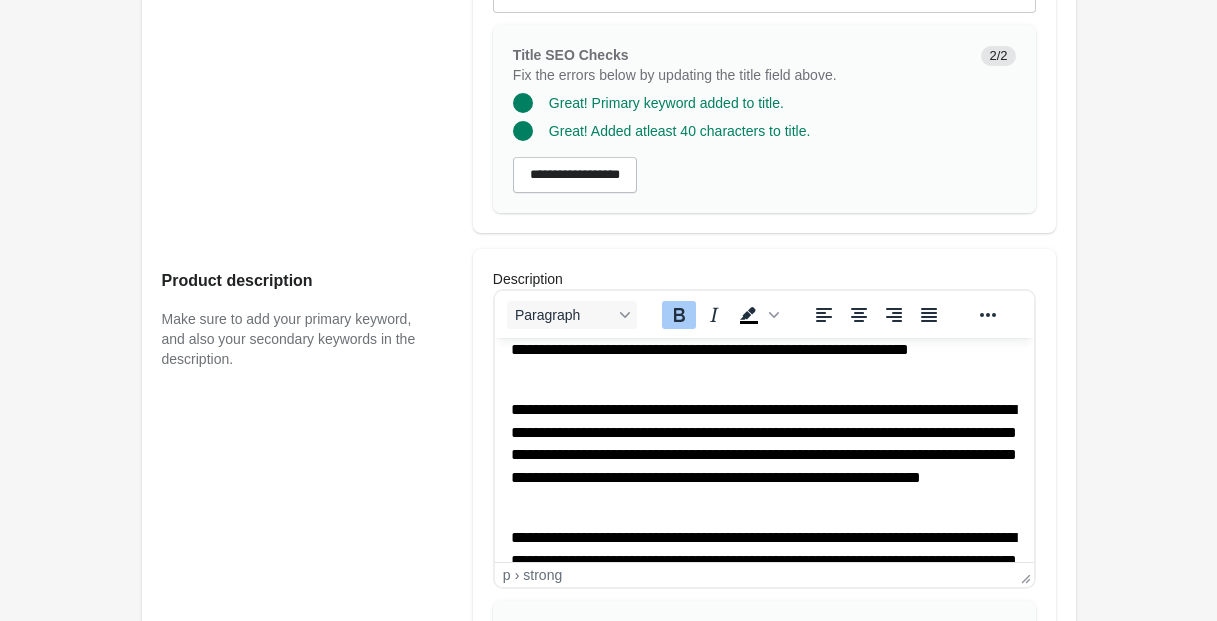 scroll, scrollTop: 110, scrollLeft: 0, axis: vertical 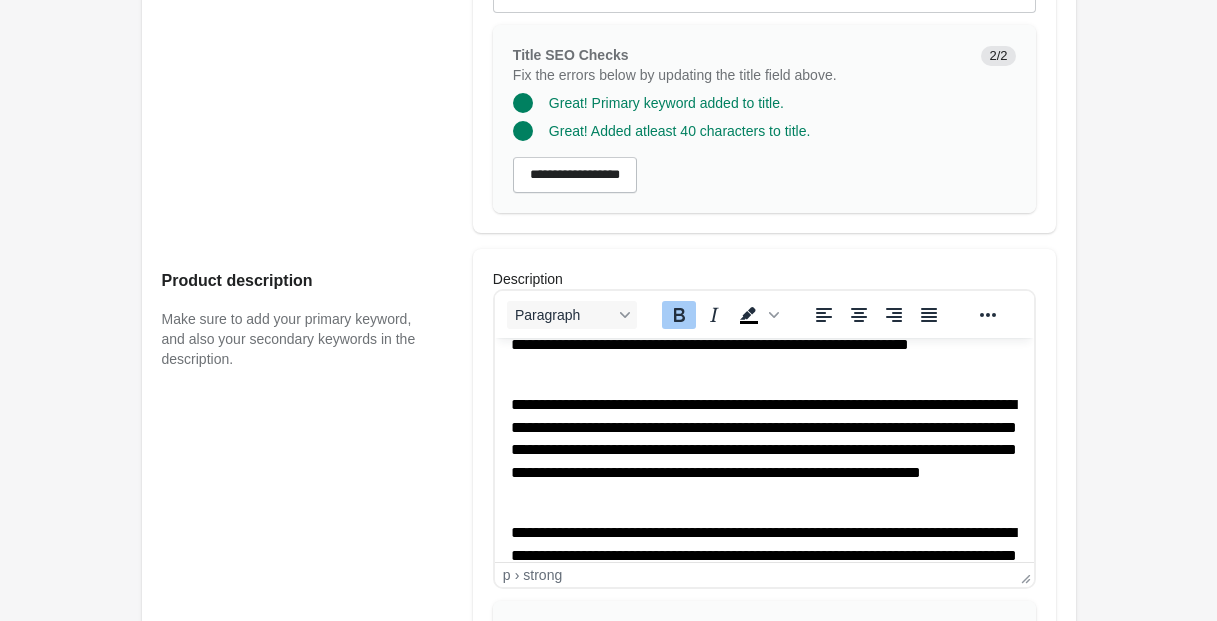 click on "**********" at bounding box center (763, 740) 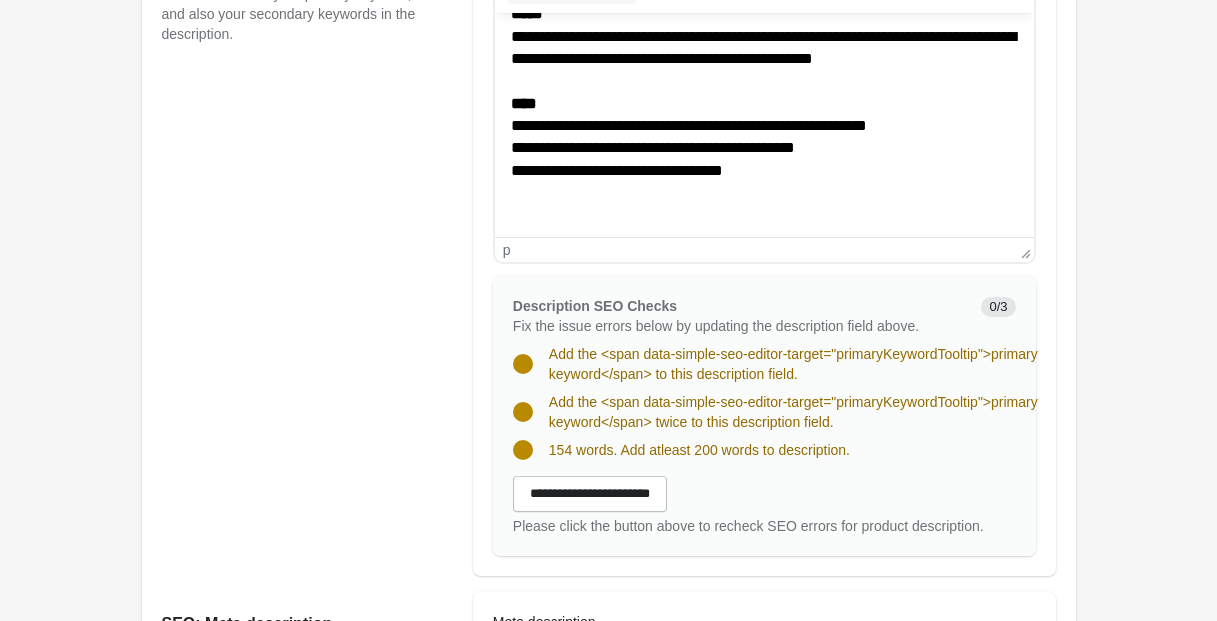 scroll, scrollTop: 875, scrollLeft: 0, axis: vertical 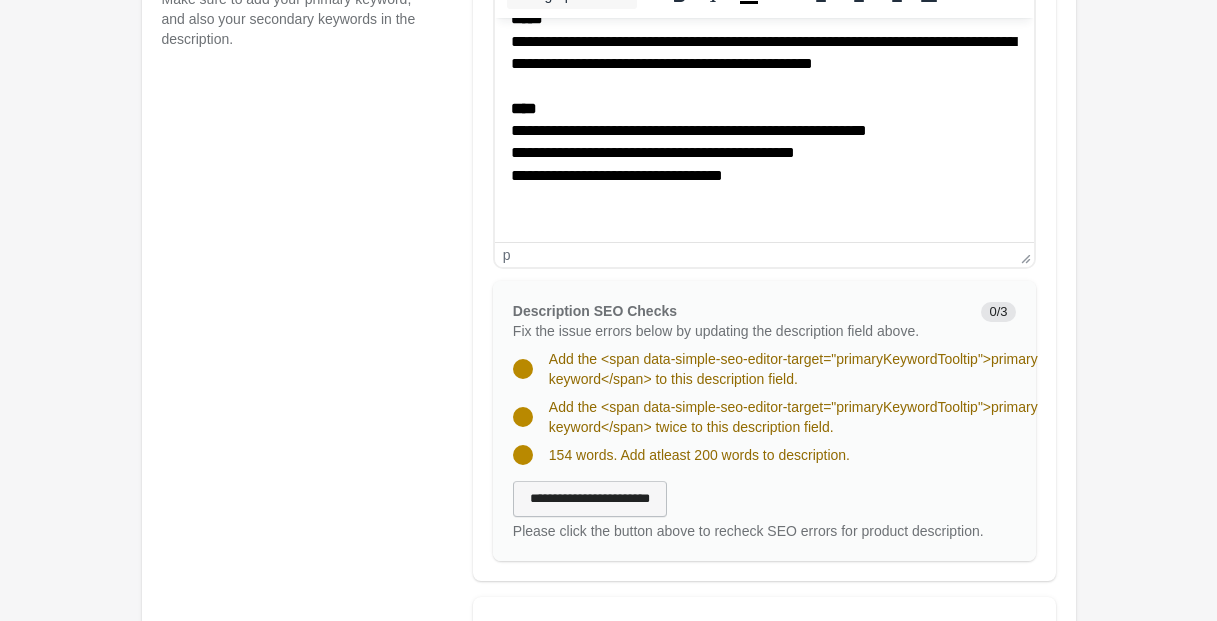 click on "**********" at bounding box center (590, 499) 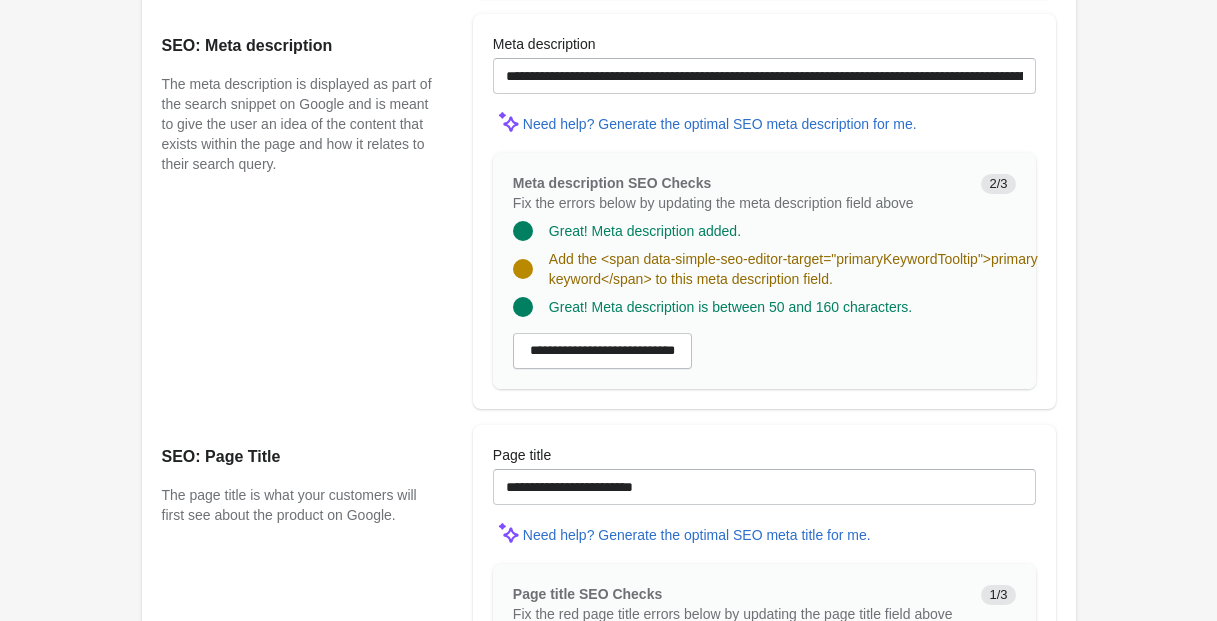 scroll, scrollTop: 1426, scrollLeft: 0, axis: vertical 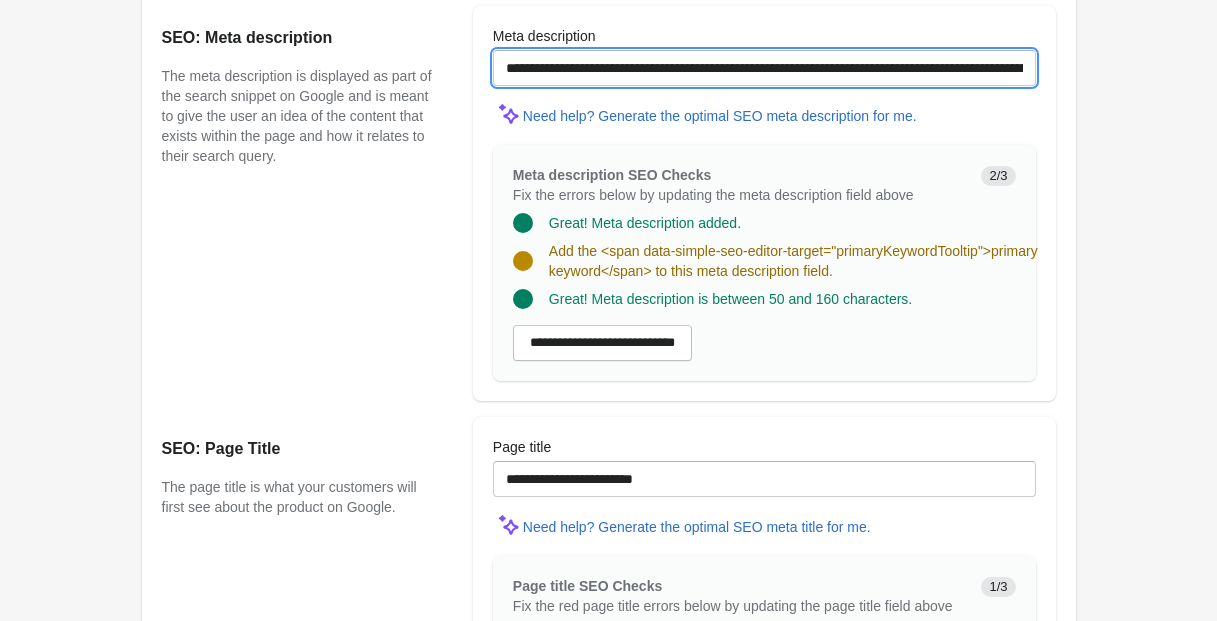 drag, startPoint x: 543, startPoint y: 88, endPoint x: 492, endPoint y: 89, distance: 51.009804 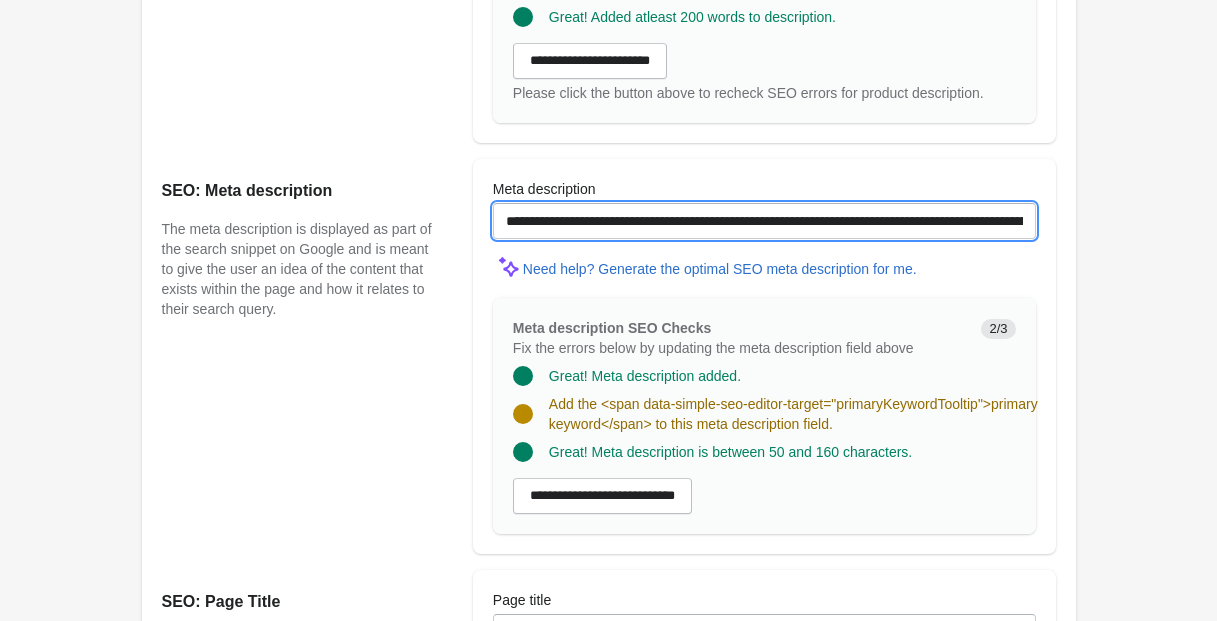 scroll, scrollTop: 1270, scrollLeft: 0, axis: vertical 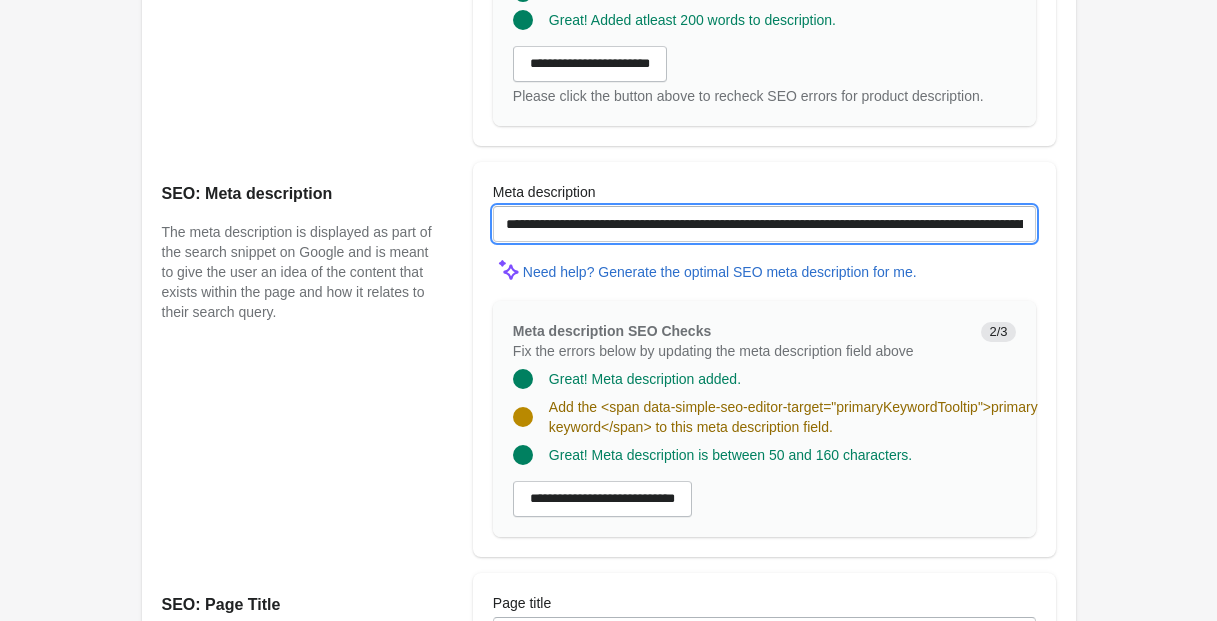 click on "**********" at bounding box center (764, 224) 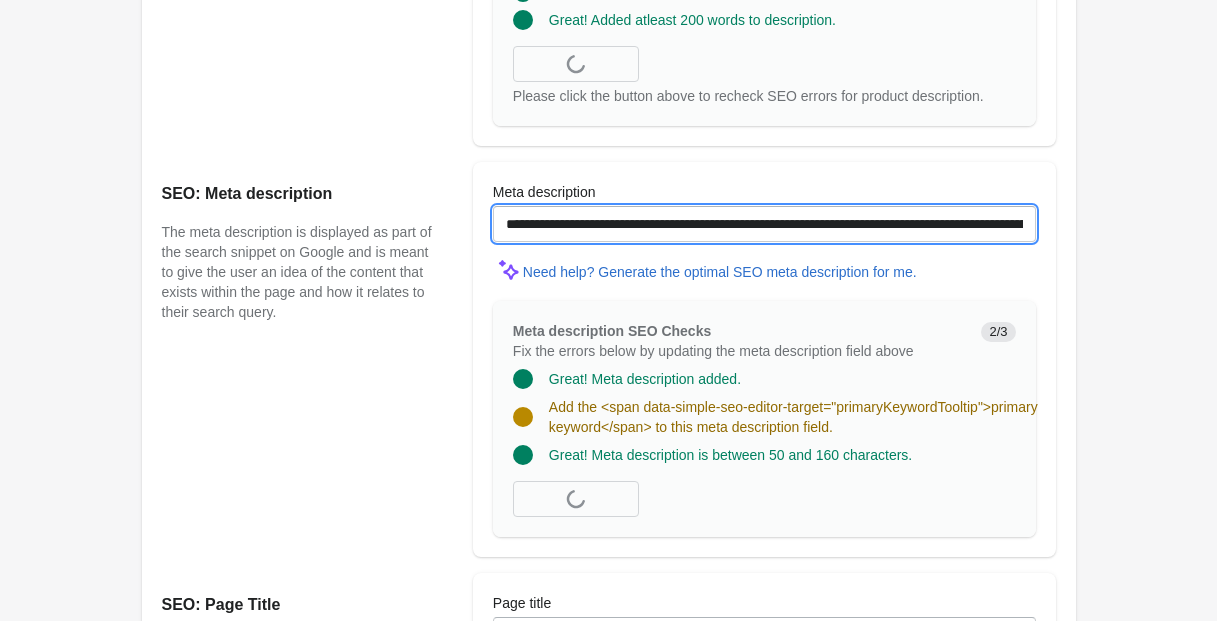 scroll, scrollTop: 1223, scrollLeft: 0, axis: vertical 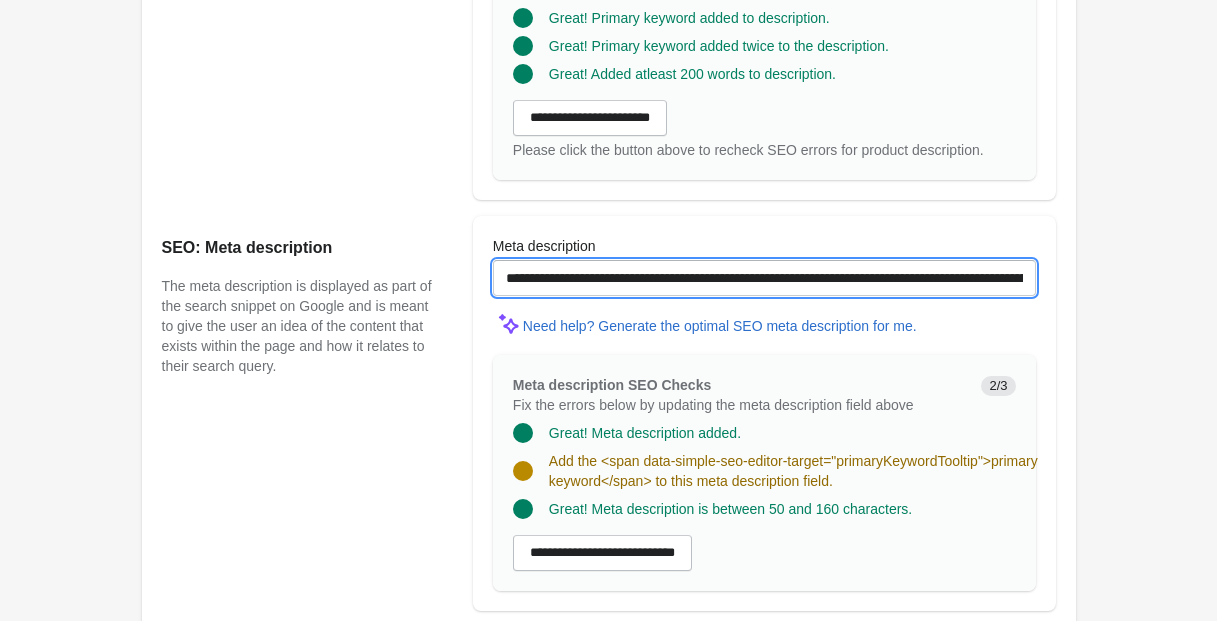drag, startPoint x: 710, startPoint y: 293, endPoint x: 721, endPoint y: 299, distance: 12.529964 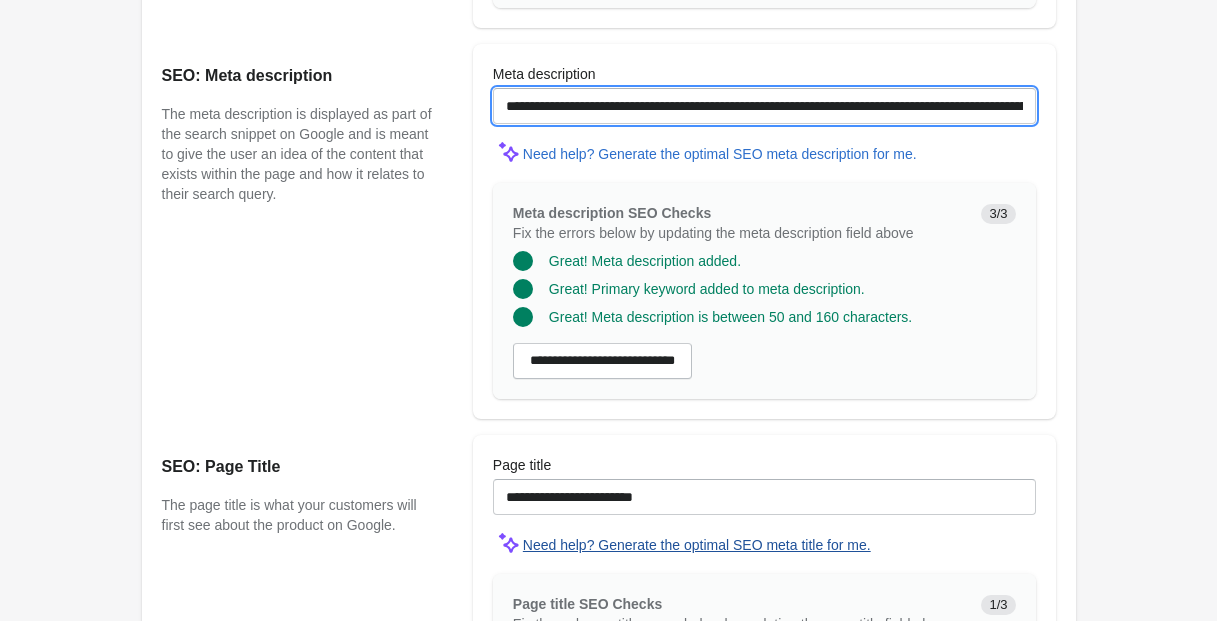 scroll, scrollTop: 1385, scrollLeft: 0, axis: vertical 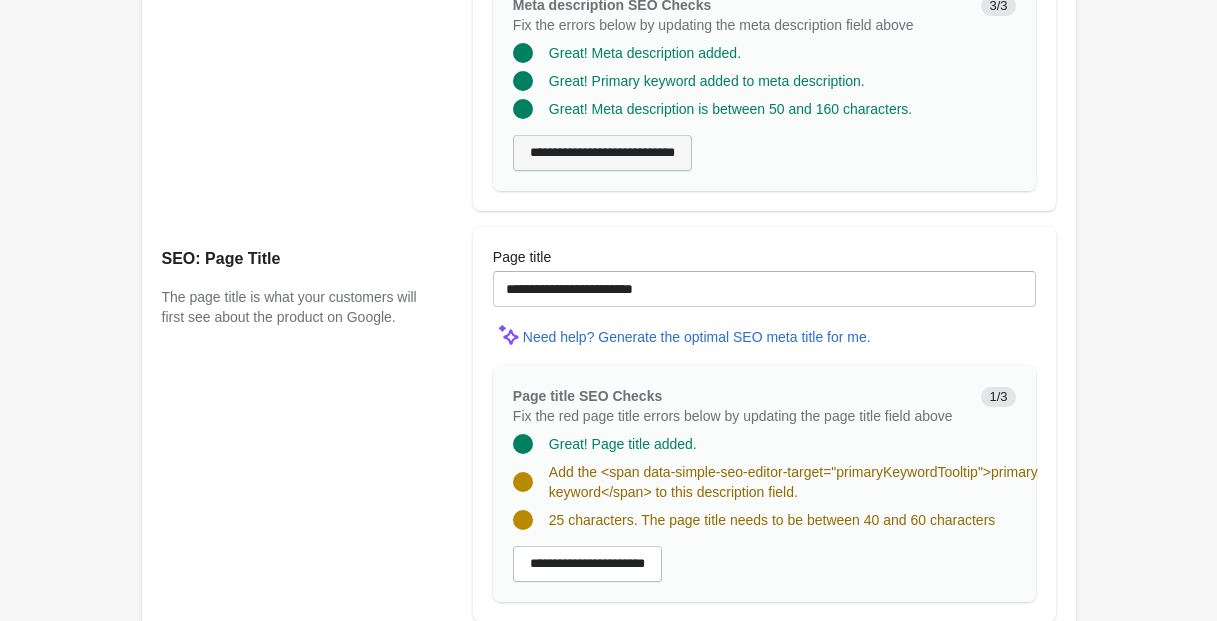 type on "**********" 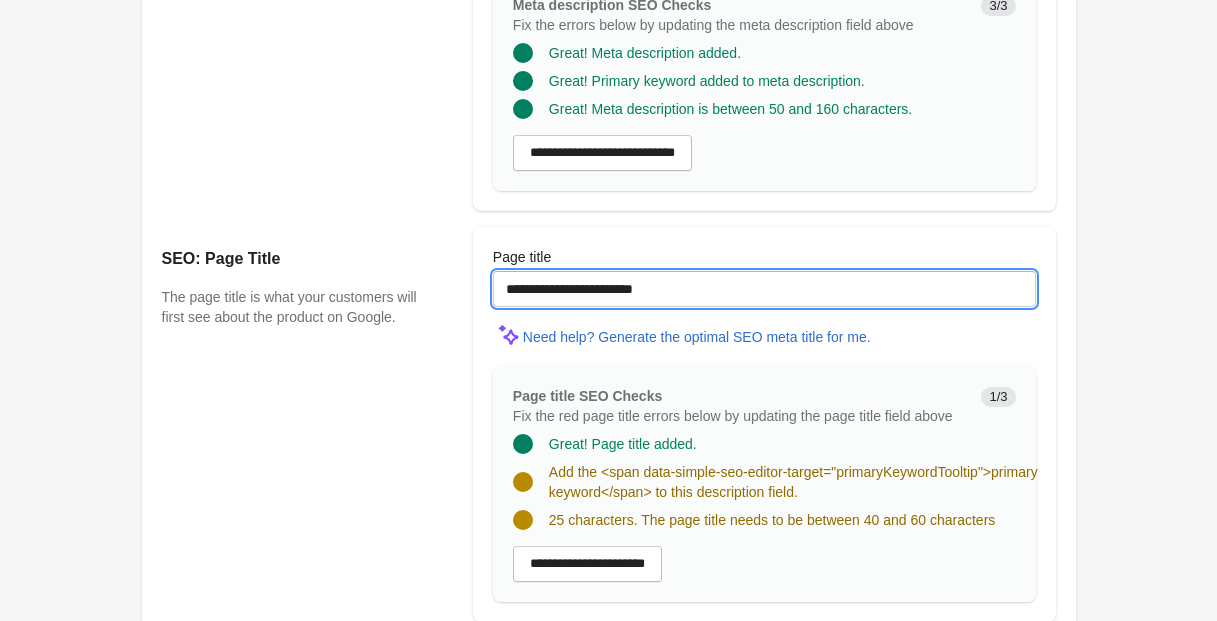 click on "**********" at bounding box center (764, 289) 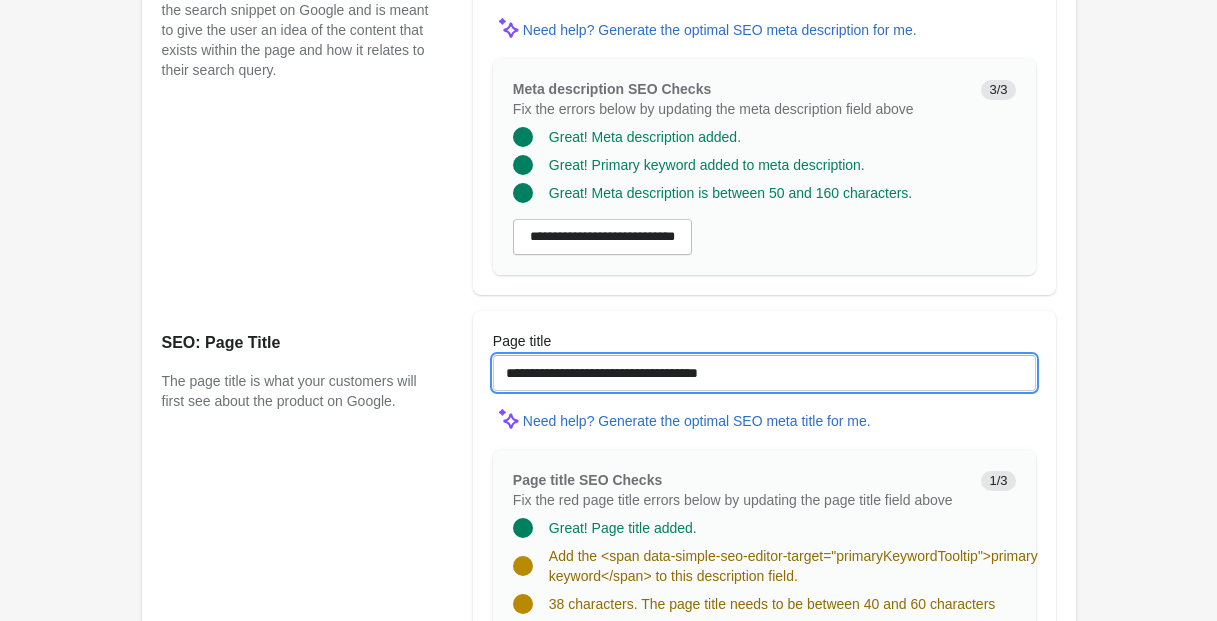 click on "**********" at bounding box center [764, 373] 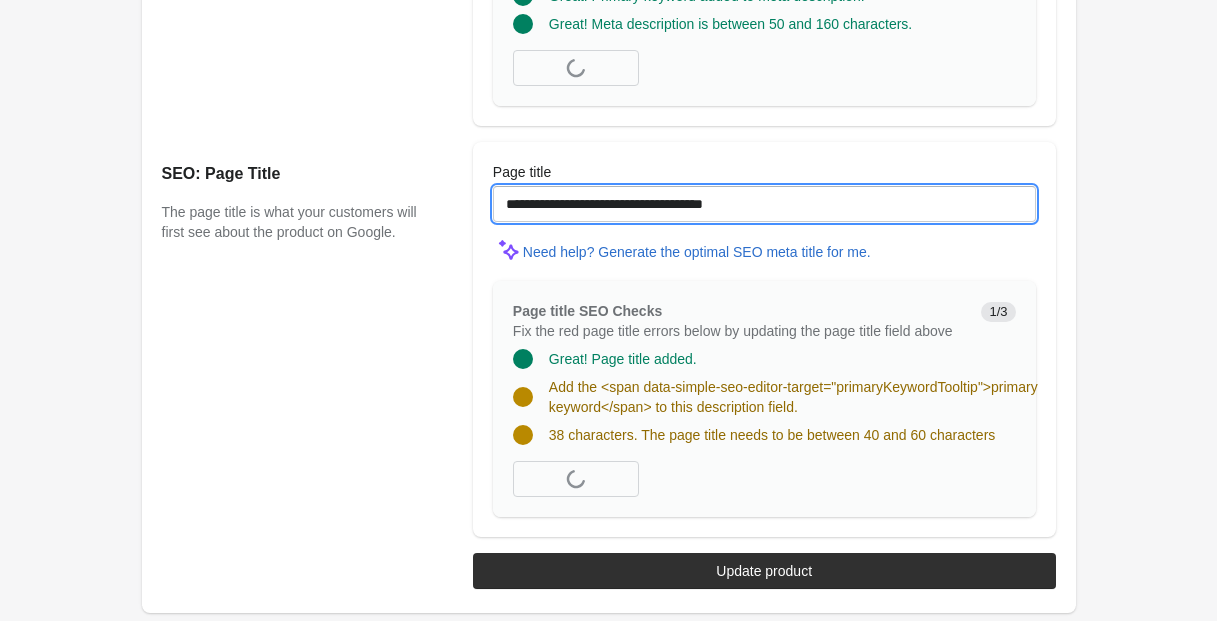 scroll, scrollTop: 1717, scrollLeft: 0, axis: vertical 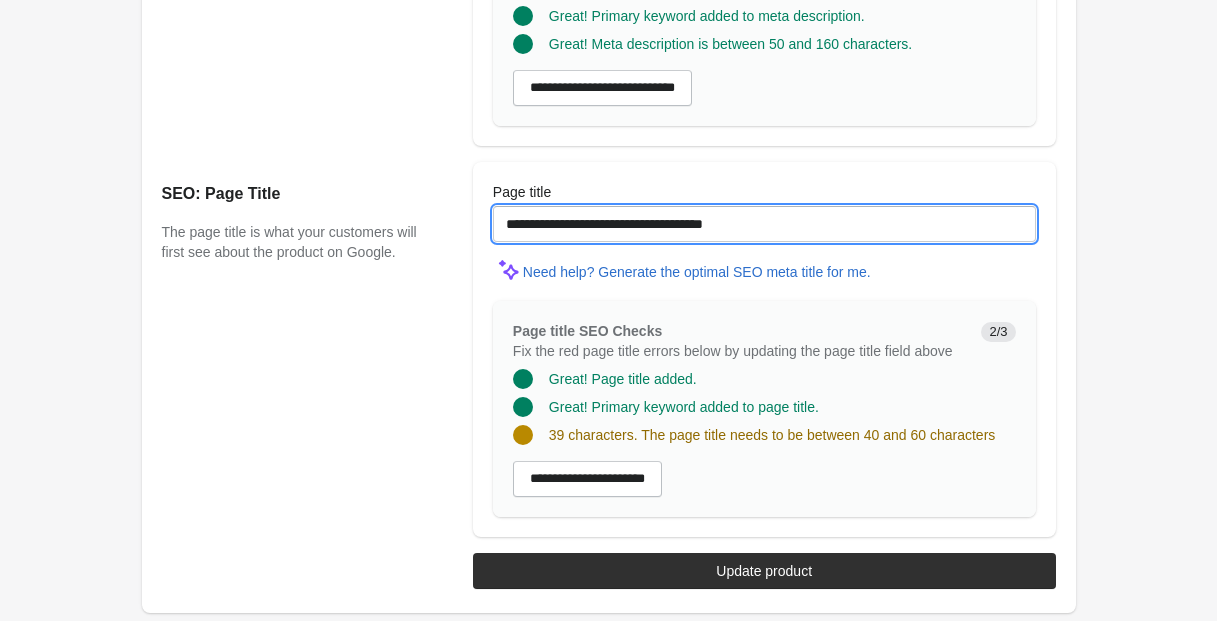 click on "**********" at bounding box center [764, 224] 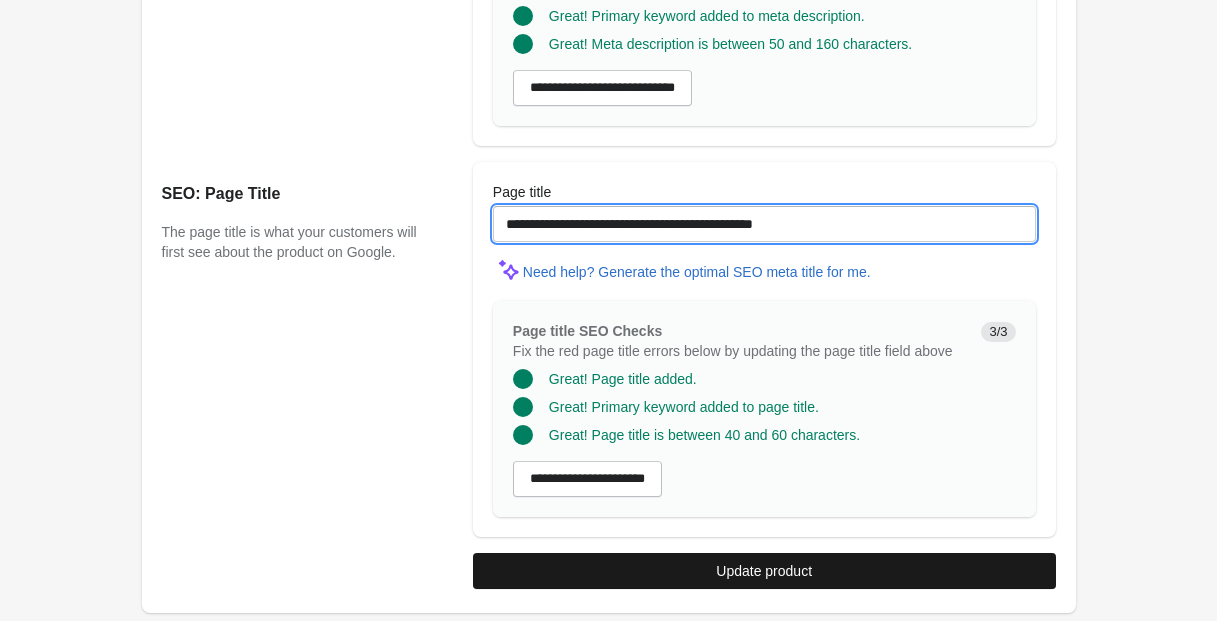 type on "**********" 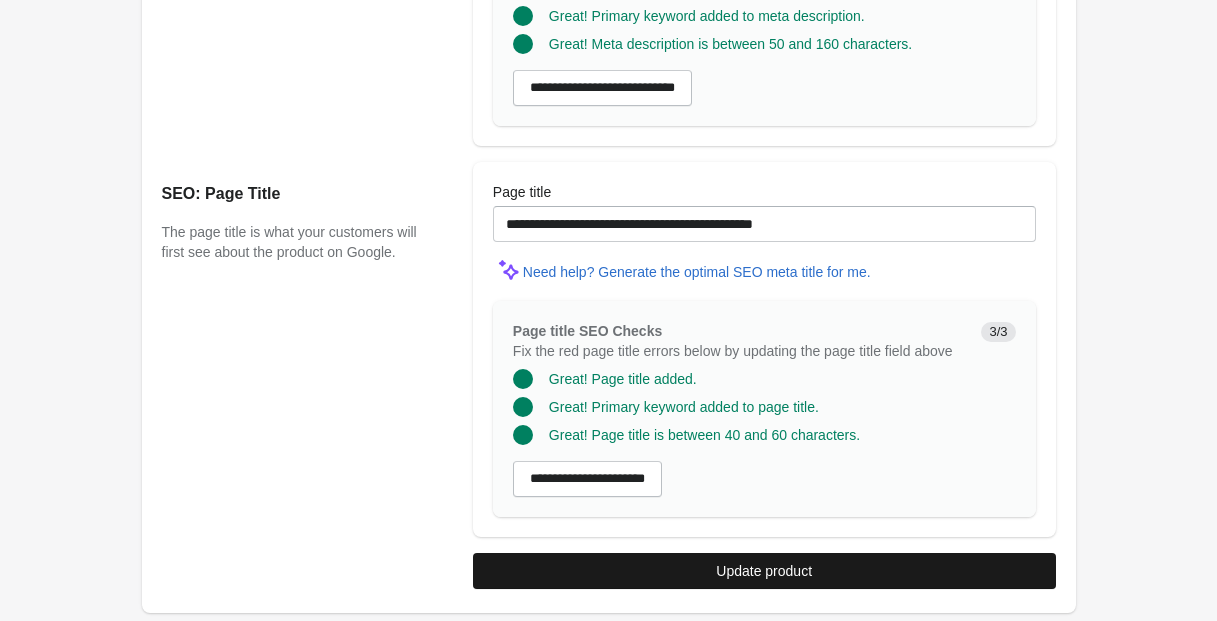 click on "Update product" at bounding box center [764, 571] 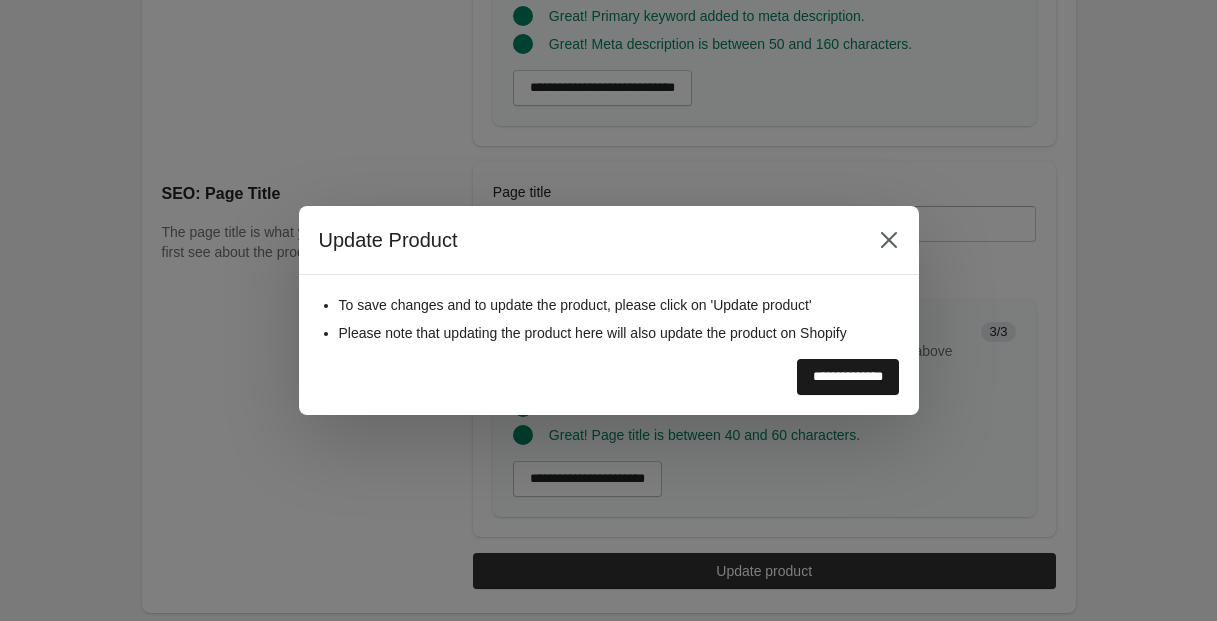 click on "**********" at bounding box center (848, 377) 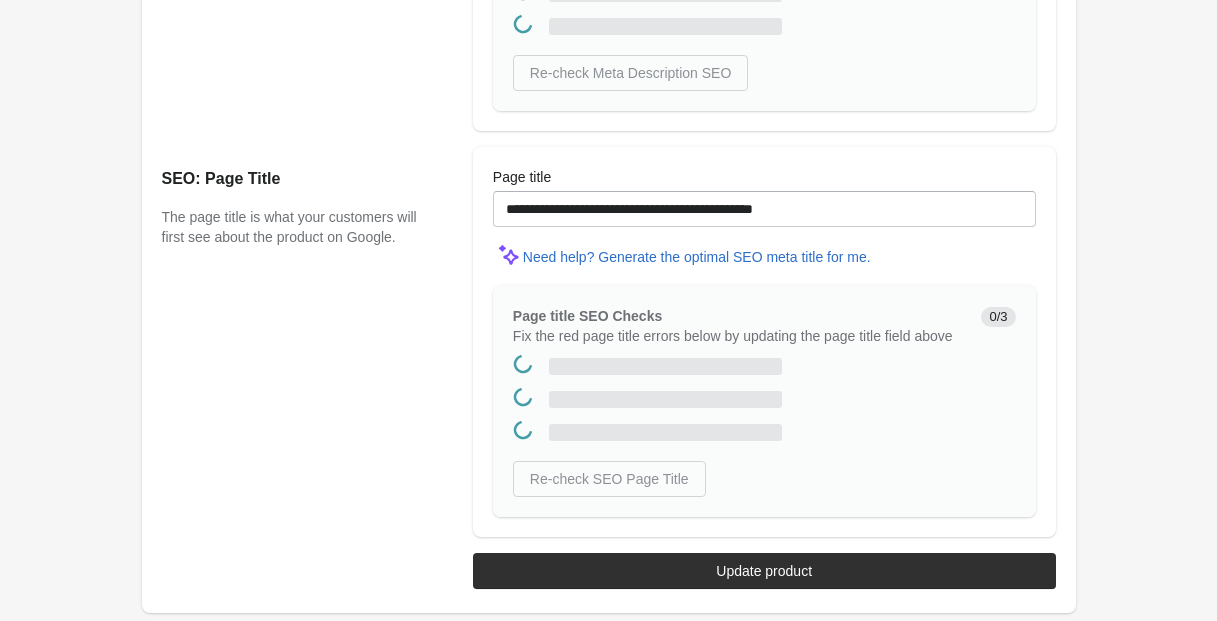 scroll, scrollTop: 0, scrollLeft: 0, axis: both 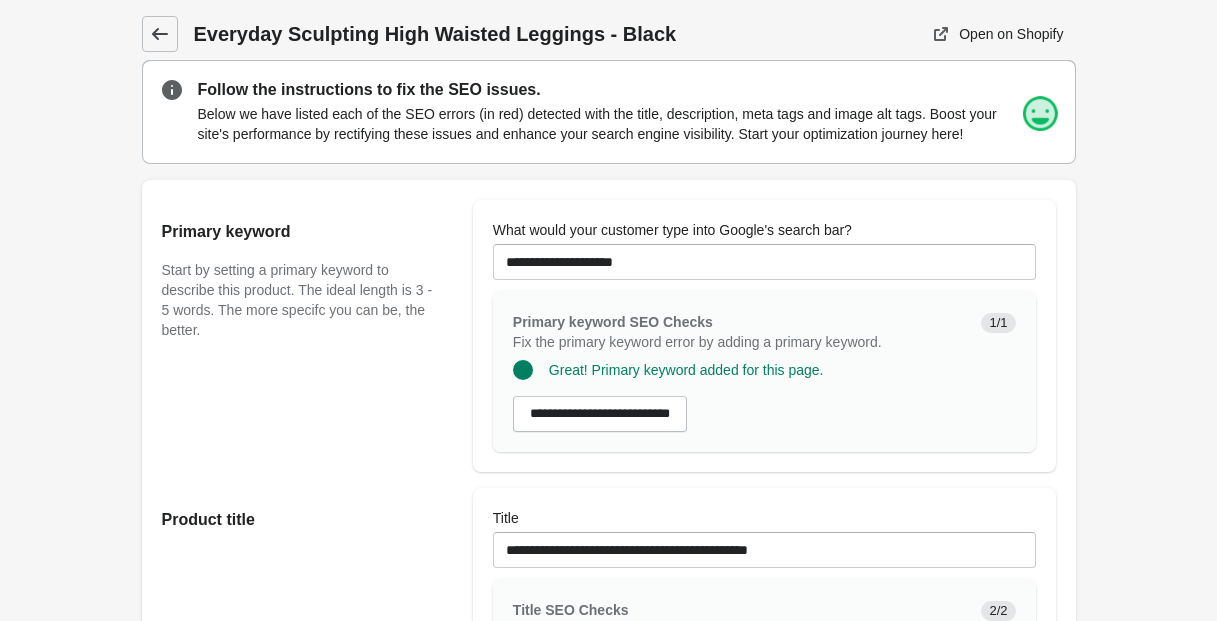 click 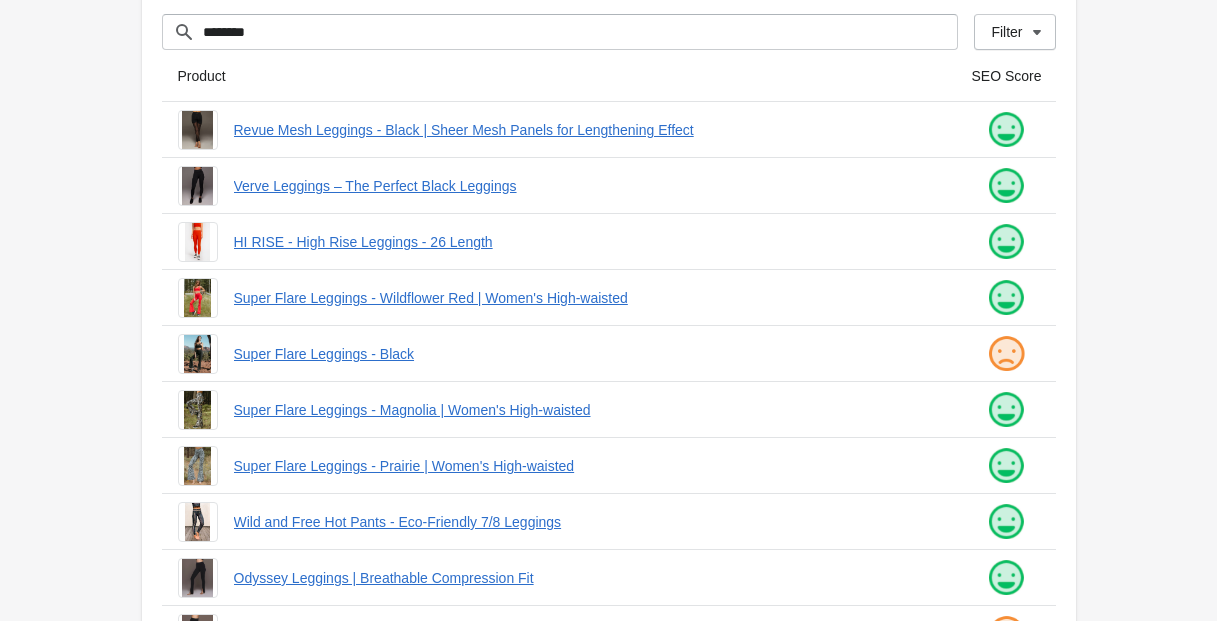 scroll, scrollTop: 536, scrollLeft: 0, axis: vertical 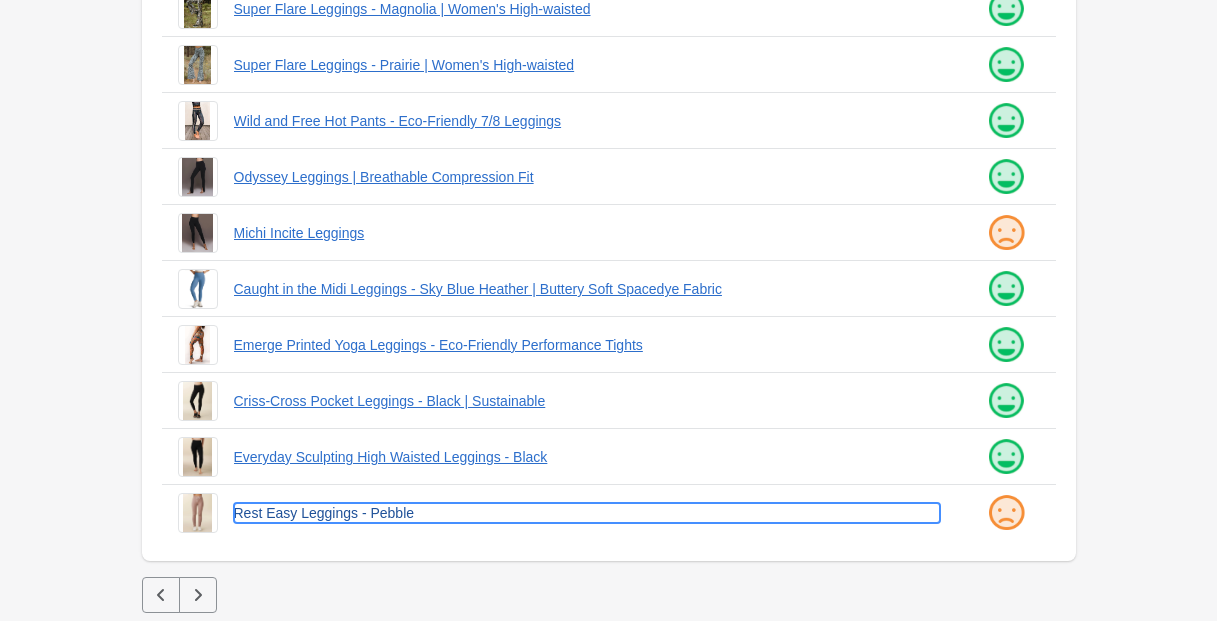 click on "Rest Easy Leggings - Pebble" at bounding box center (587, 513) 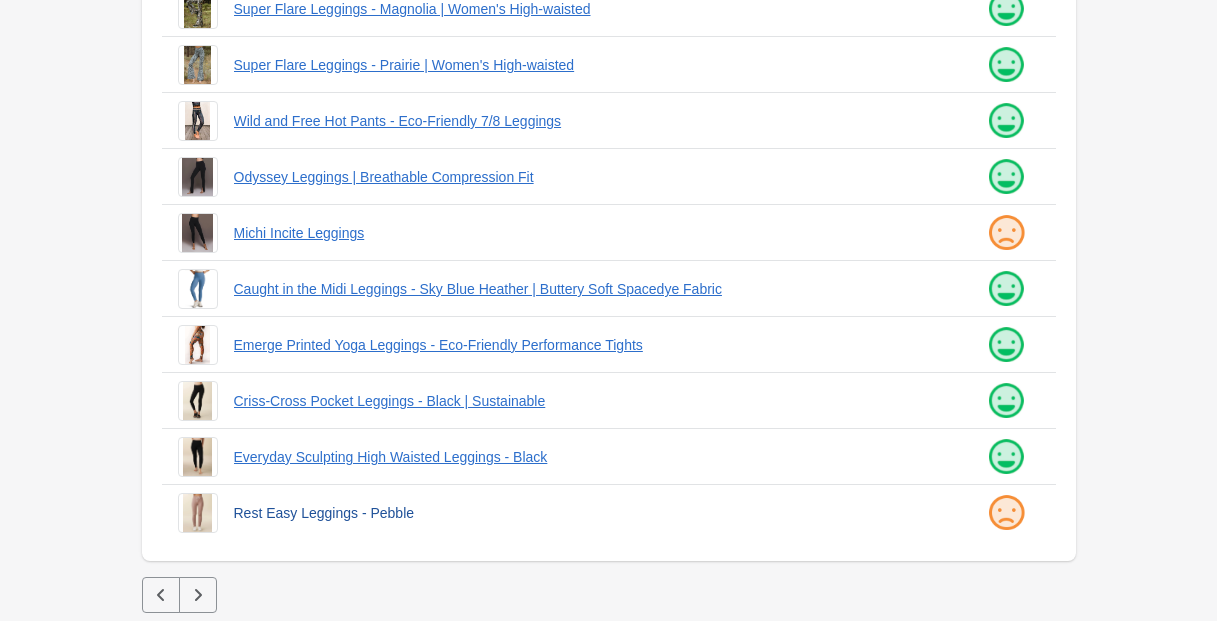 scroll, scrollTop: 0, scrollLeft: 0, axis: both 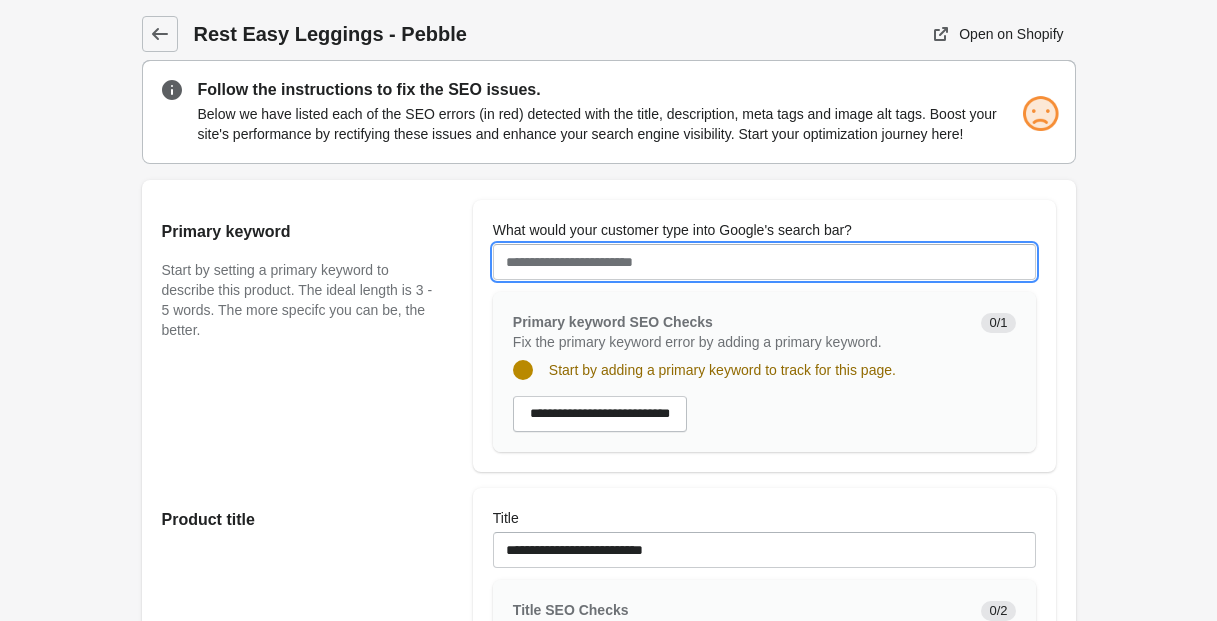click on "What would your customer type into Google's search bar?" at bounding box center (764, 262) 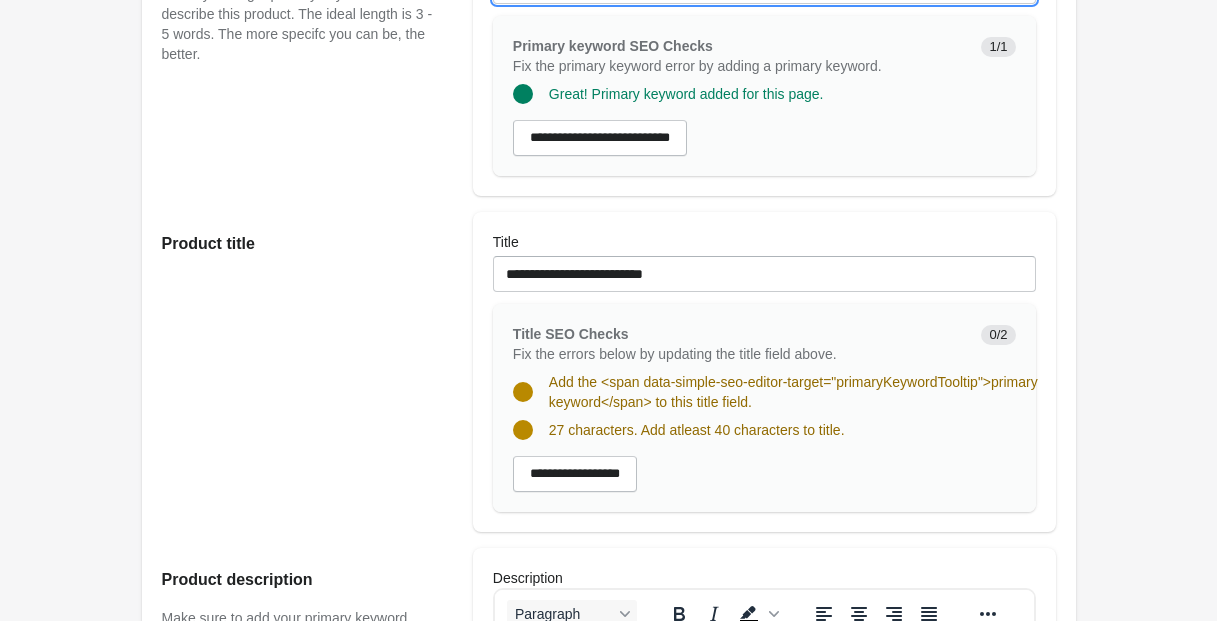 scroll, scrollTop: 306, scrollLeft: 0, axis: vertical 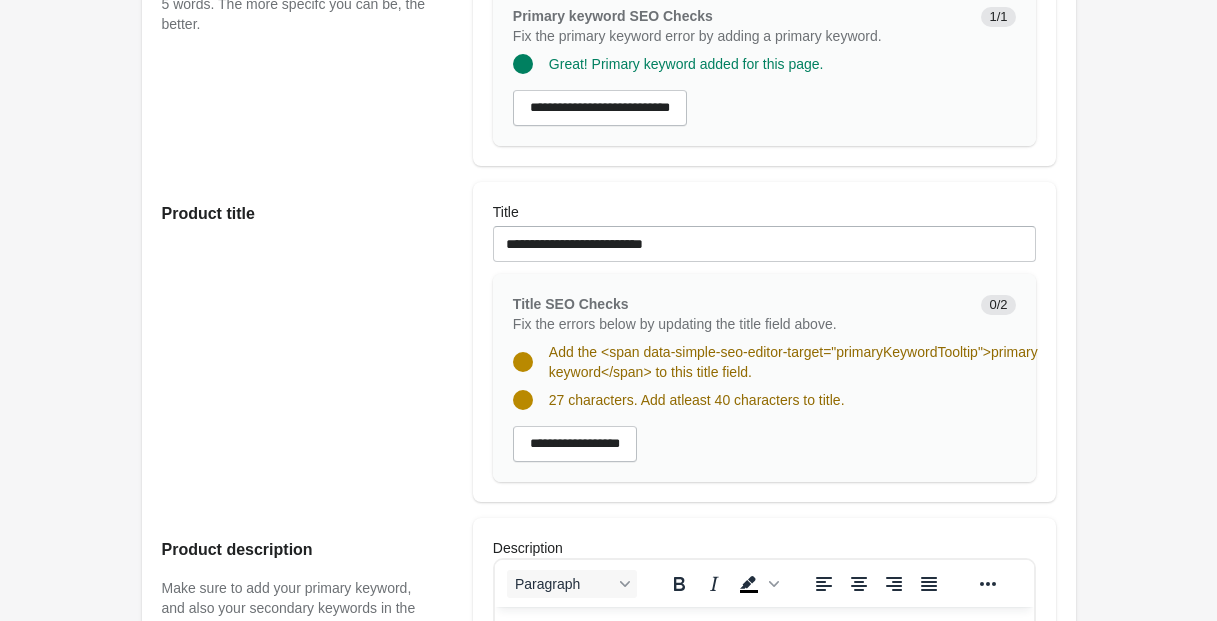 type on "**********" 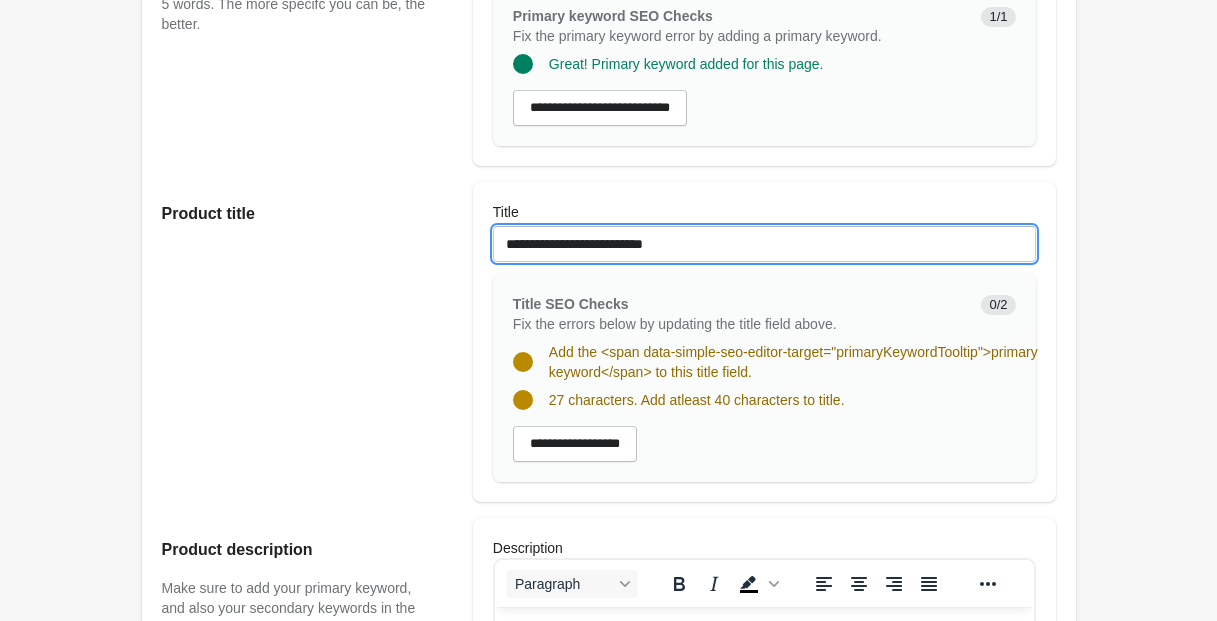drag, startPoint x: 573, startPoint y: 265, endPoint x: 564, endPoint y: 270, distance: 10.29563 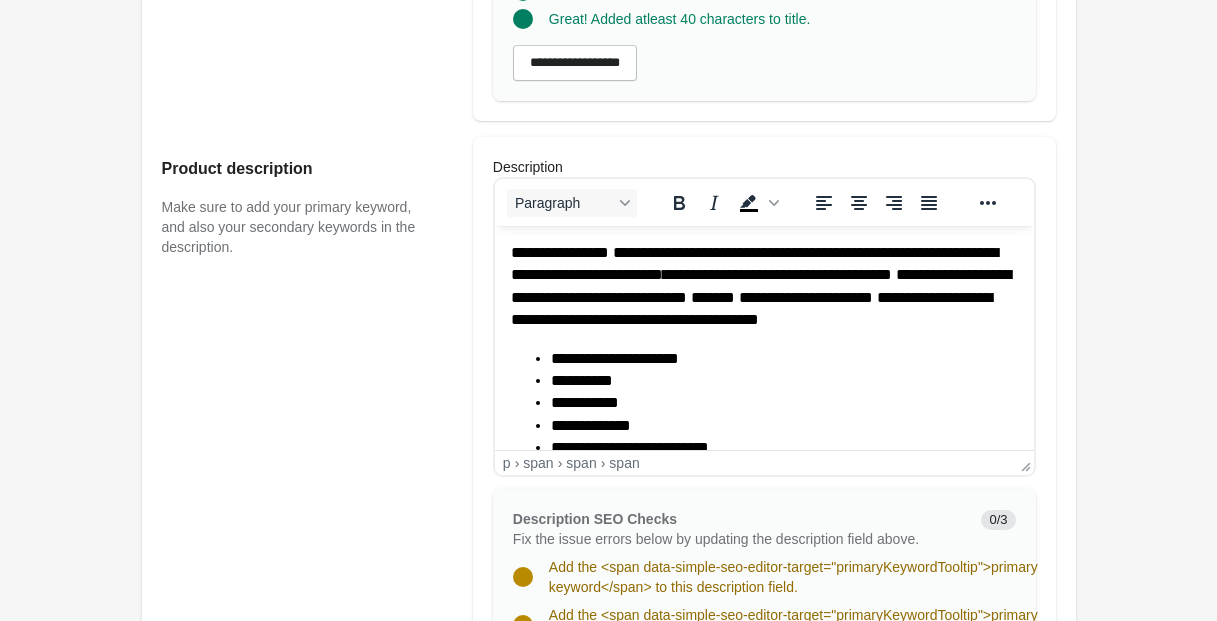 scroll, scrollTop: 675, scrollLeft: 0, axis: vertical 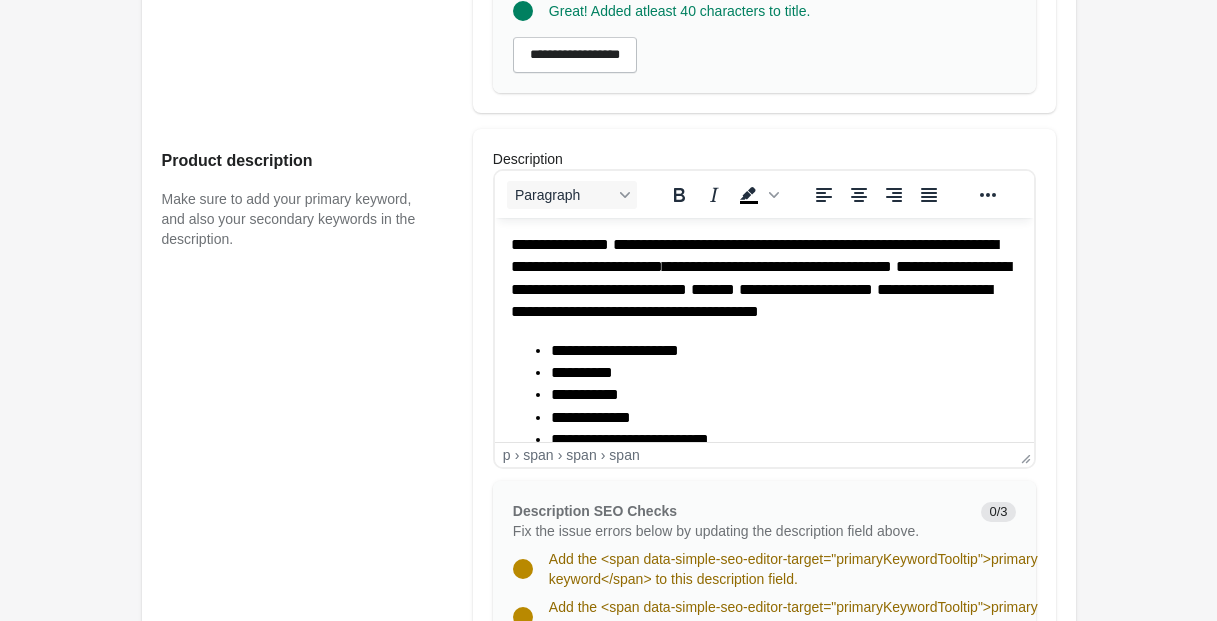 type on "**********" 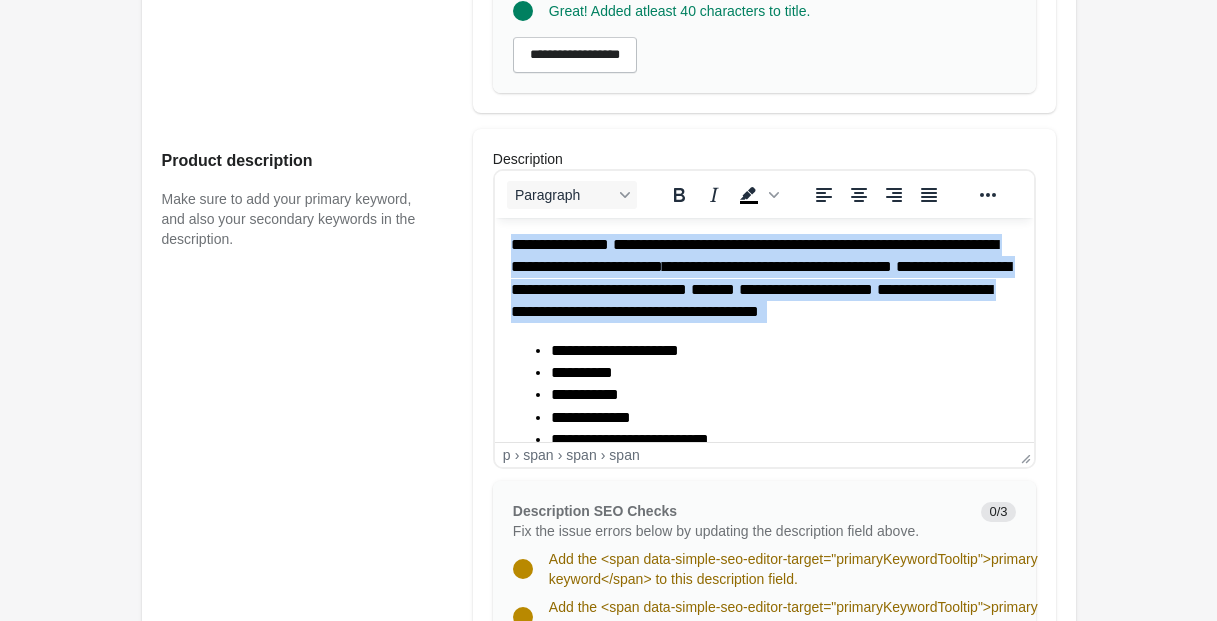 drag, startPoint x: 510, startPoint y: 244, endPoint x: 853, endPoint y: 352, distance: 359.60117 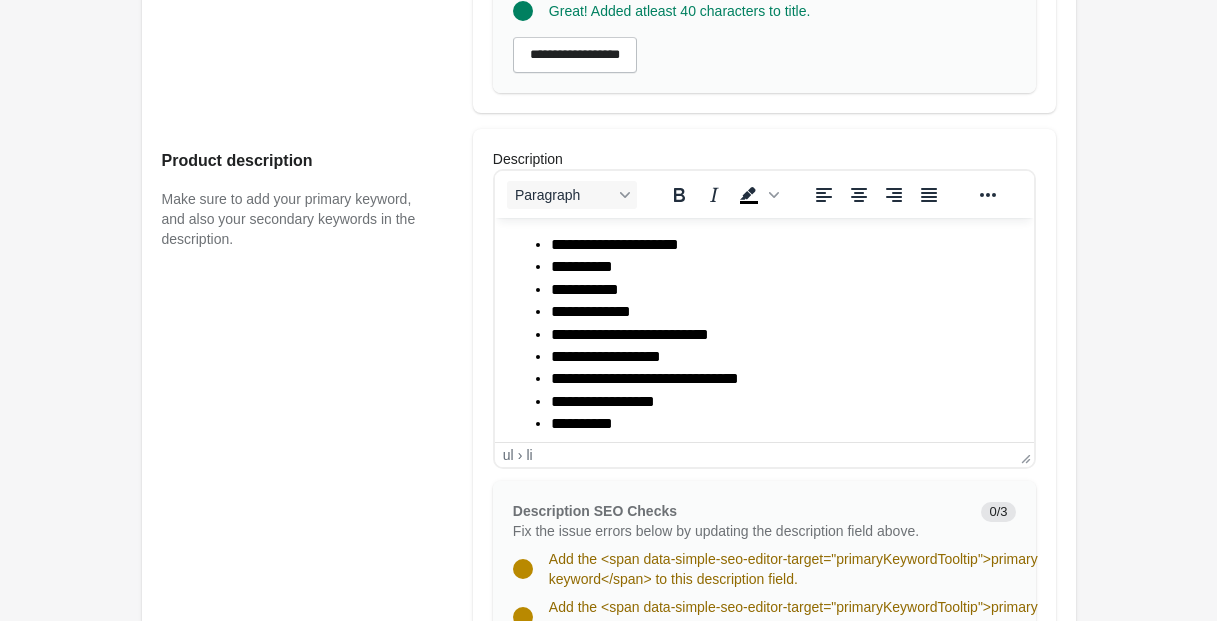 click on "**********" at bounding box center [763, 499] 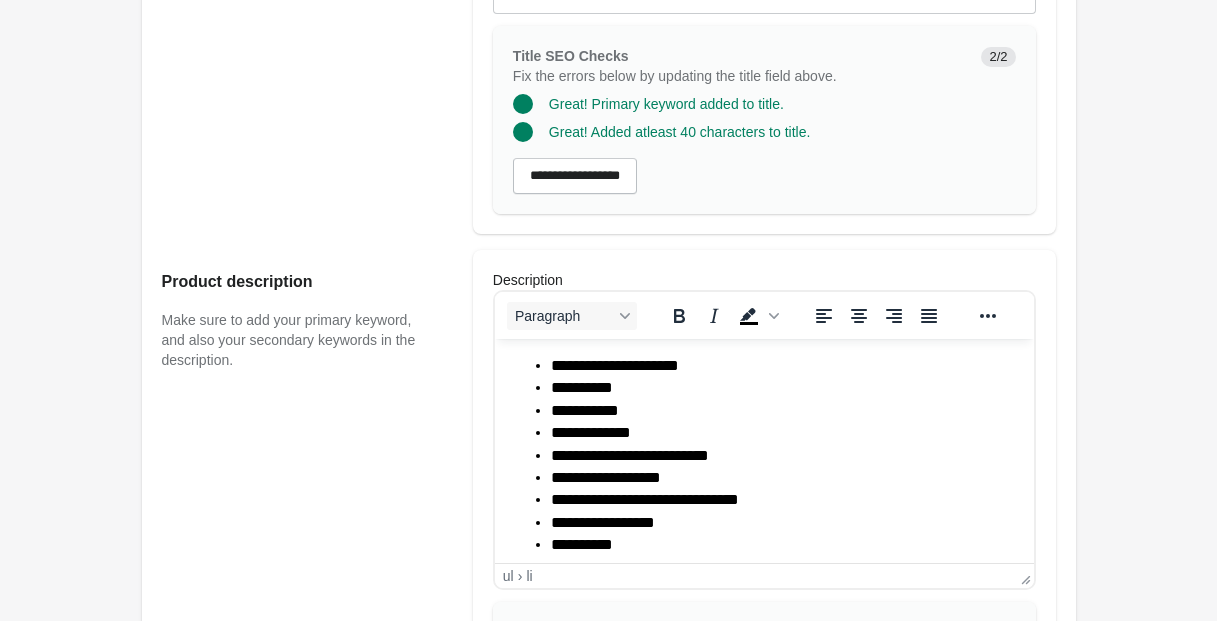 scroll, scrollTop: 553, scrollLeft: 0, axis: vertical 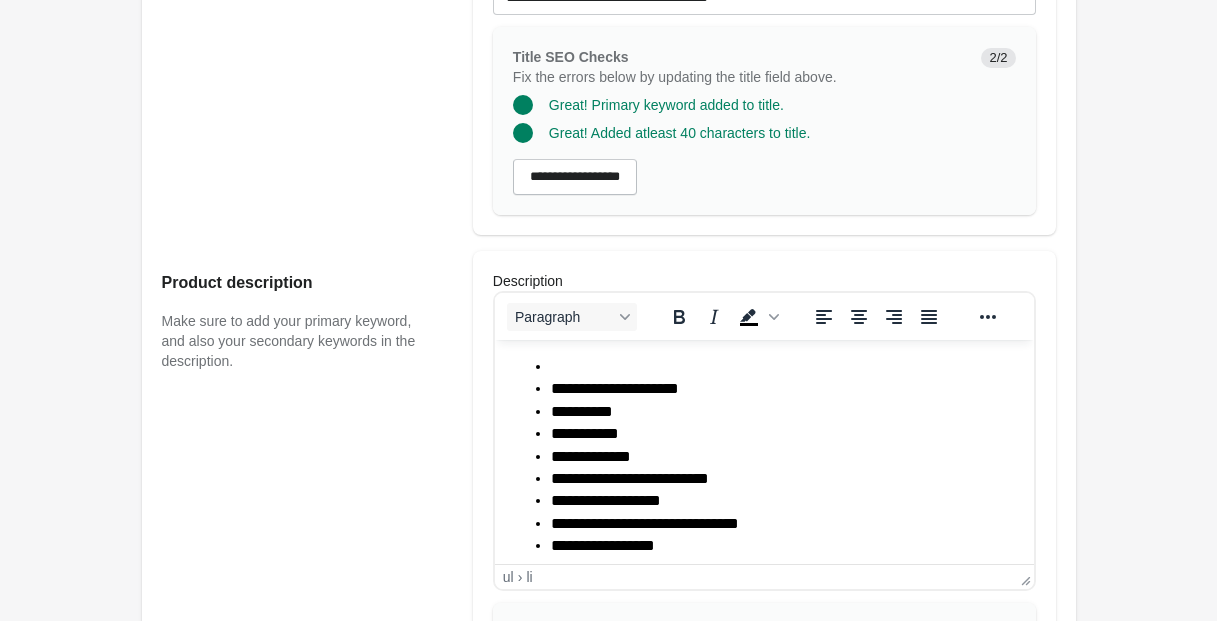 click on "**********" at bounding box center (763, 479) 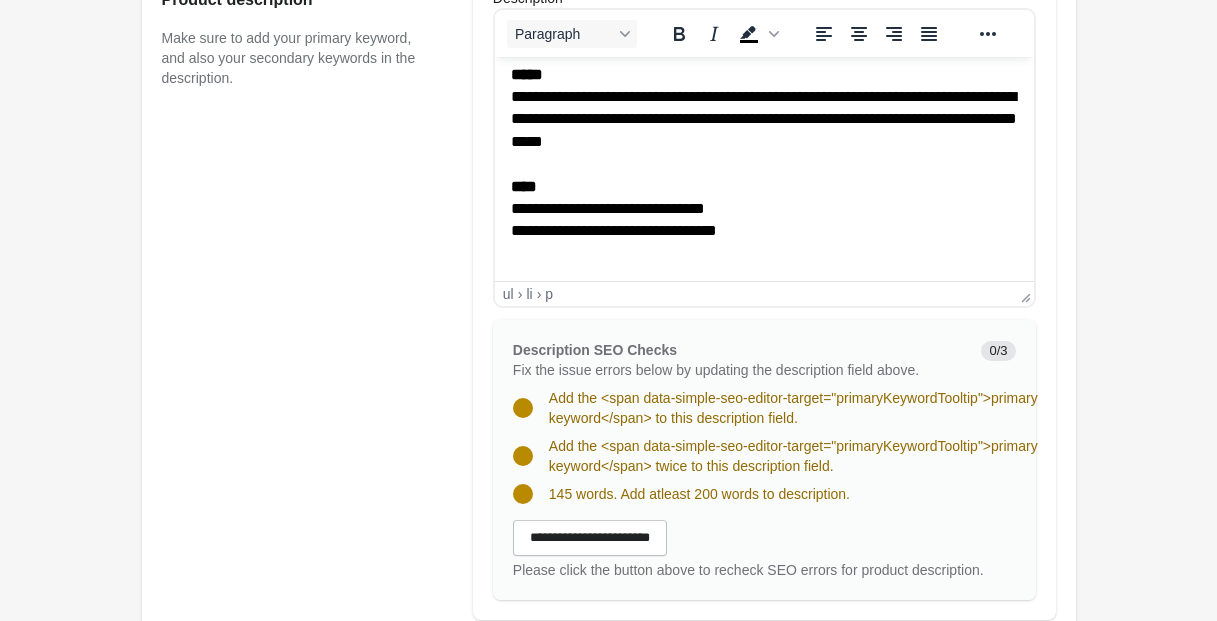 scroll, scrollTop: 838, scrollLeft: 0, axis: vertical 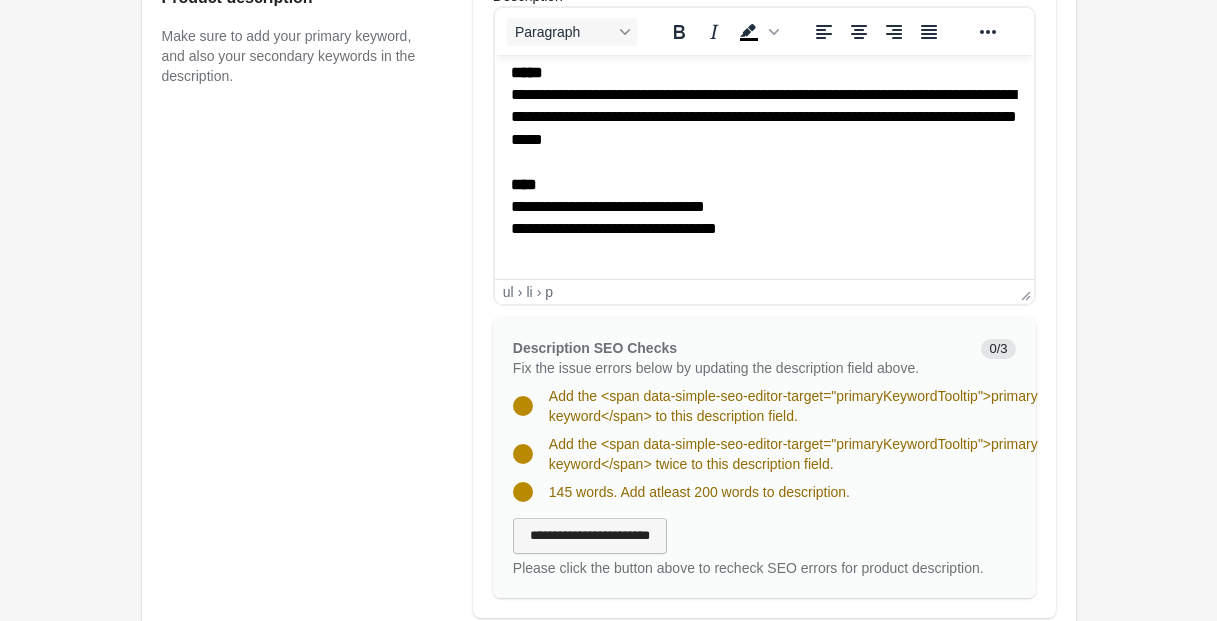 click on "**********" at bounding box center [590, 536] 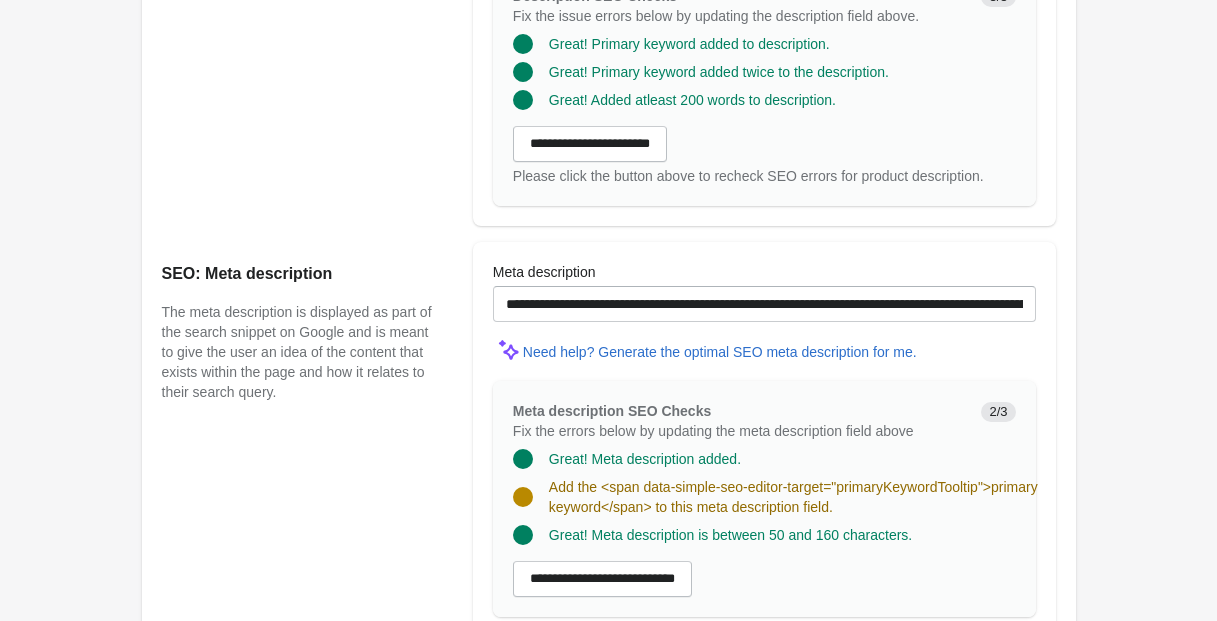 scroll, scrollTop: 1192, scrollLeft: 0, axis: vertical 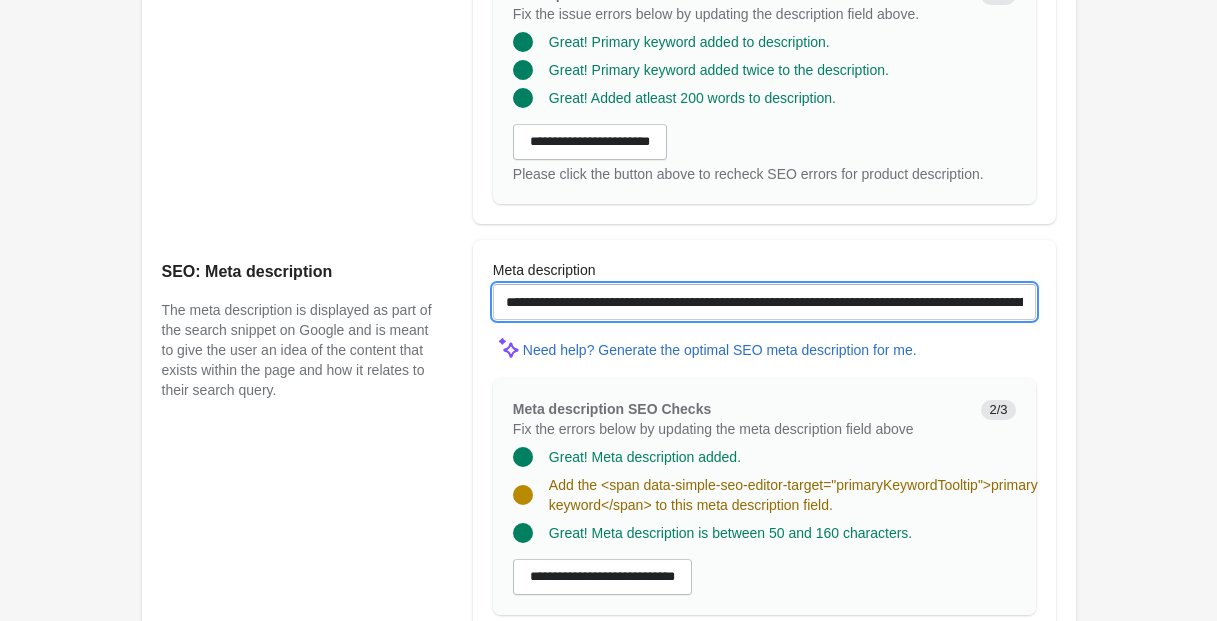 drag, startPoint x: 607, startPoint y: 323, endPoint x: 614, endPoint y: 344, distance: 22.135944 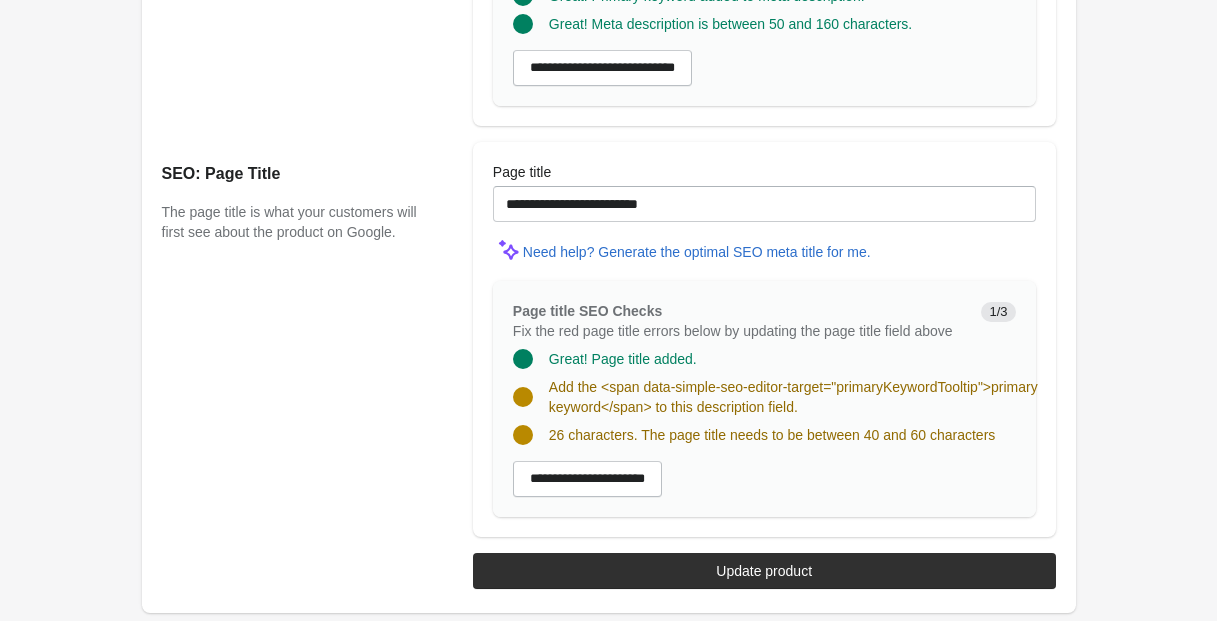 scroll, scrollTop: 1757, scrollLeft: 0, axis: vertical 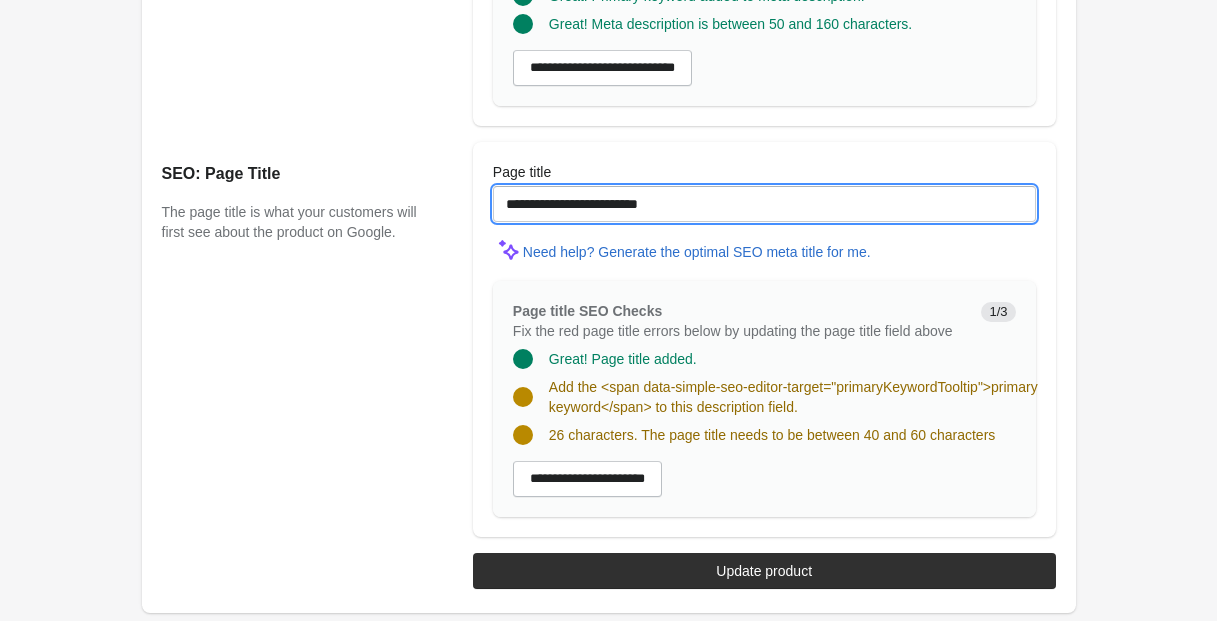 click on "**********" at bounding box center (764, 204) 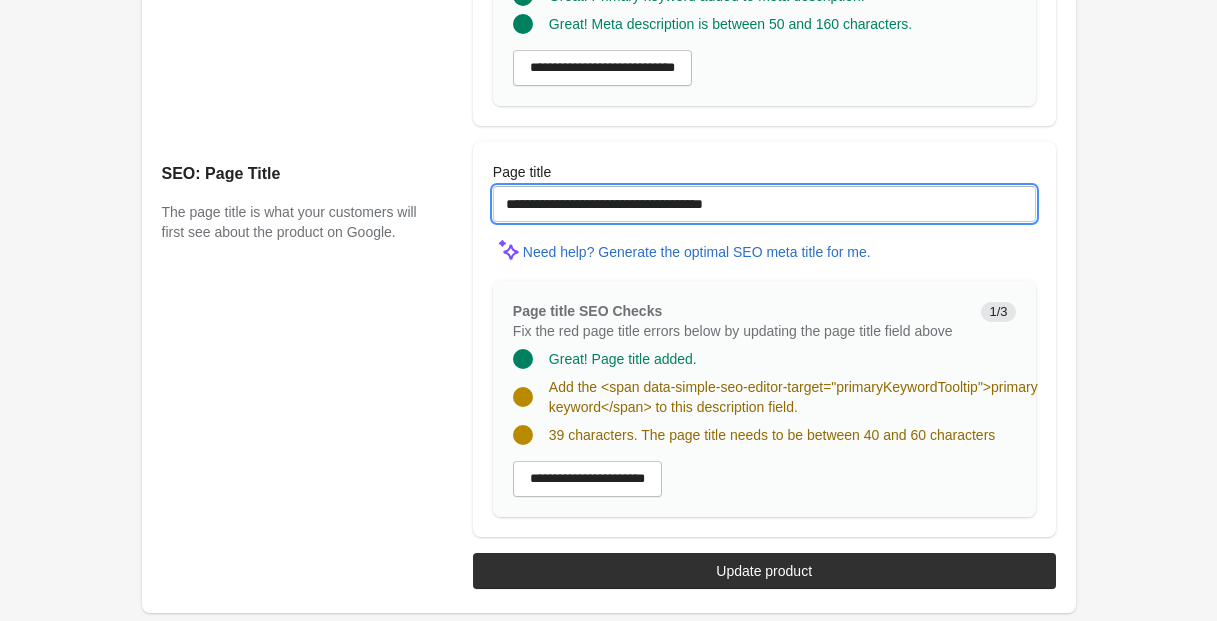 click on "**********" at bounding box center (764, 204) 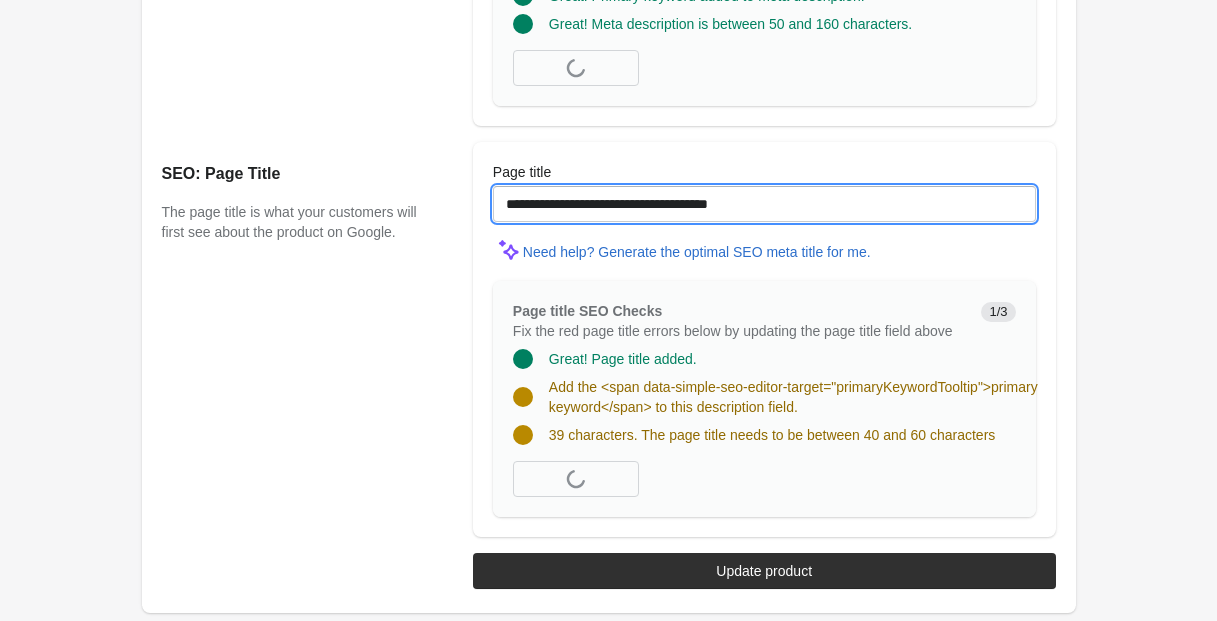 scroll, scrollTop: 1717, scrollLeft: 0, axis: vertical 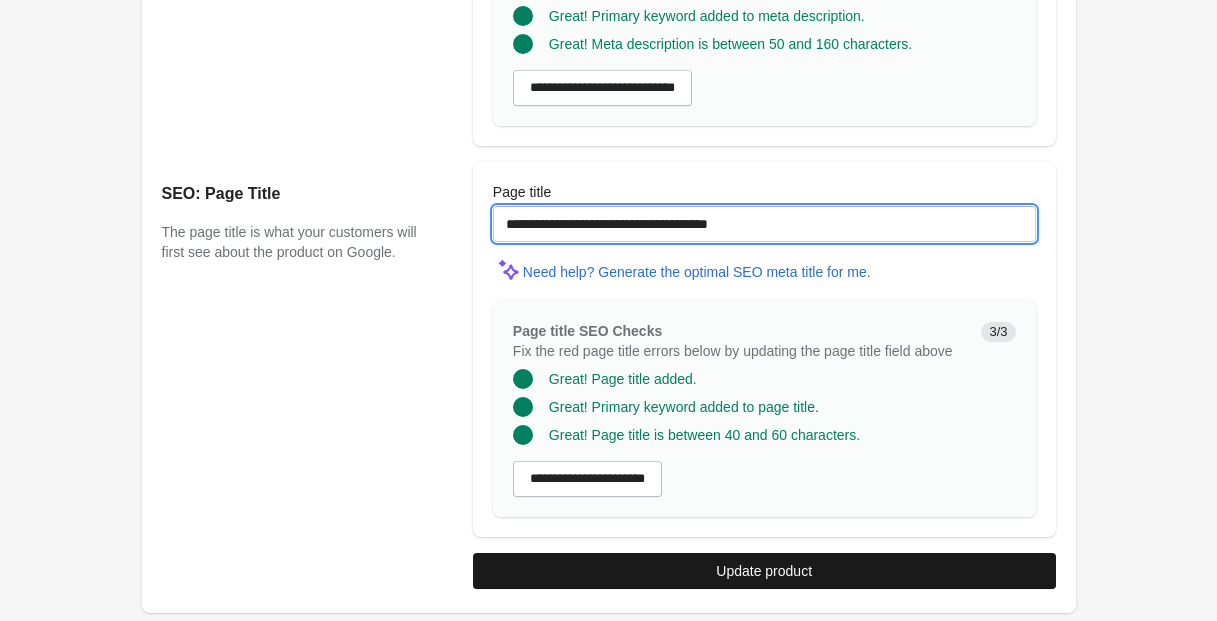type on "**********" 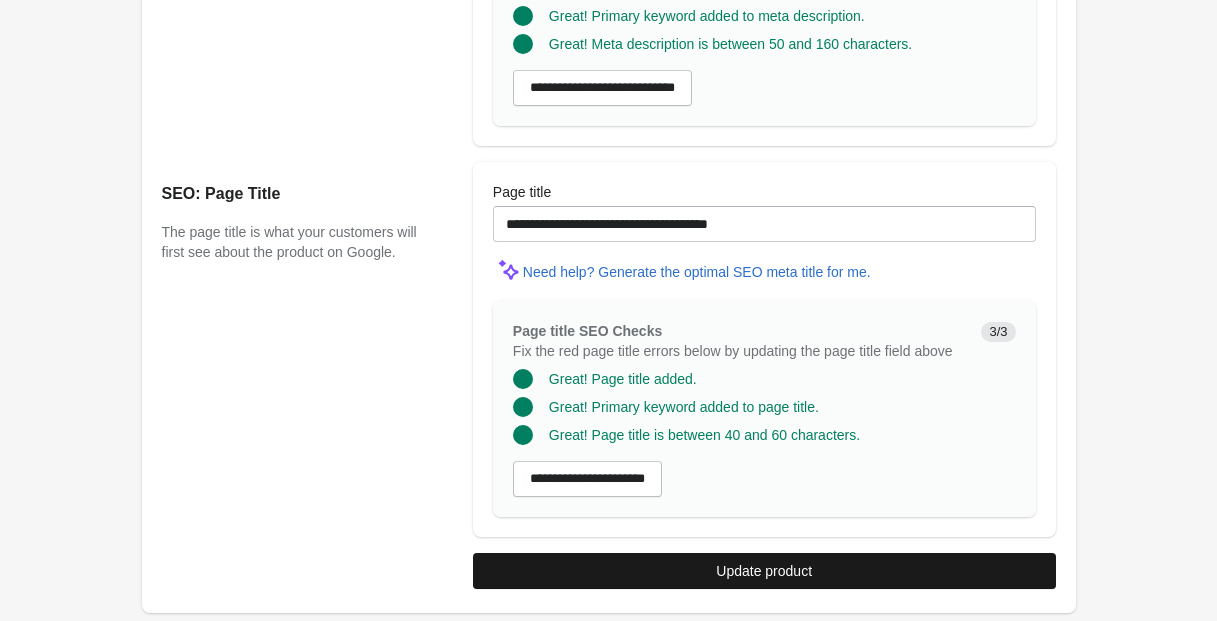 click on "Update product" at bounding box center [764, 571] 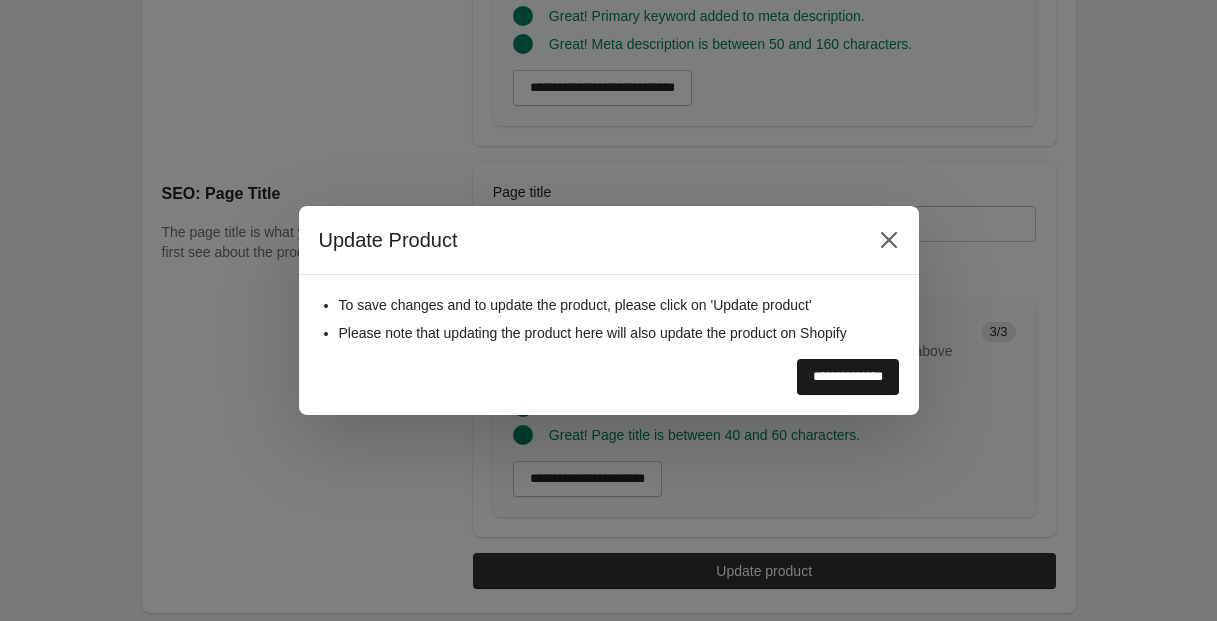 click on "**********" at bounding box center [848, 377] 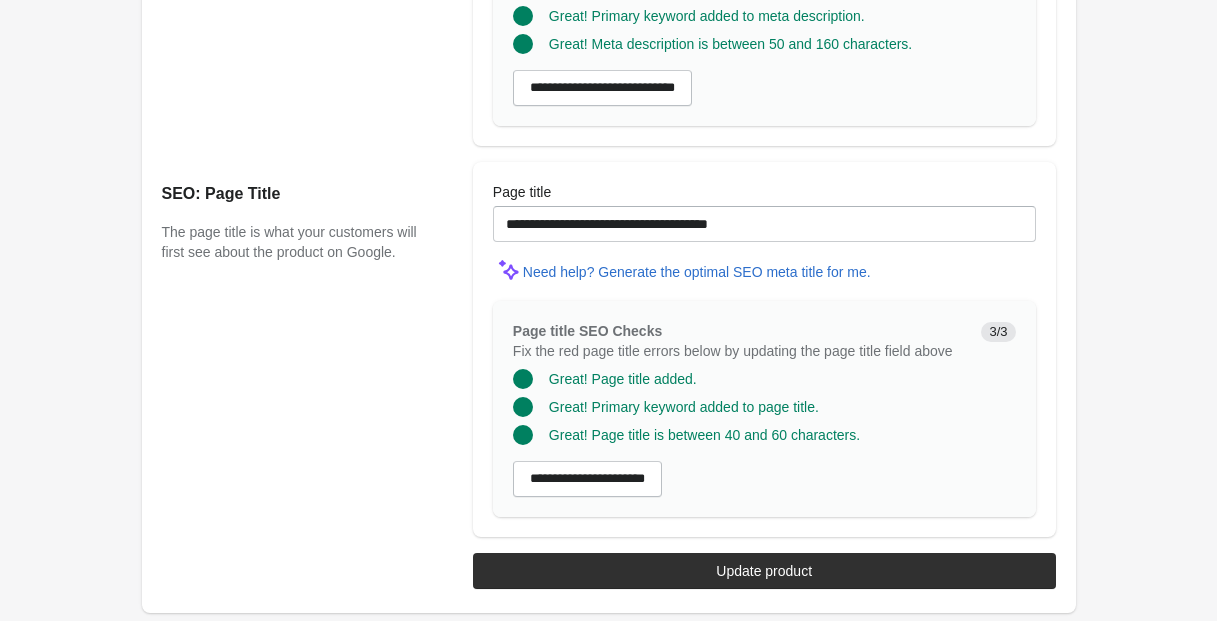 scroll, scrollTop: 1717, scrollLeft: 0, axis: vertical 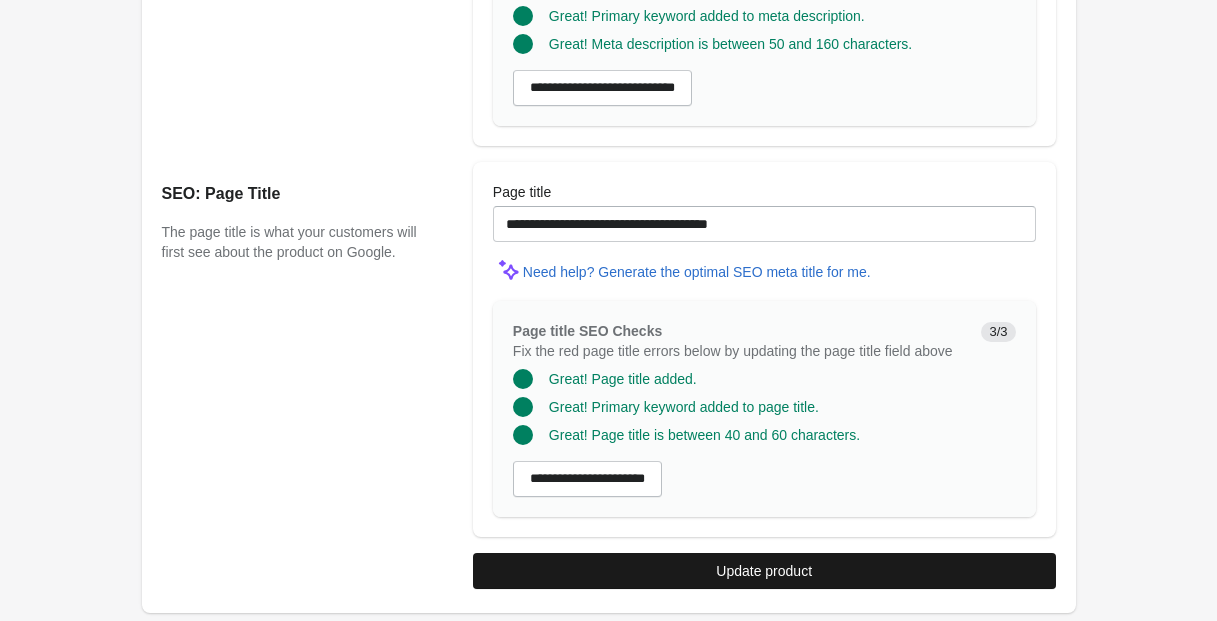 click on "Update product" at bounding box center (764, 571) 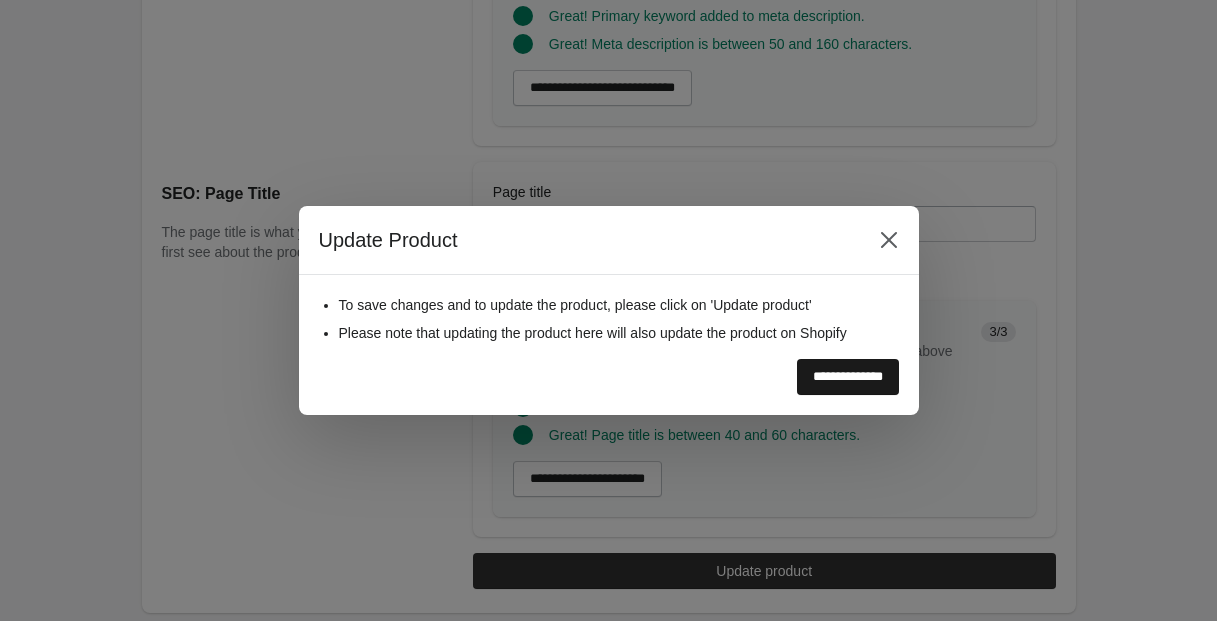 click on "**********" at bounding box center [848, 377] 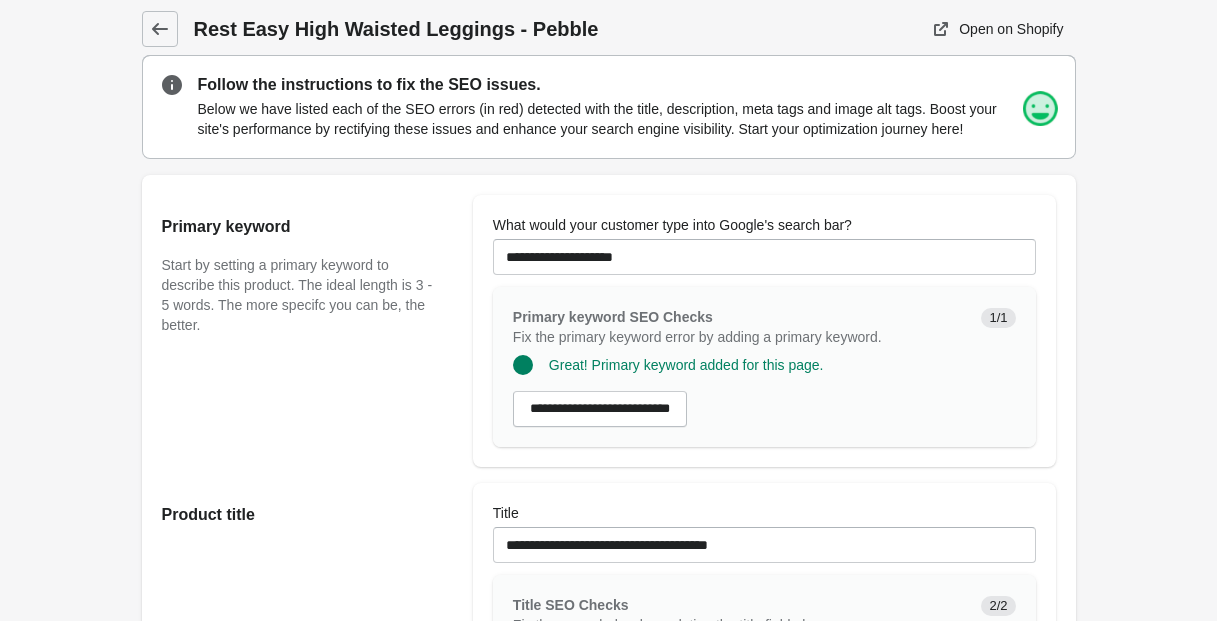 scroll, scrollTop: 7, scrollLeft: 0, axis: vertical 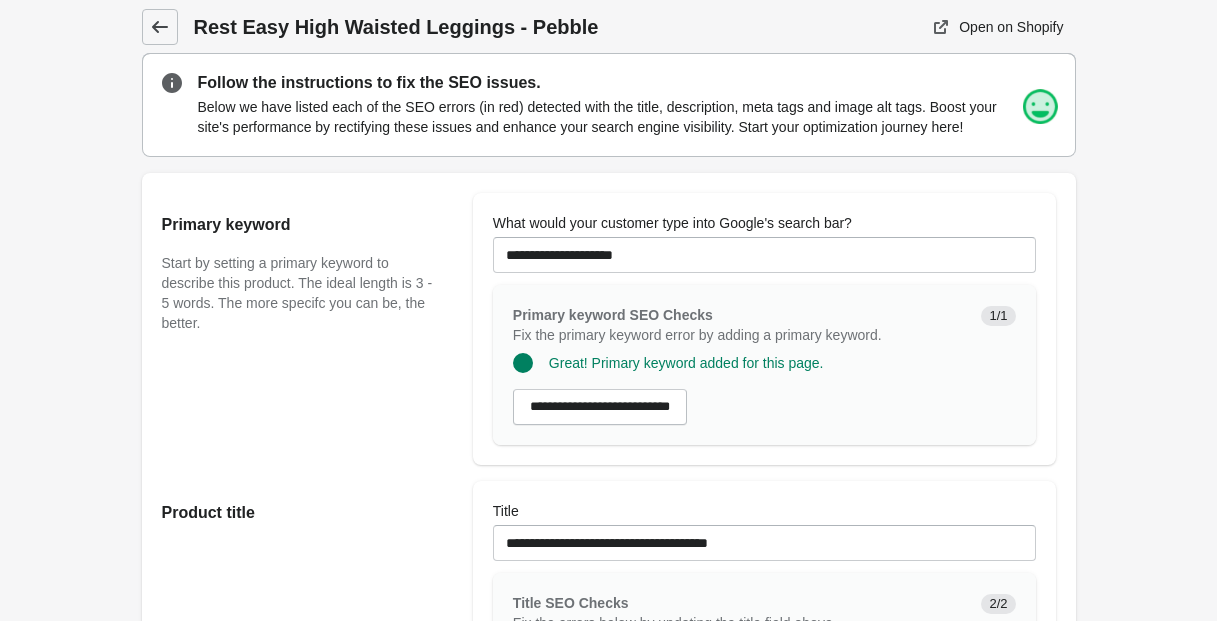 click 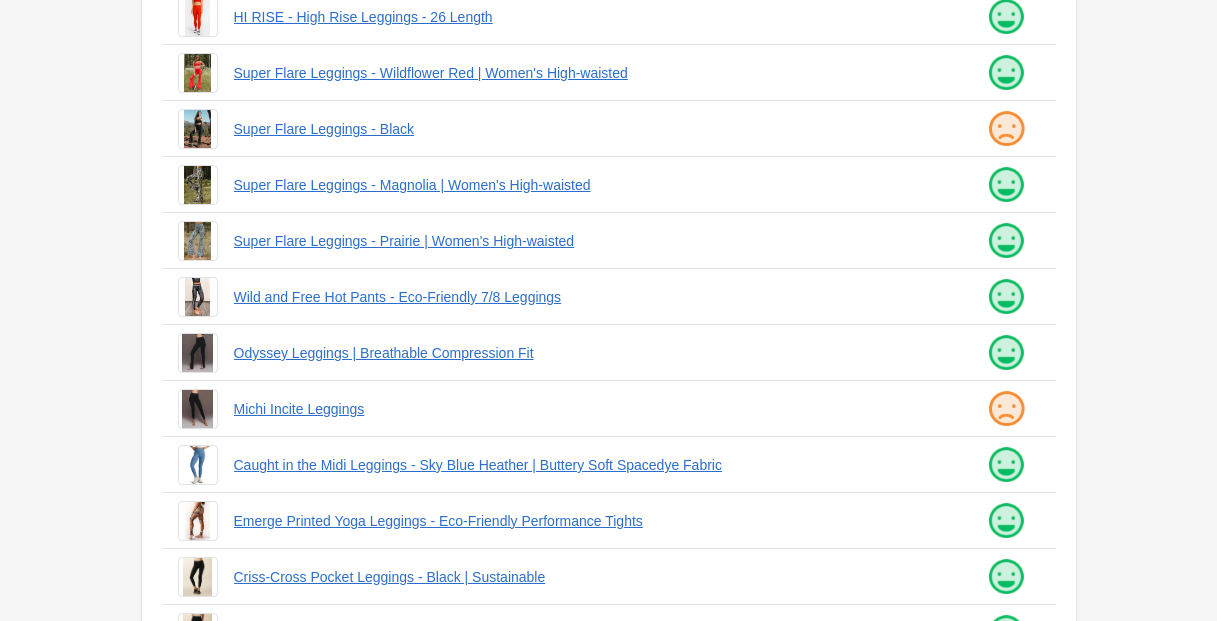 scroll, scrollTop: 536, scrollLeft: 0, axis: vertical 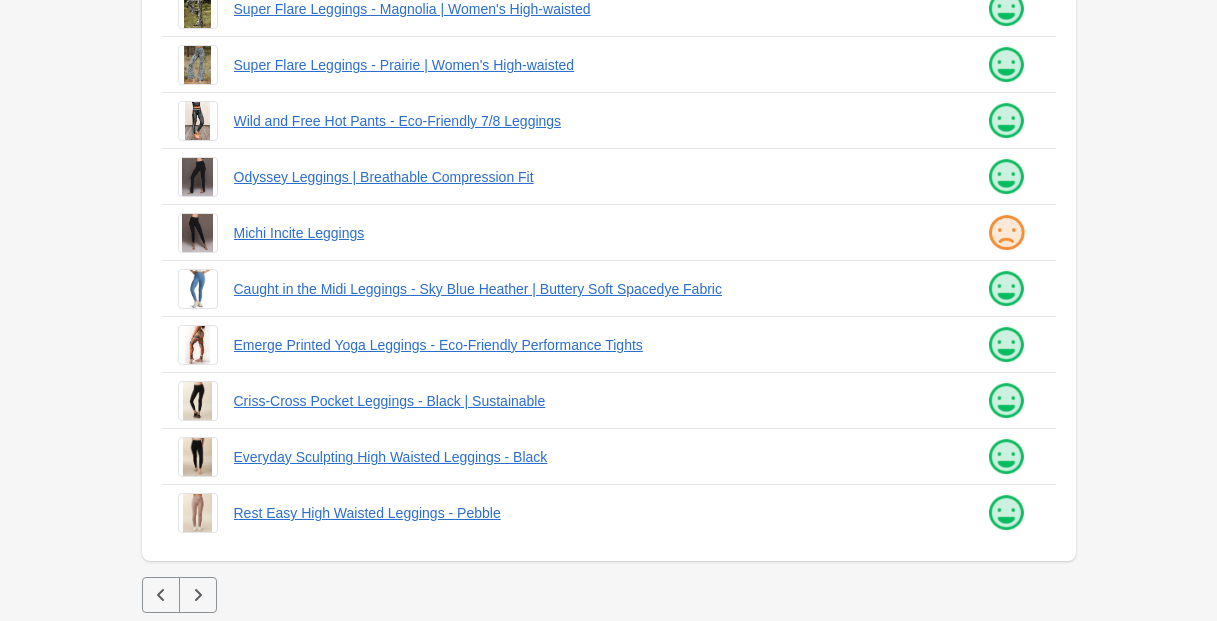 click 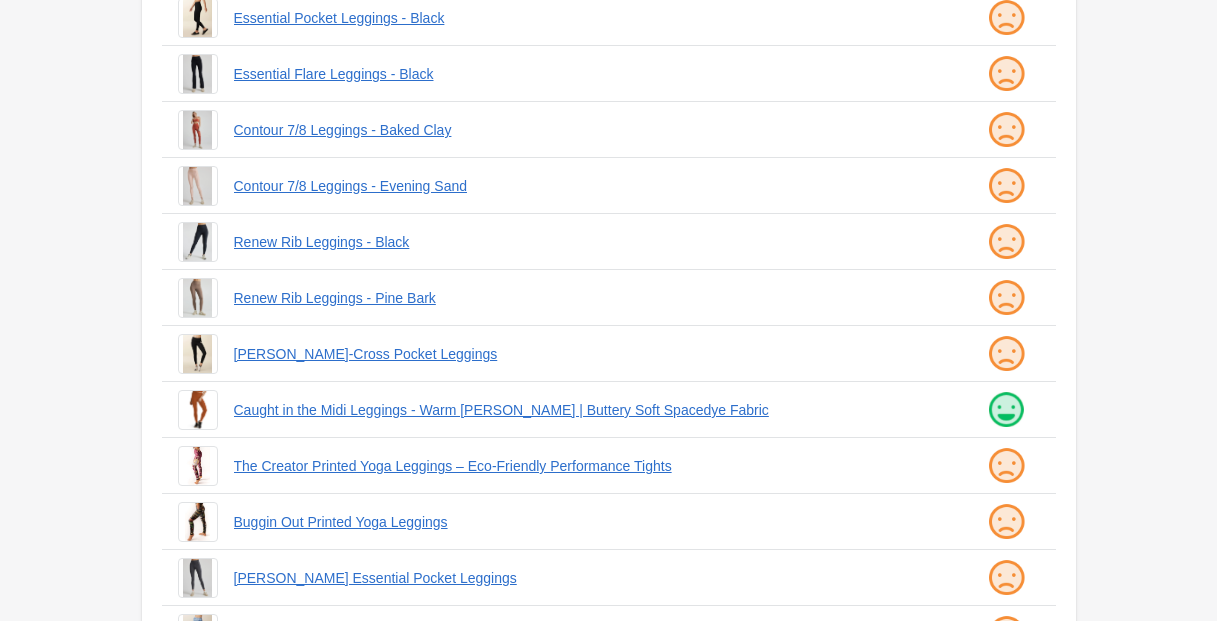 scroll, scrollTop: 536, scrollLeft: 0, axis: vertical 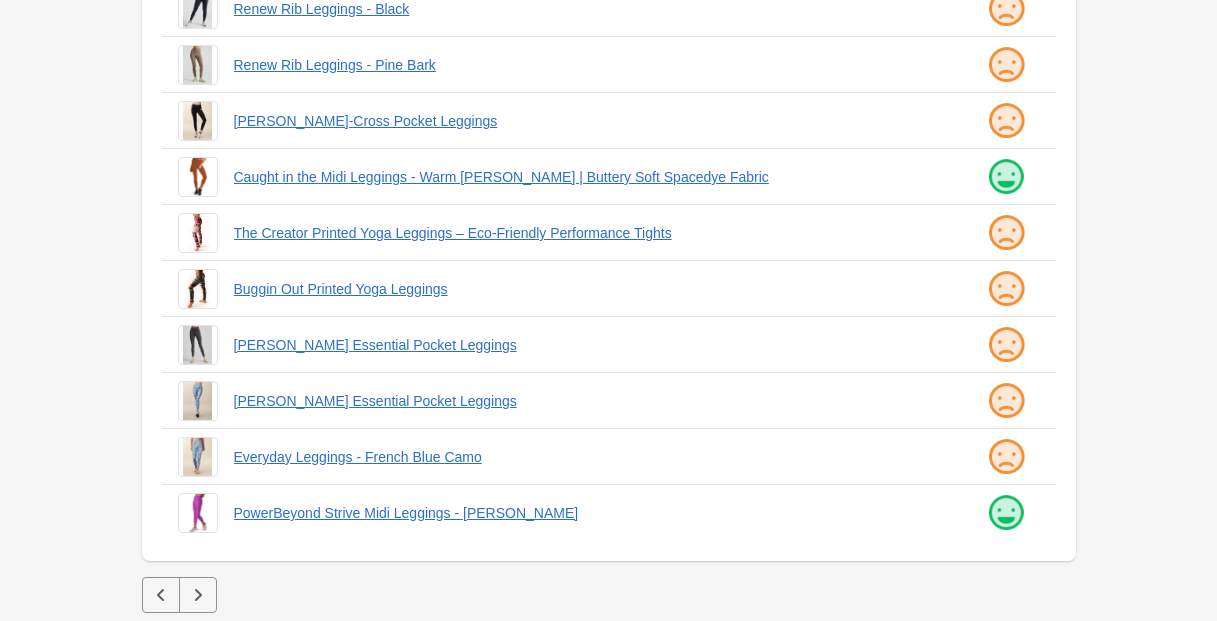 click 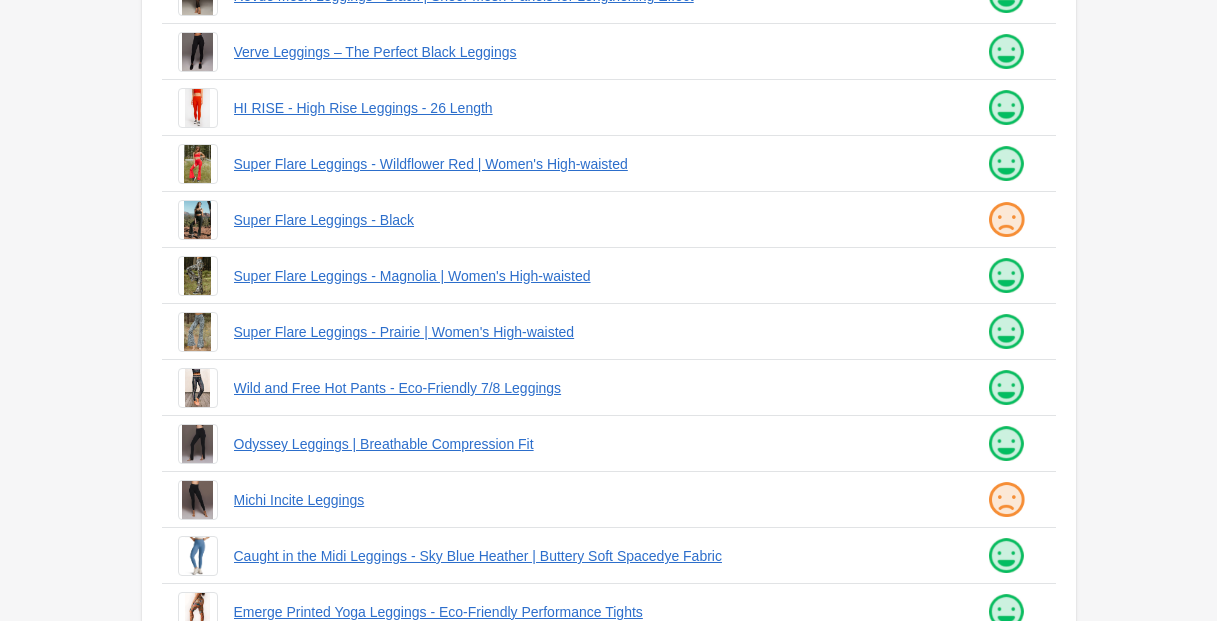 scroll, scrollTop: 536, scrollLeft: 0, axis: vertical 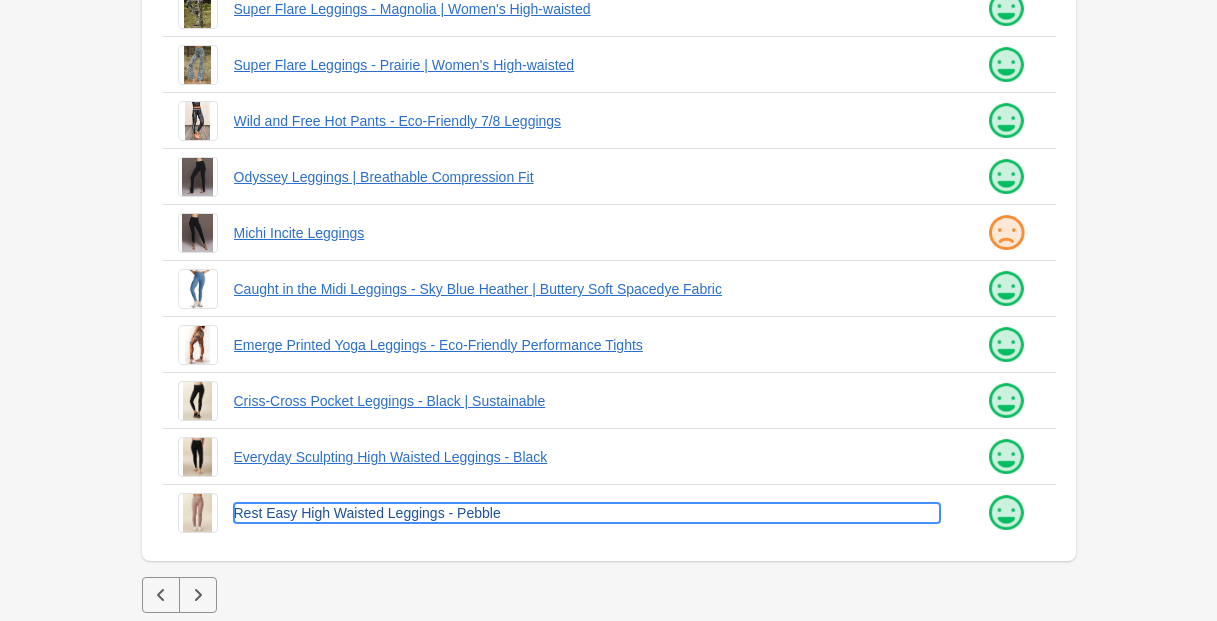 click on "Rest Easy High Waisted Leggings - Pebble" at bounding box center (587, 513) 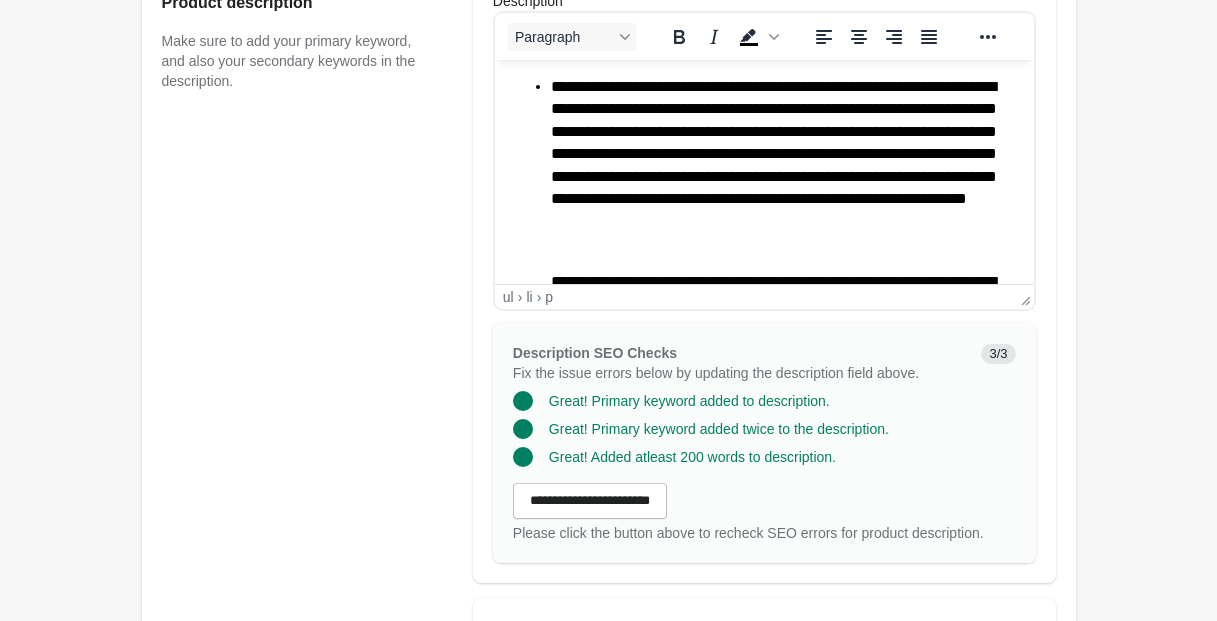 scroll, scrollTop: 767, scrollLeft: 0, axis: vertical 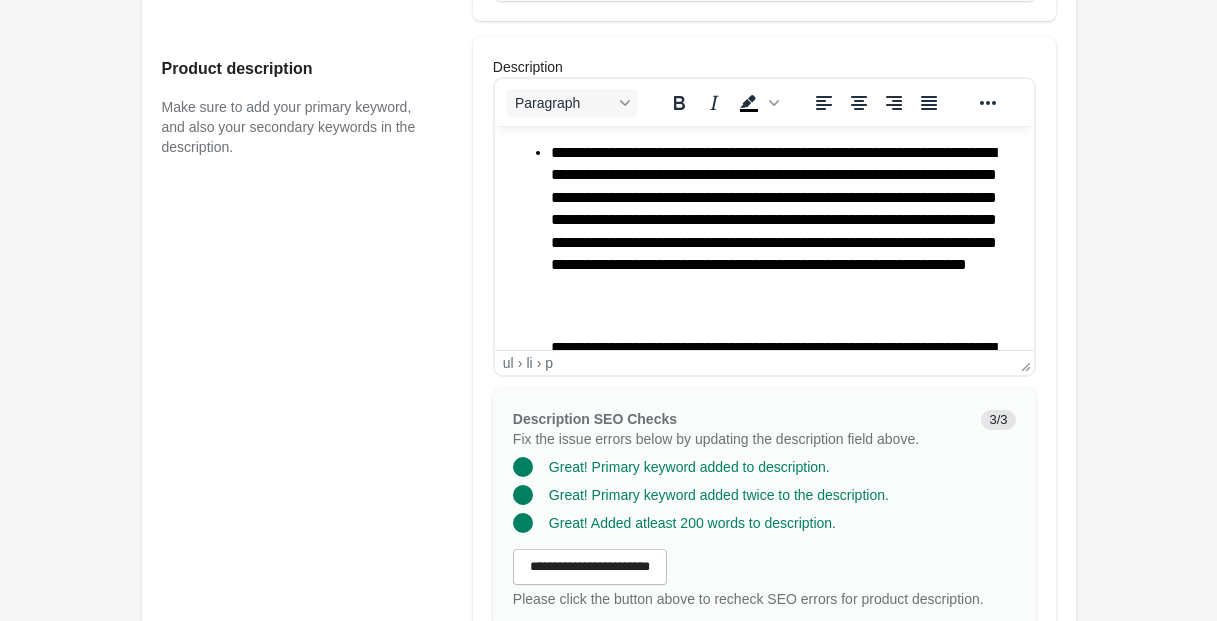 click on "**********" at bounding box center (763, 521) 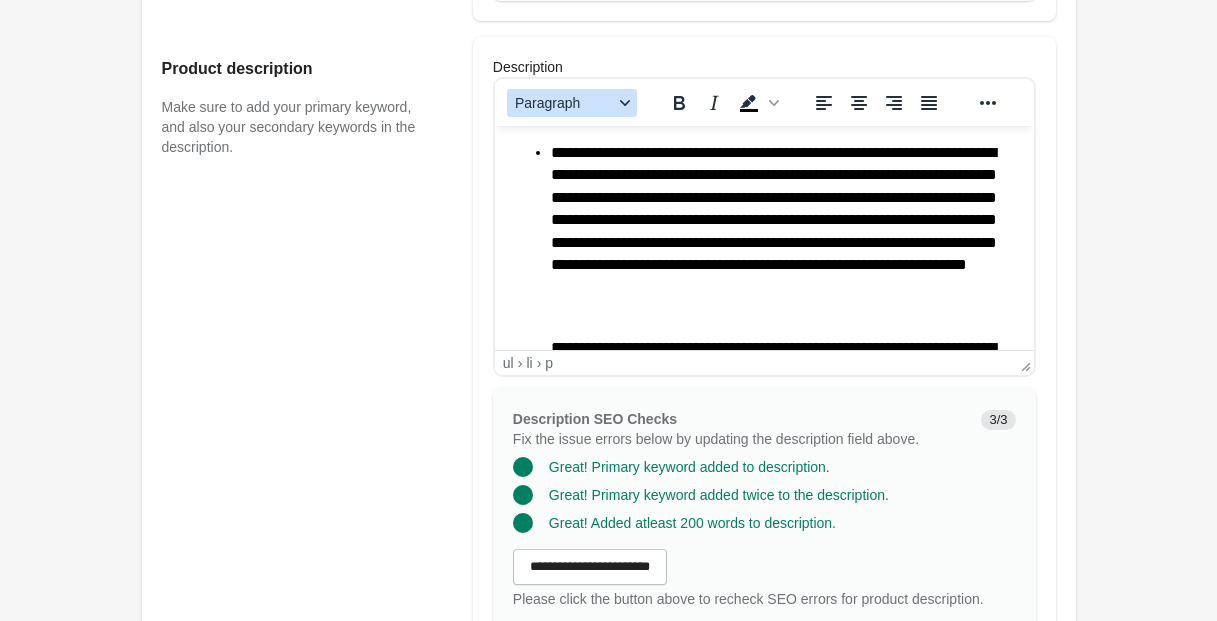 click 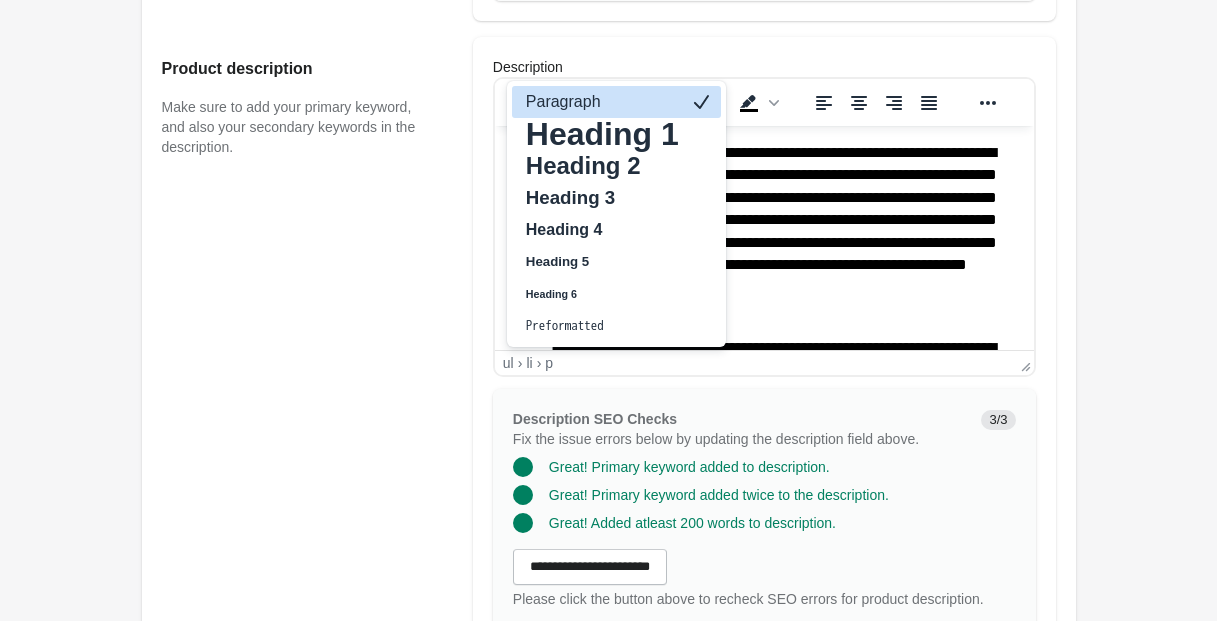 click on "Paragraph" at bounding box center (602, 102) 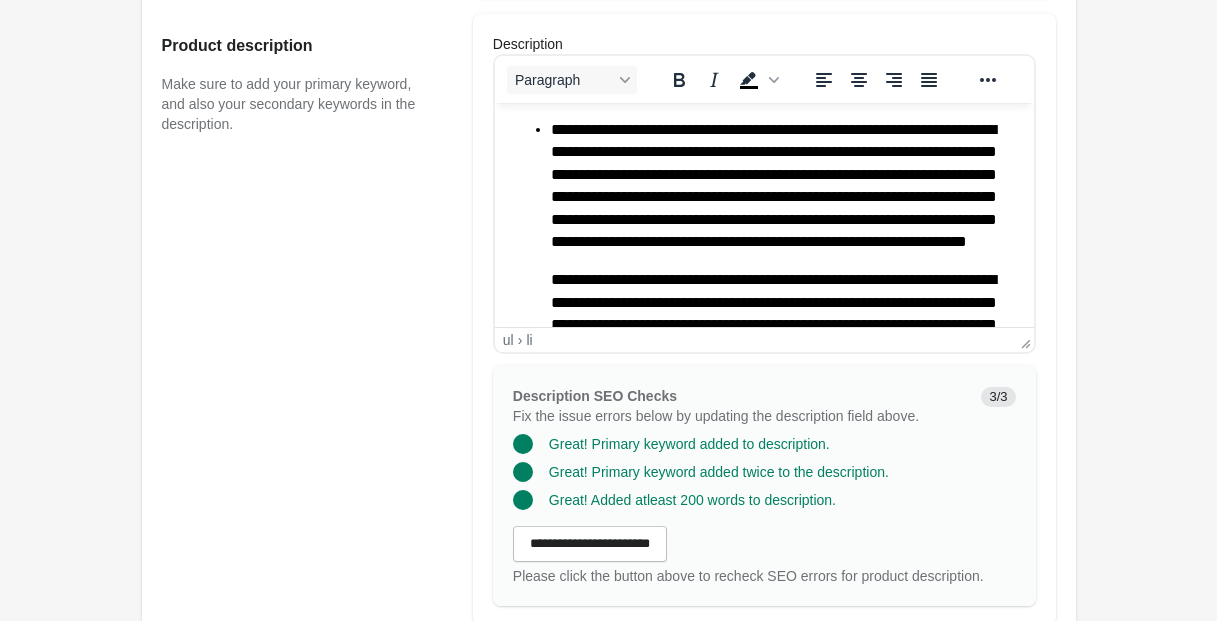 scroll, scrollTop: 795, scrollLeft: 0, axis: vertical 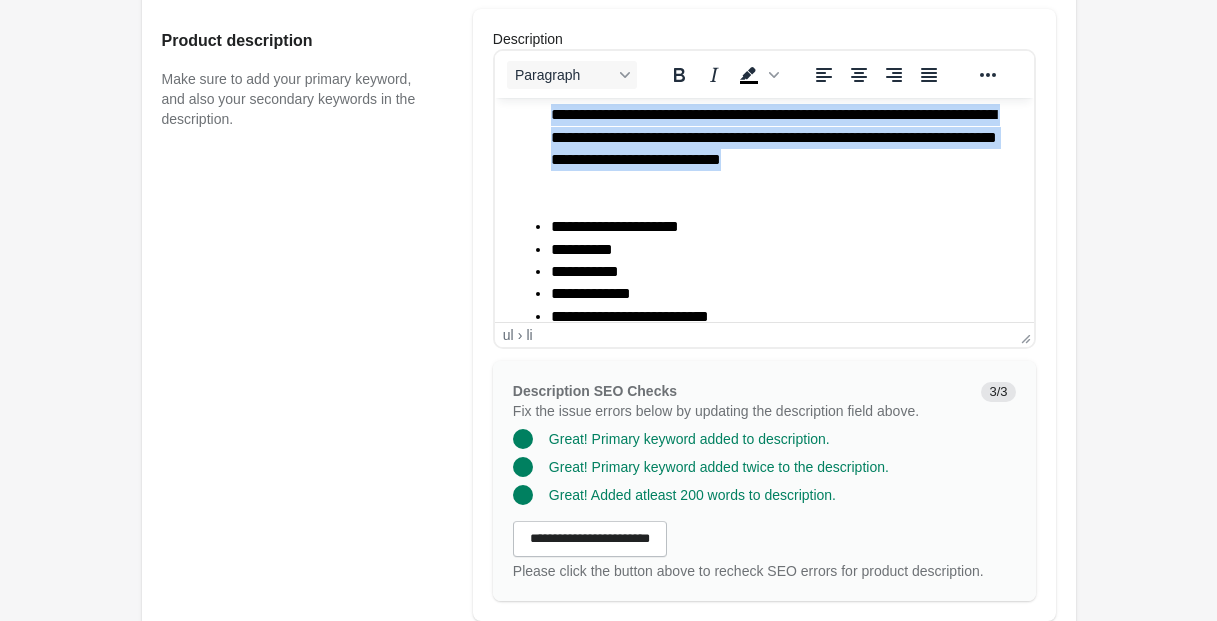 drag, startPoint x: 549, startPoint y: 126, endPoint x: 946, endPoint y: 216, distance: 407.0737 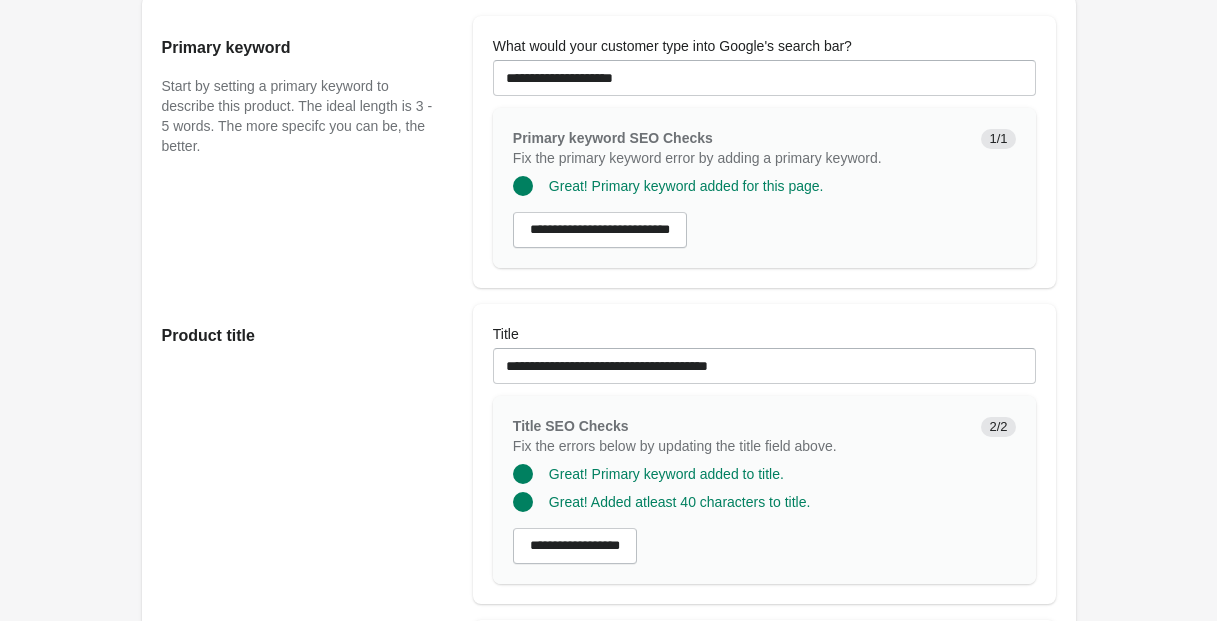 scroll, scrollTop: 0, scrollLeft: 0, axis: both 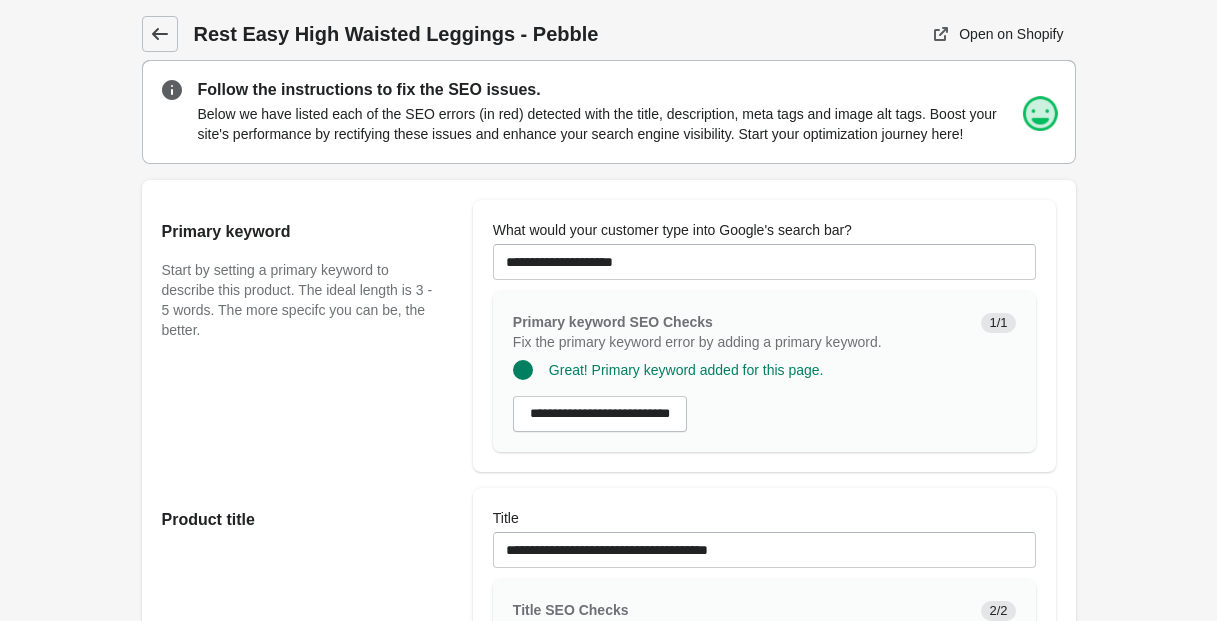 click 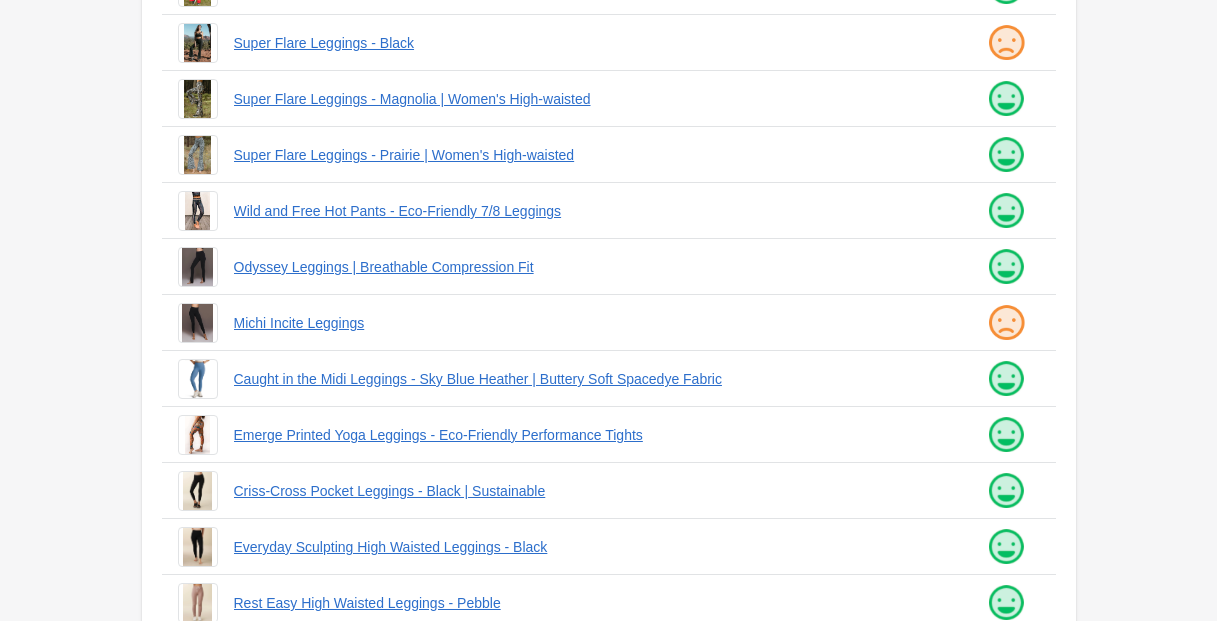 scroll, scrollTop: 536, scrollLeft: 0, axis: vertical 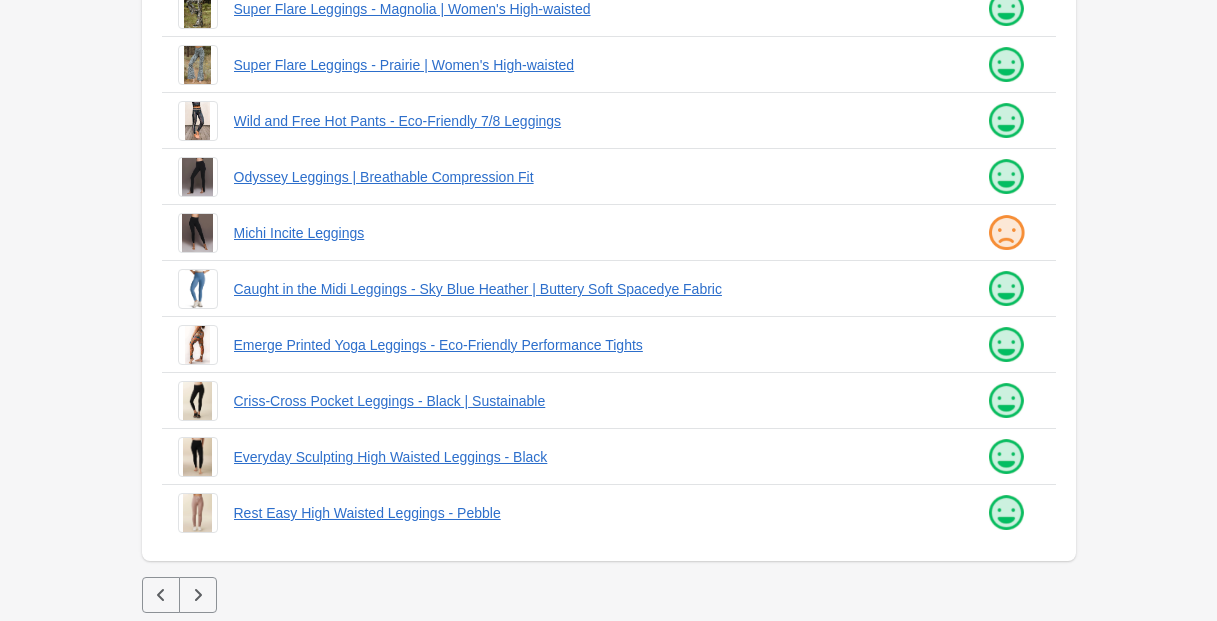click 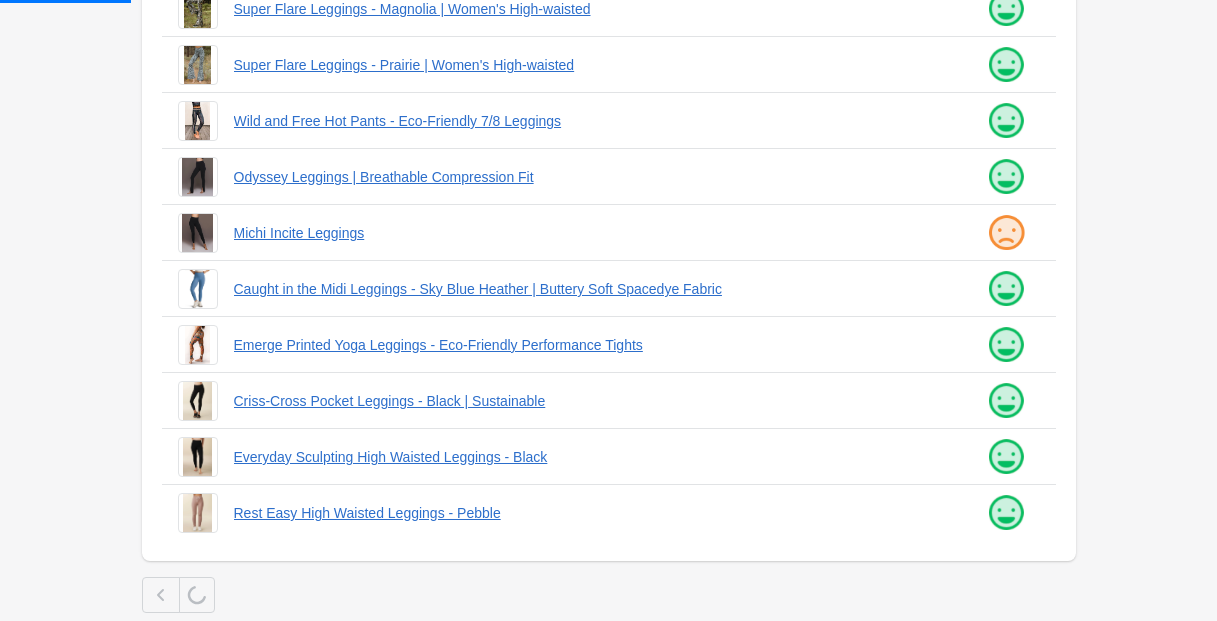 scroll, scrollTop: 0, scrollLeft: 0, axis: both 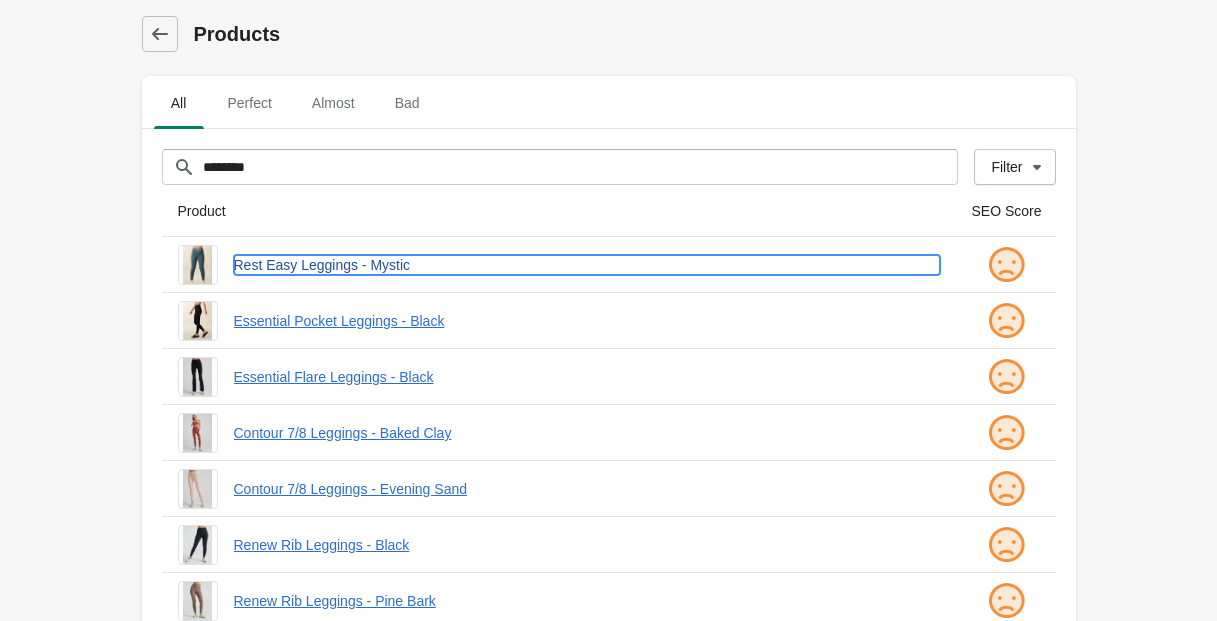 click on "Rest Easy Leggings - Mystic" at bounding box center [587, 265] 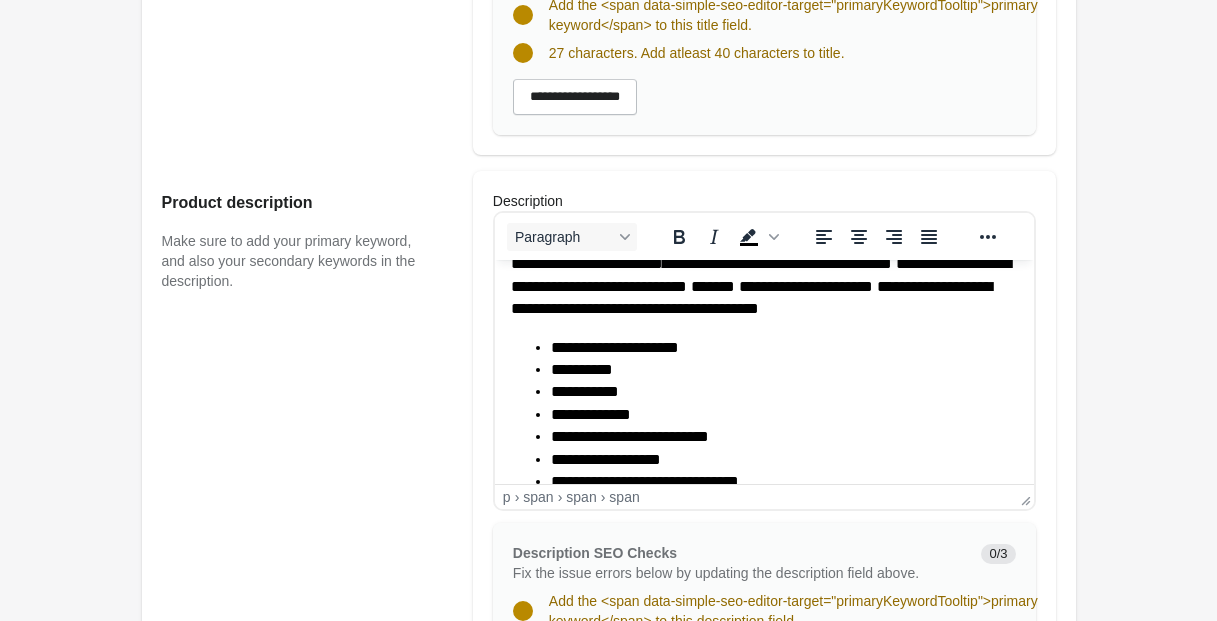 scroll, scrollTop: 0, scrollLeft: 0, axis: both 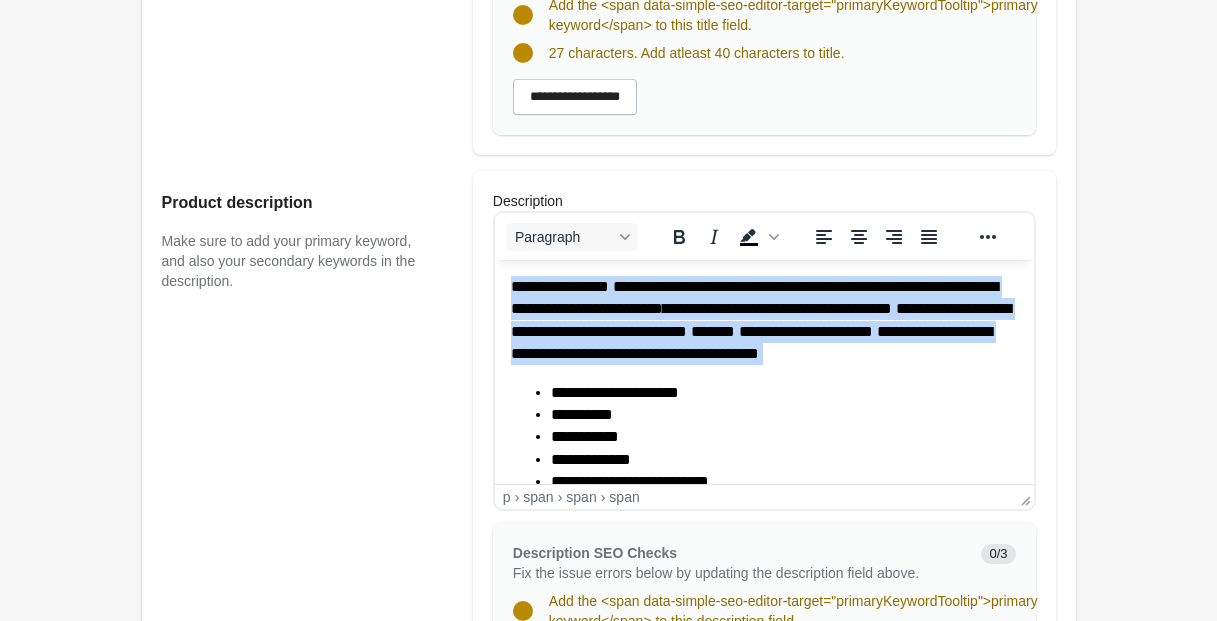 drag, startPoint x: 510, startPoint y: 285, endPoint x: 840, endPoint y: 381, distance: 343.68008 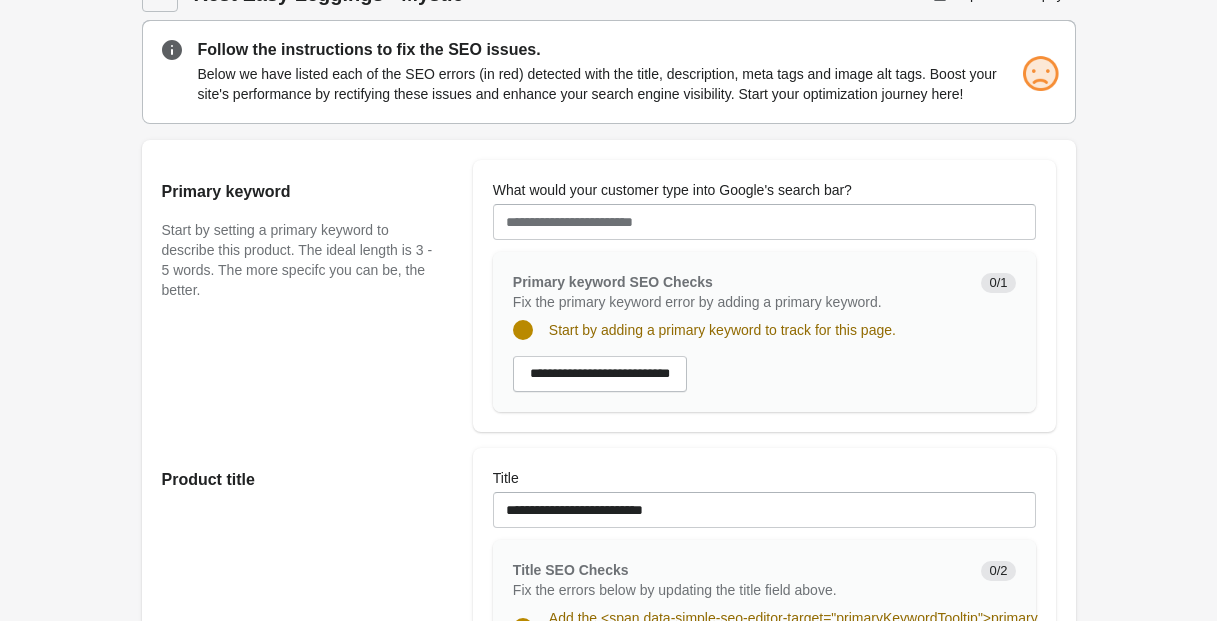 scroll, scrollTop: 0, scrollLeft: 0, axis: both 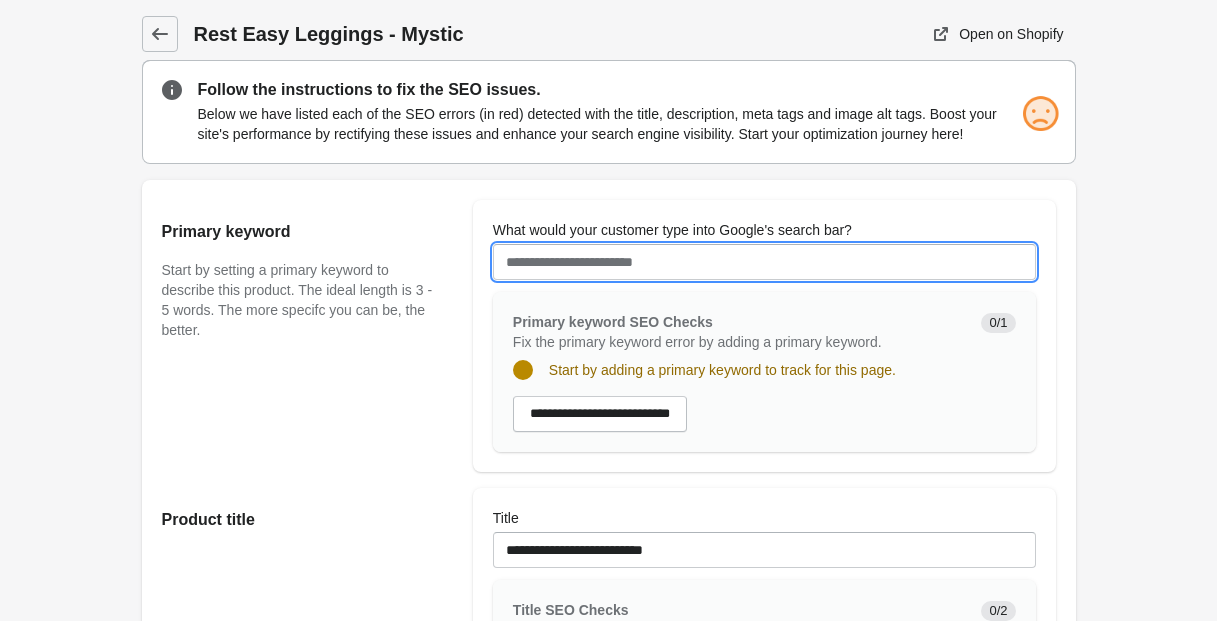 click on "What would your customer type into Google's search bar?" at bounding box center [764, 262] 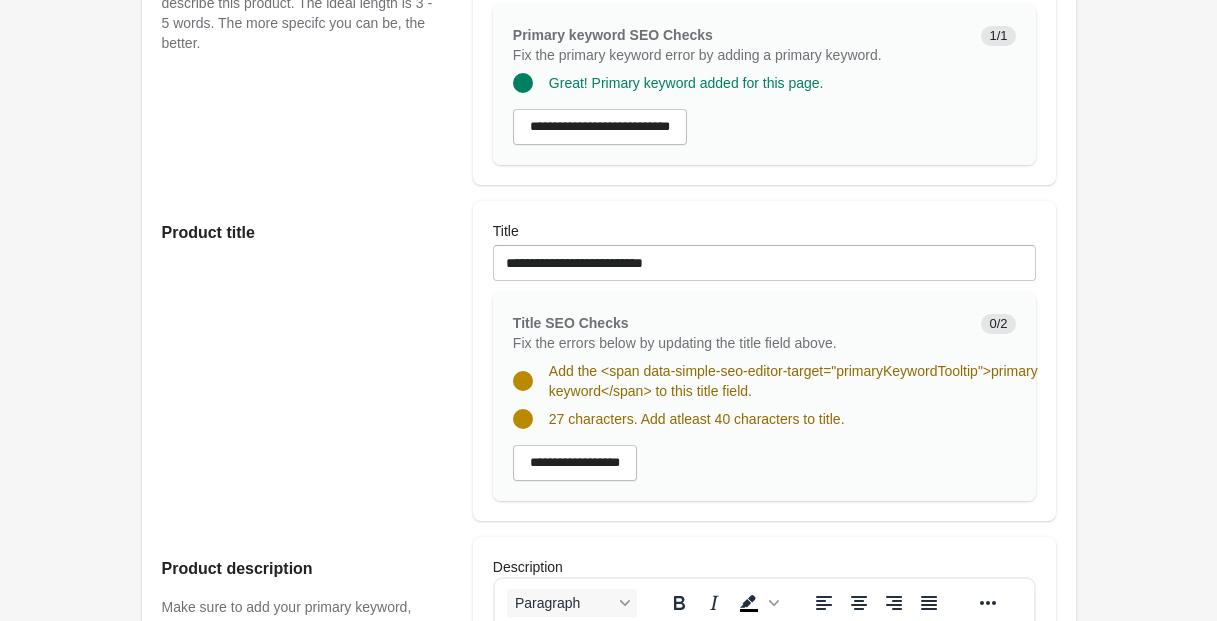 scroll, scrollTop: 294, scrollLeft: 0, axis: vertical 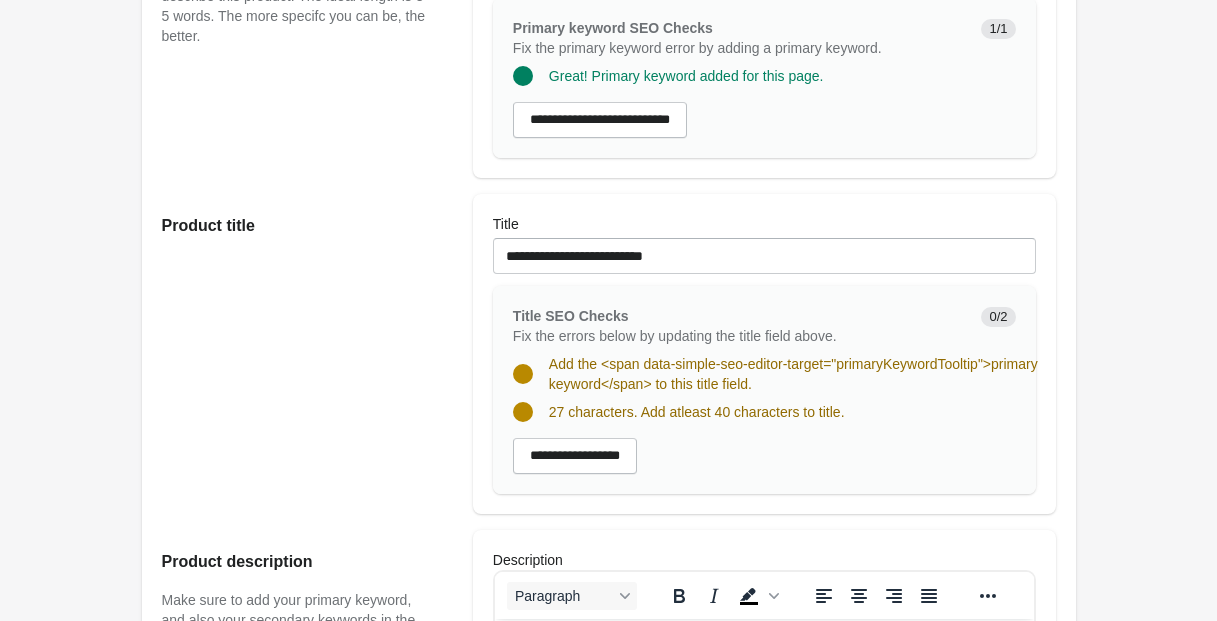 type on "**********" 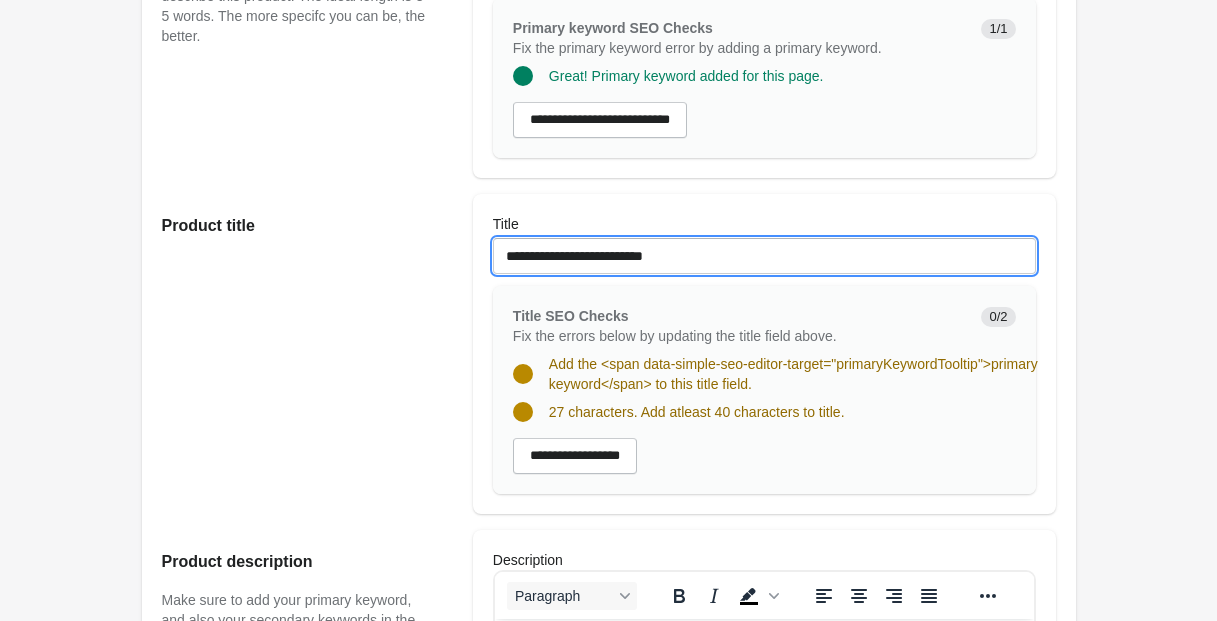 click on "**********" at bounding box center [764, 256] 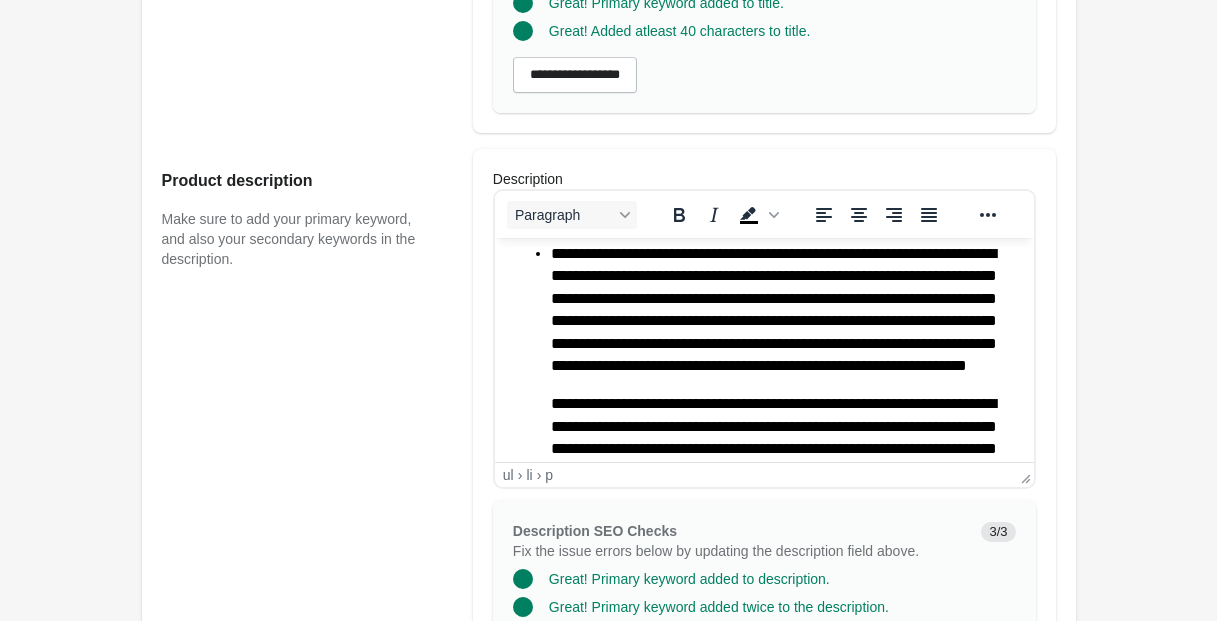 scroll, scrollTop: 0, scrollLeft: 0, axis: both 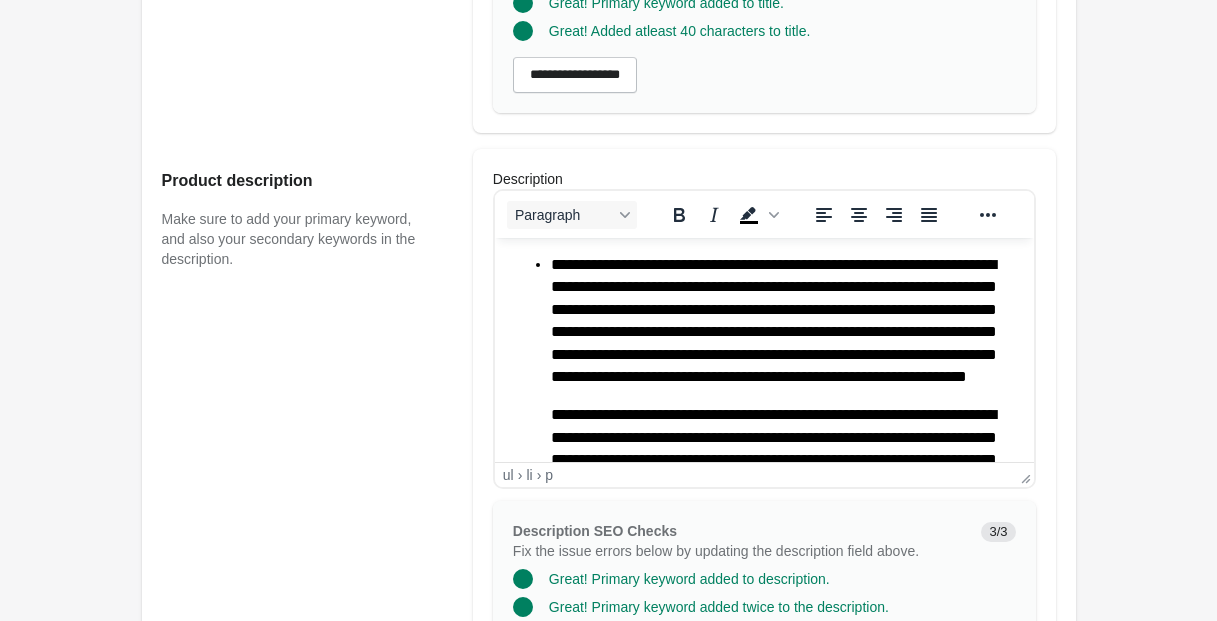 type on "**********" 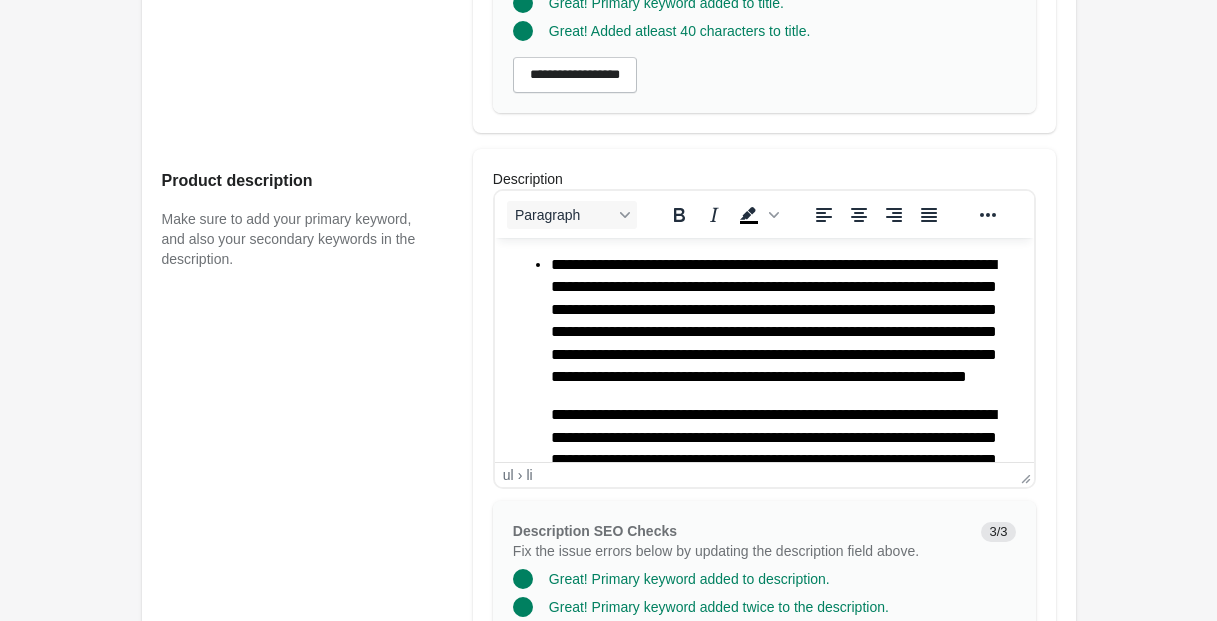 click on "**********" at bounding box center (783, 513) 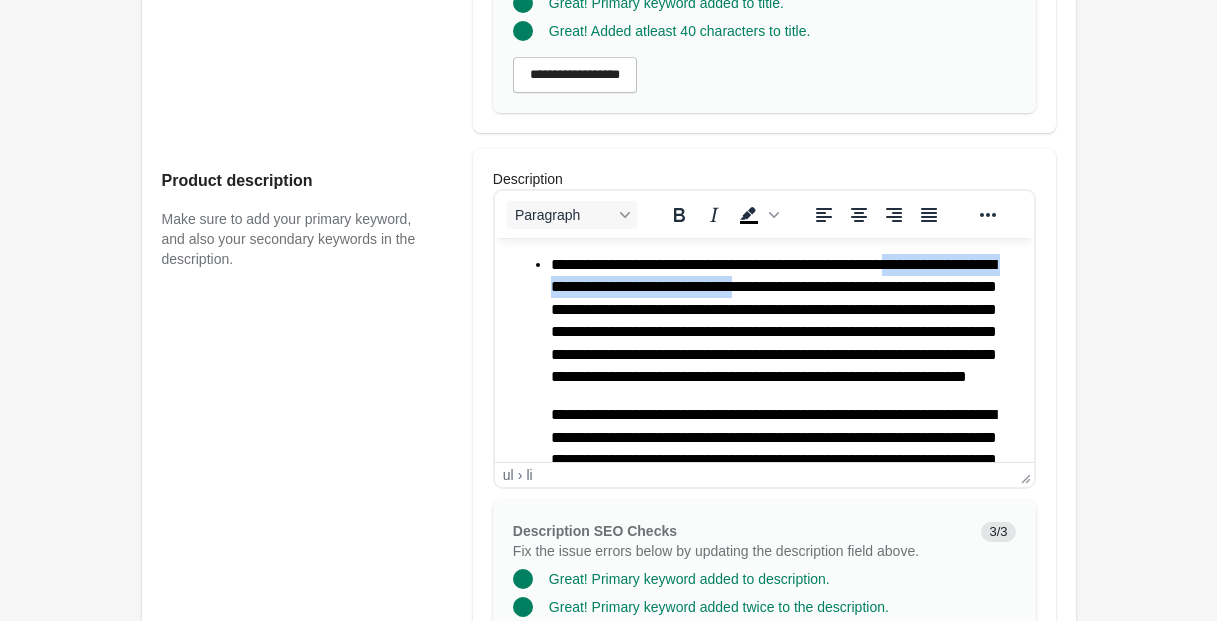 drag, startPoint x: 932, startPoint y: 262, endPoint x: 789, endPoint y: 288, distance: 145.34442 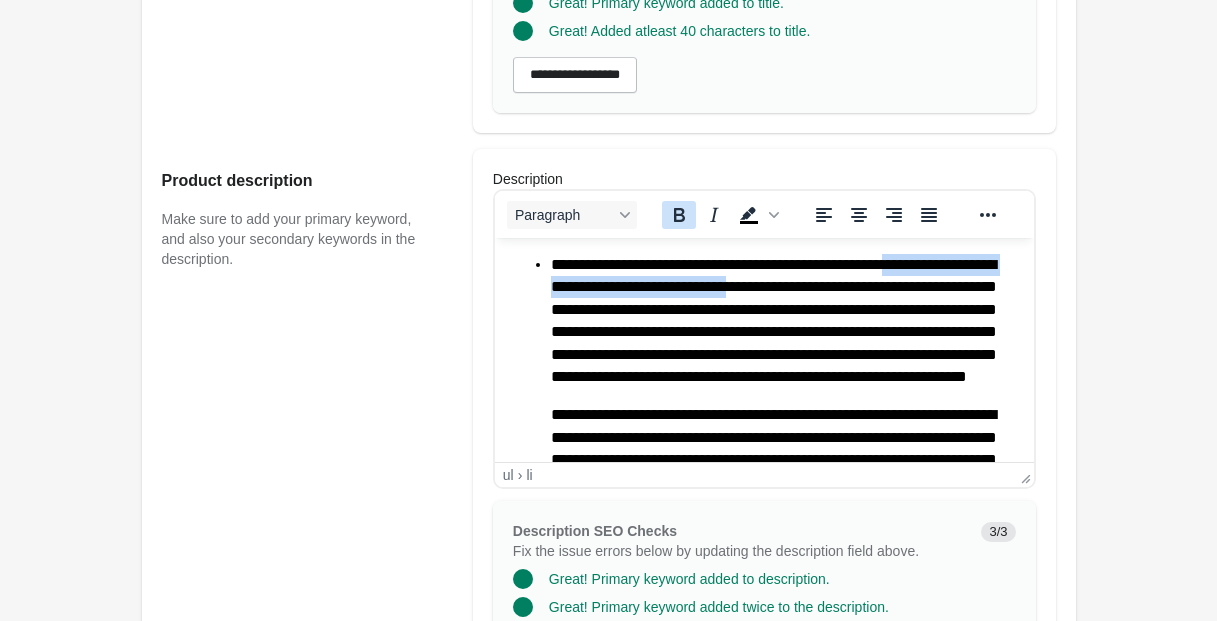 drag, startPoint x: 675, startPoint y: 235, endPoint x: 690, endPoint y: 245, distance: 18.027756 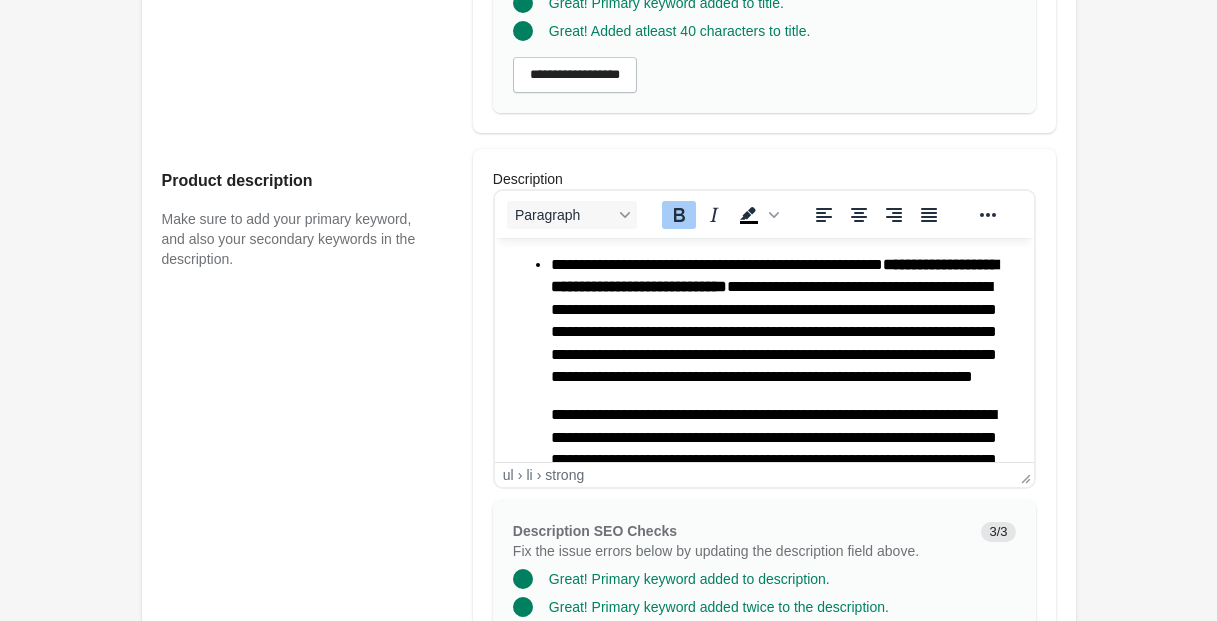 click on "**********" at bounding box center (783, 513) 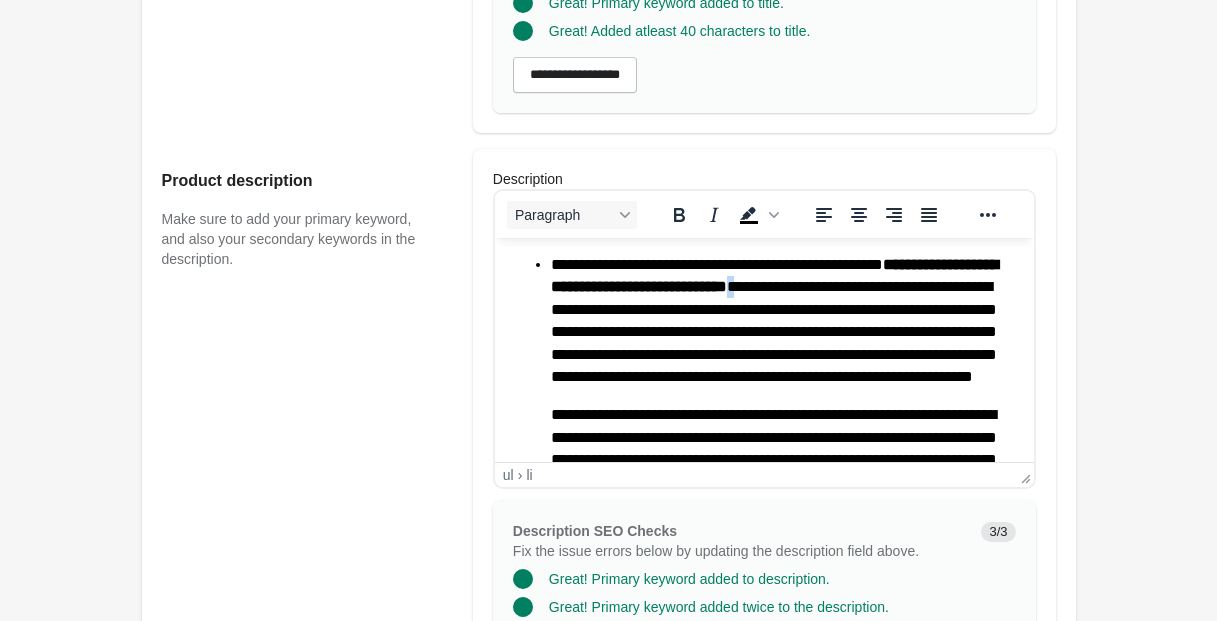 drag, startPoint x: 881, startPoint y: 287, endPoint x: 818, endPoint y: 285, distance: 63.03174 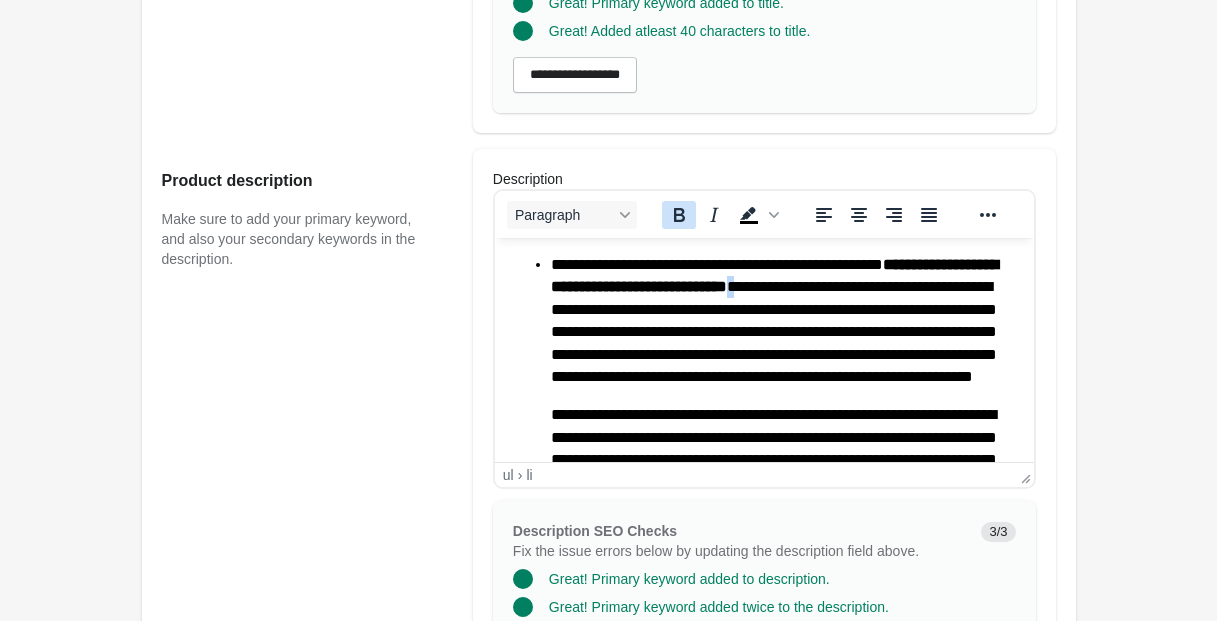 click 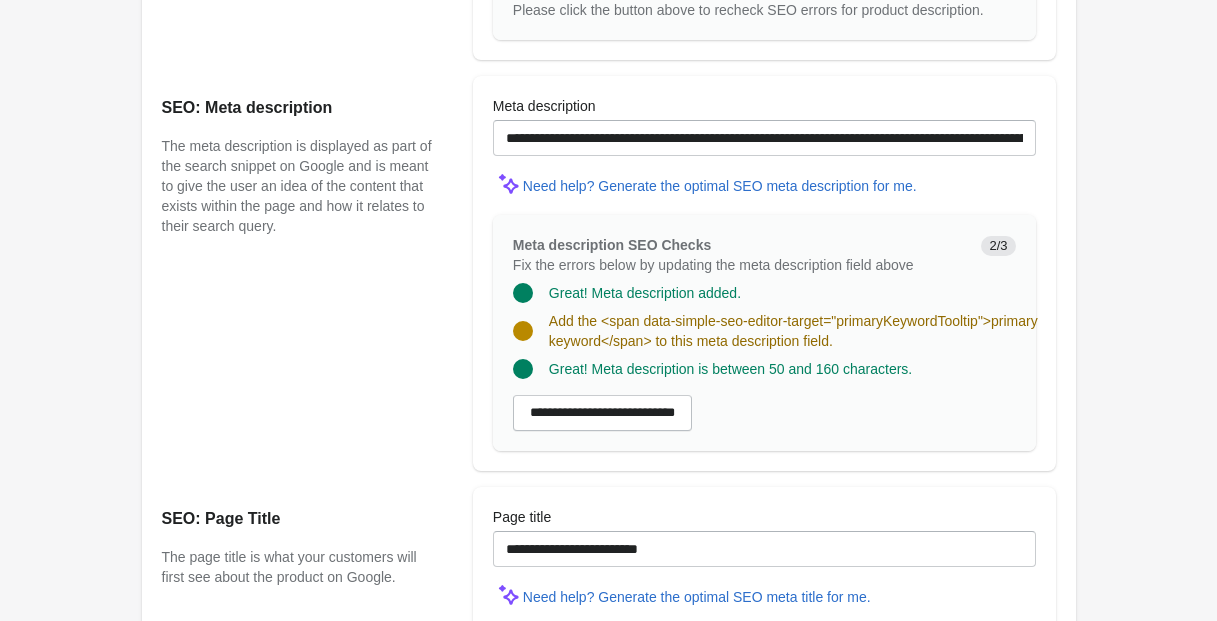 scroll, scrollTop: 1358, scrollLeft: 0, axis: vertical 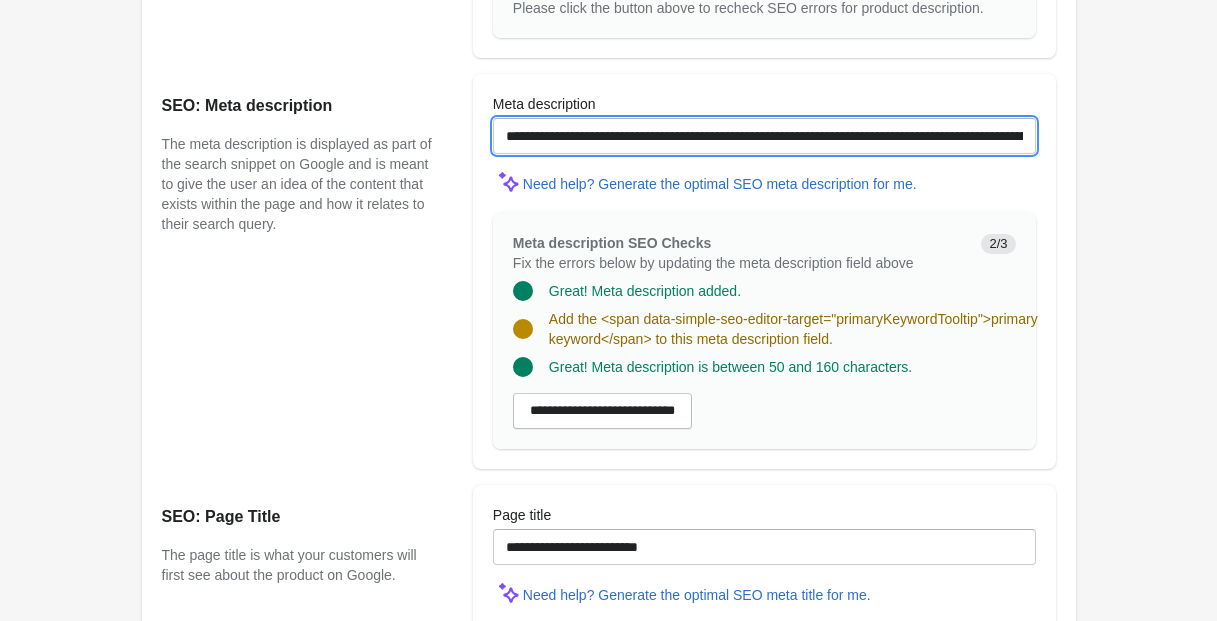 click on "**********" at bounding box center [764, 136] 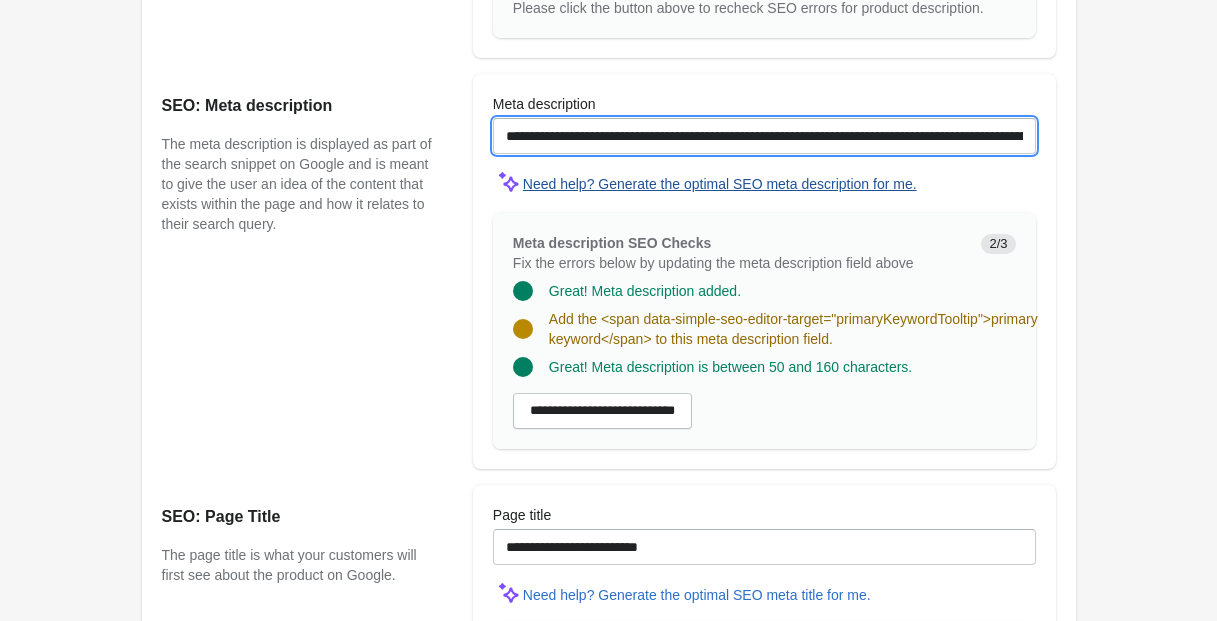 scroll, scrollTop: 1353, scrollLeft: 0, axis: vertical 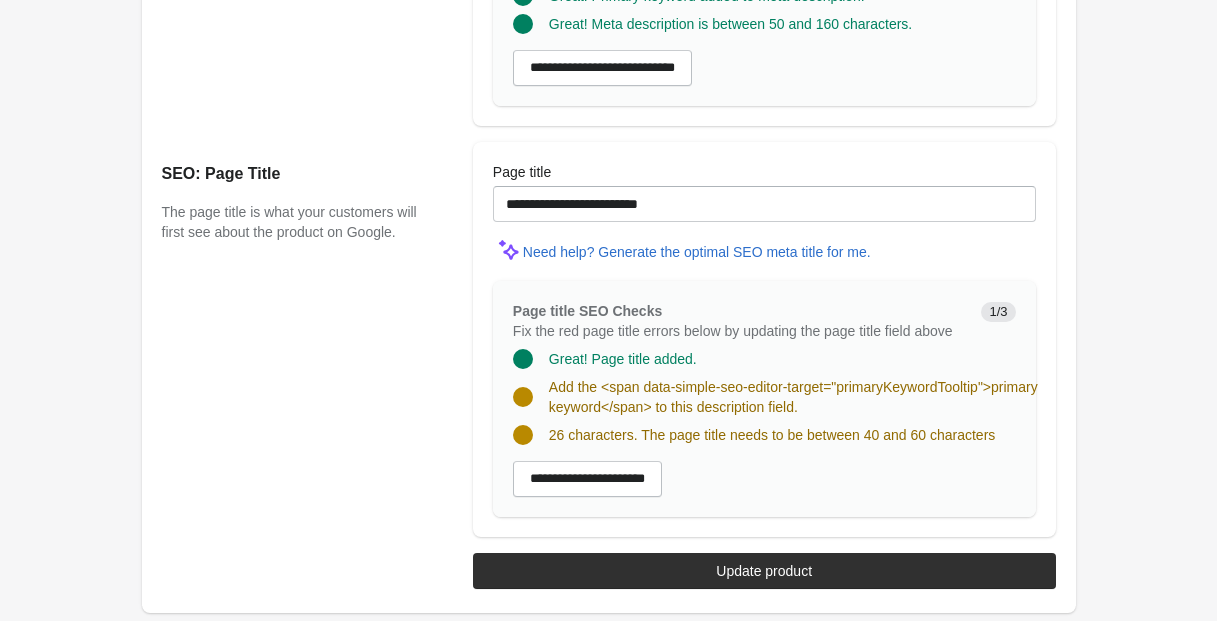 type on "**********" 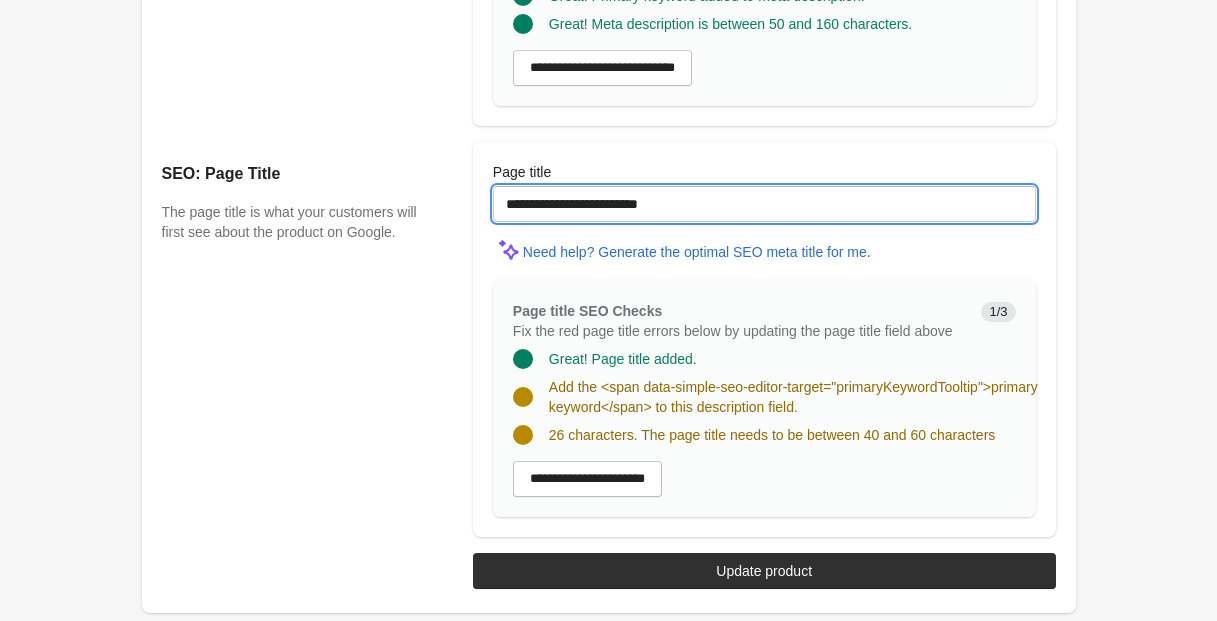 drag, startPoint x: 627, startPoint y: 149, endPoint x: 640, endPoint y: 174, distance: 28.178005 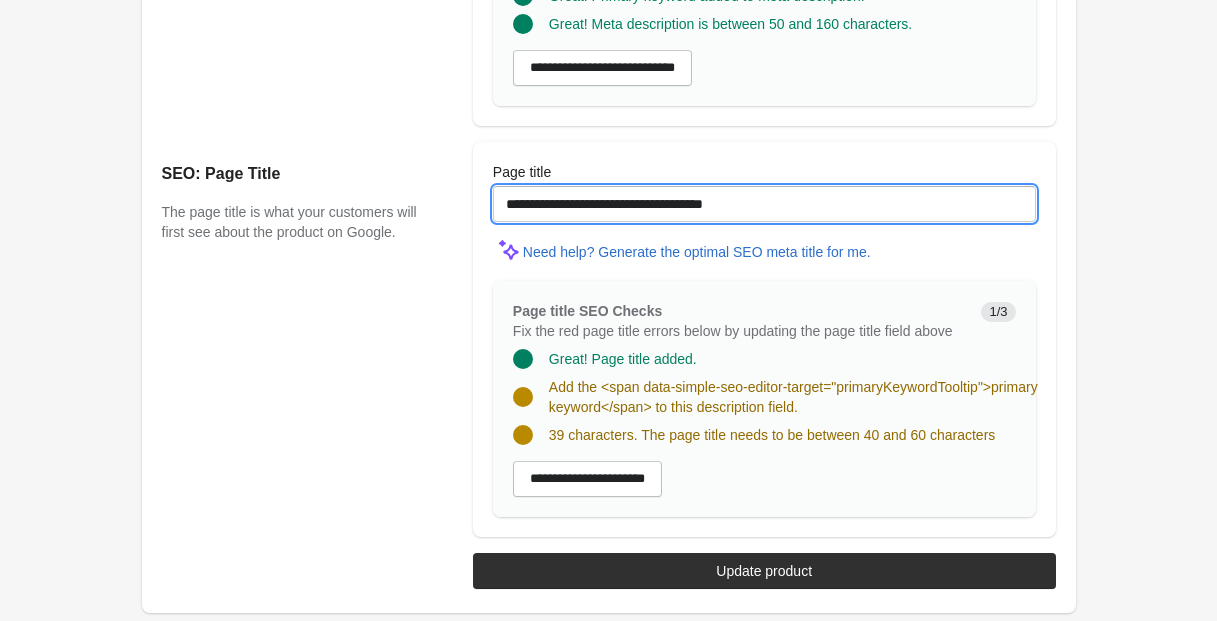click on "**********" at bounding box center [764, 204] 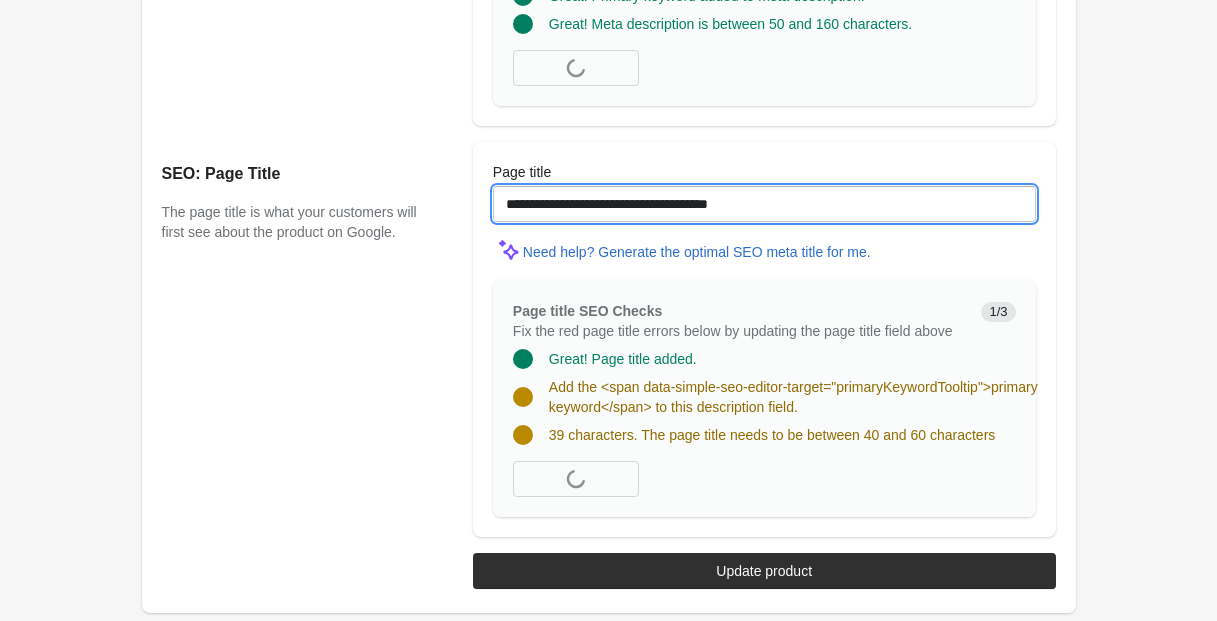 click on "**********" at bounding box center [764, 204] 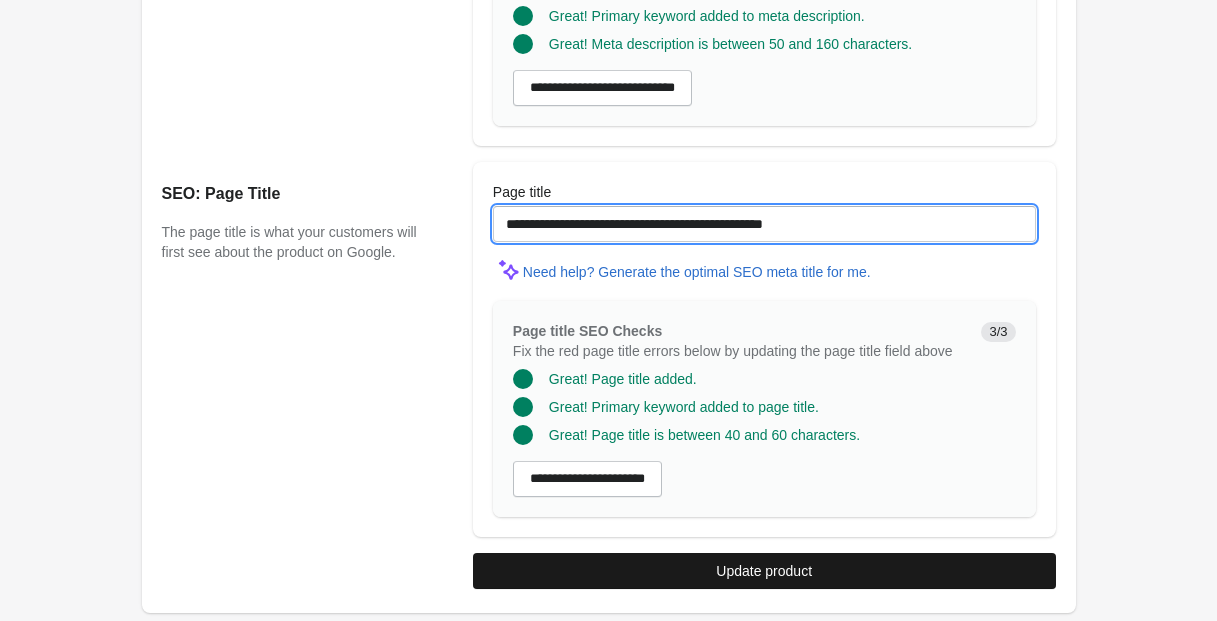 type on "**********" 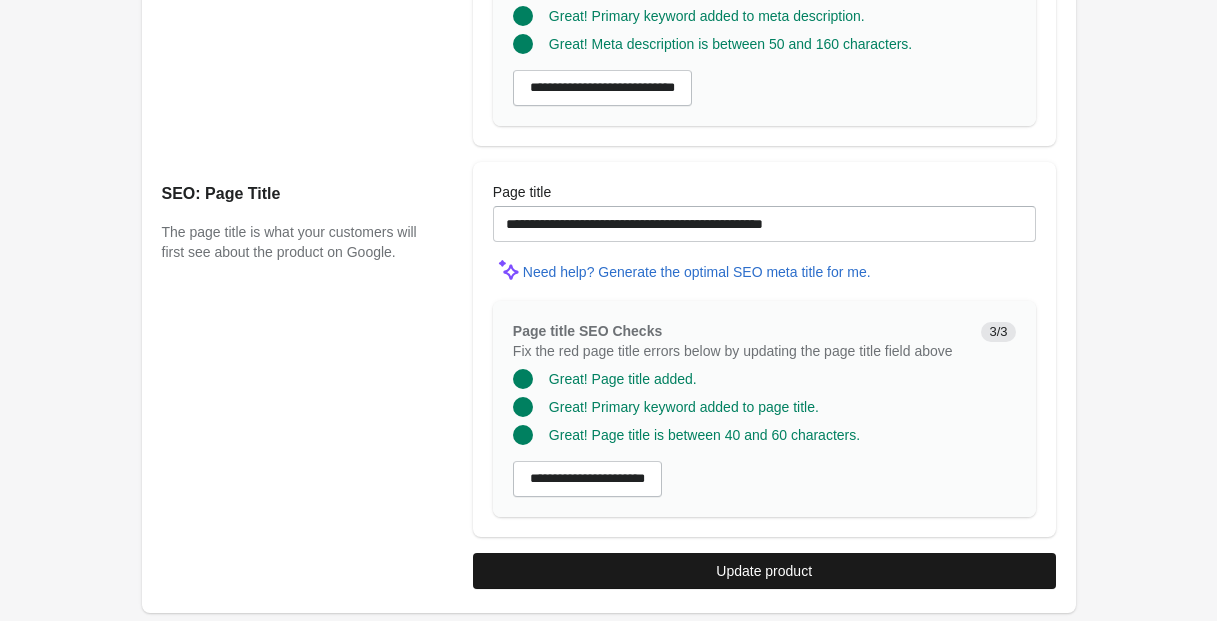 click on "Update product" at bounding box center (764, 571) 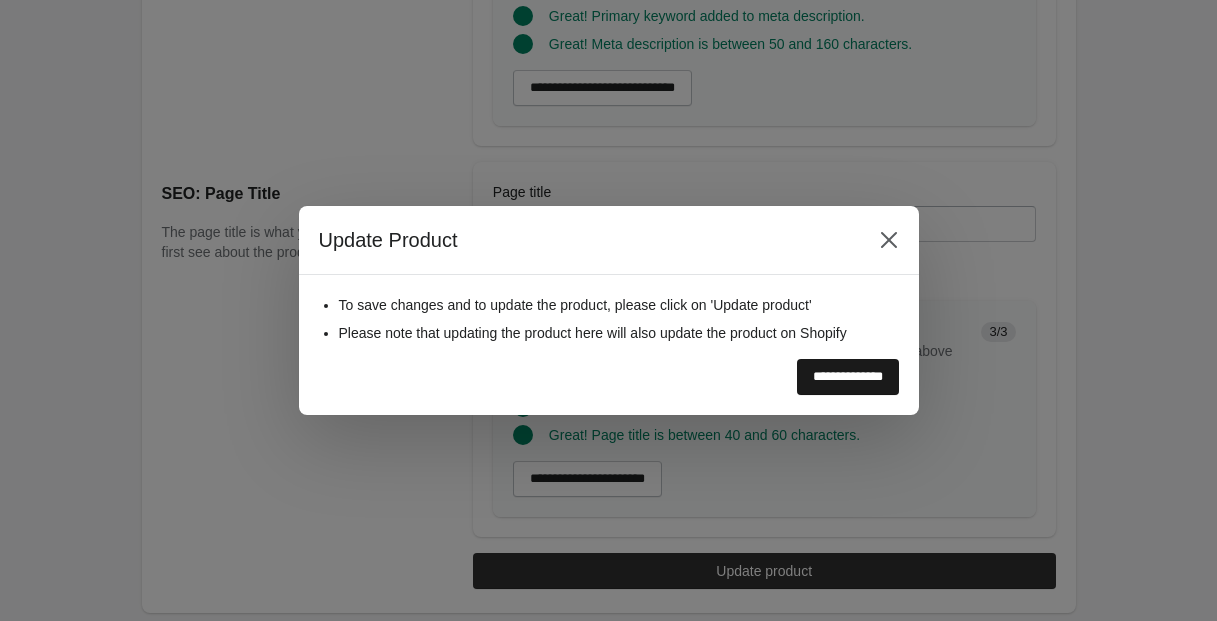 click on "**********" at bounding box center [848, 377] 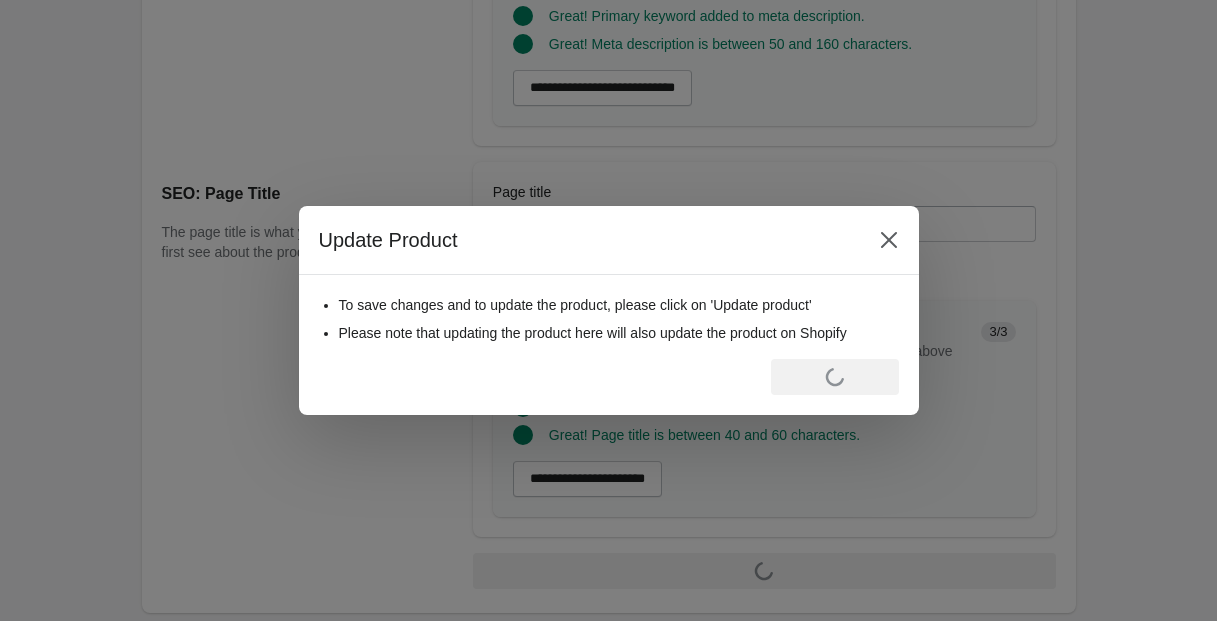 scroll, scrollTop: 0, scrollLeft: 0, axis: both 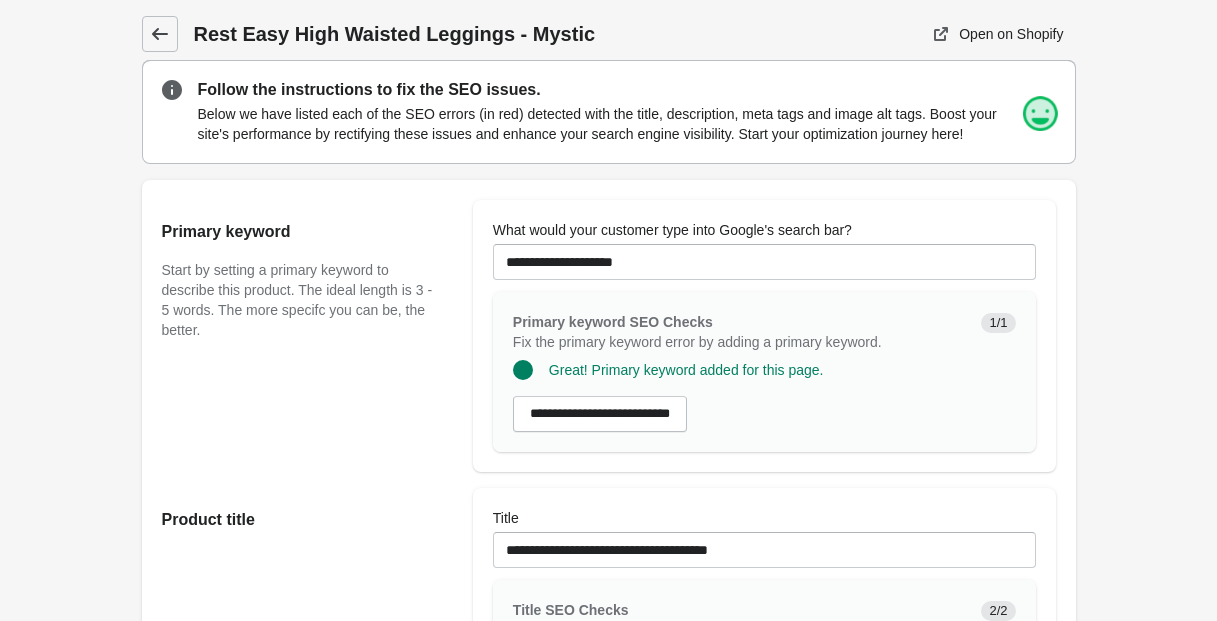 click 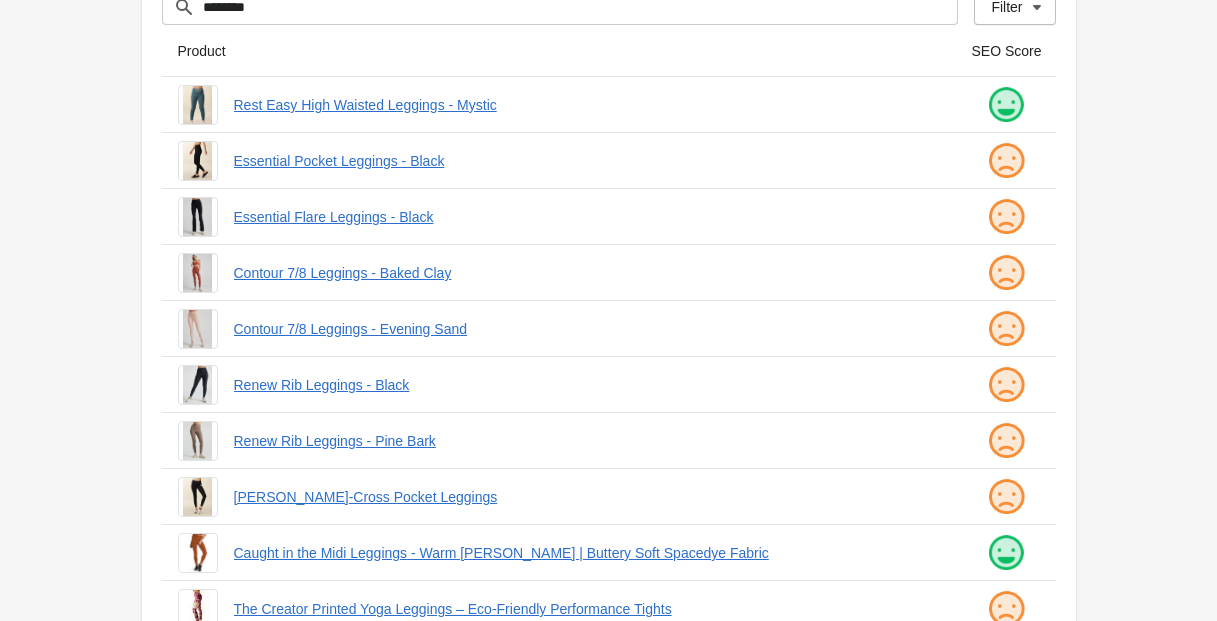 scroll, scrollTop: 165, scrollLeft: 0, axis: vertical 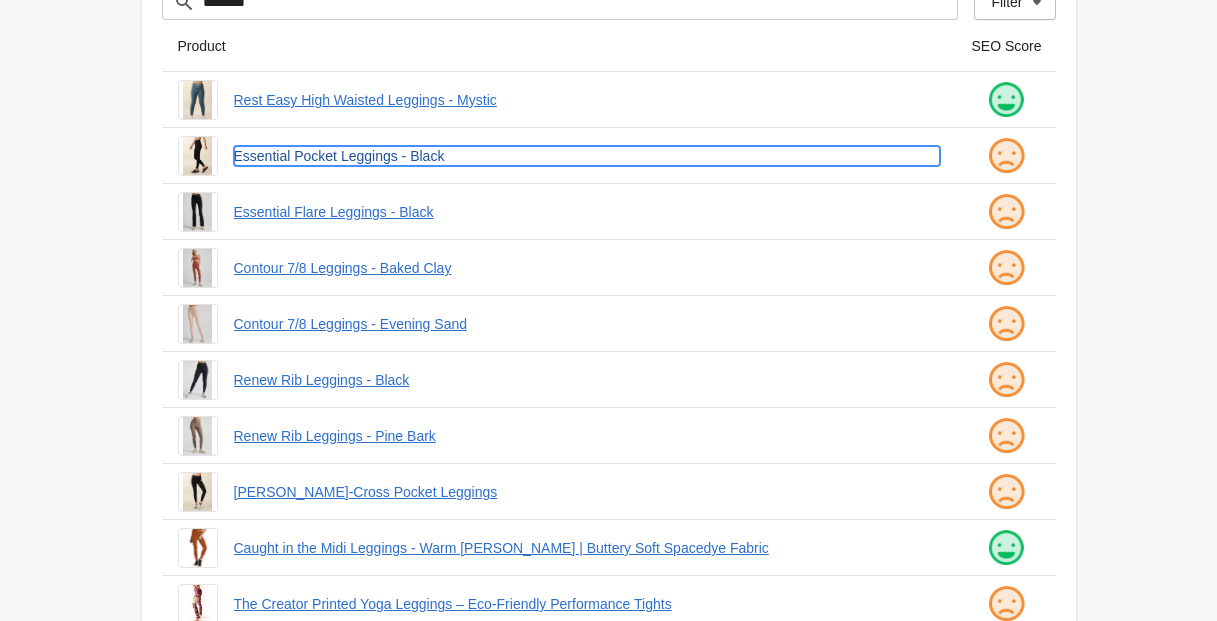 click on "Essential Pocket Leggings - Black" at bounding box center [587, 156] 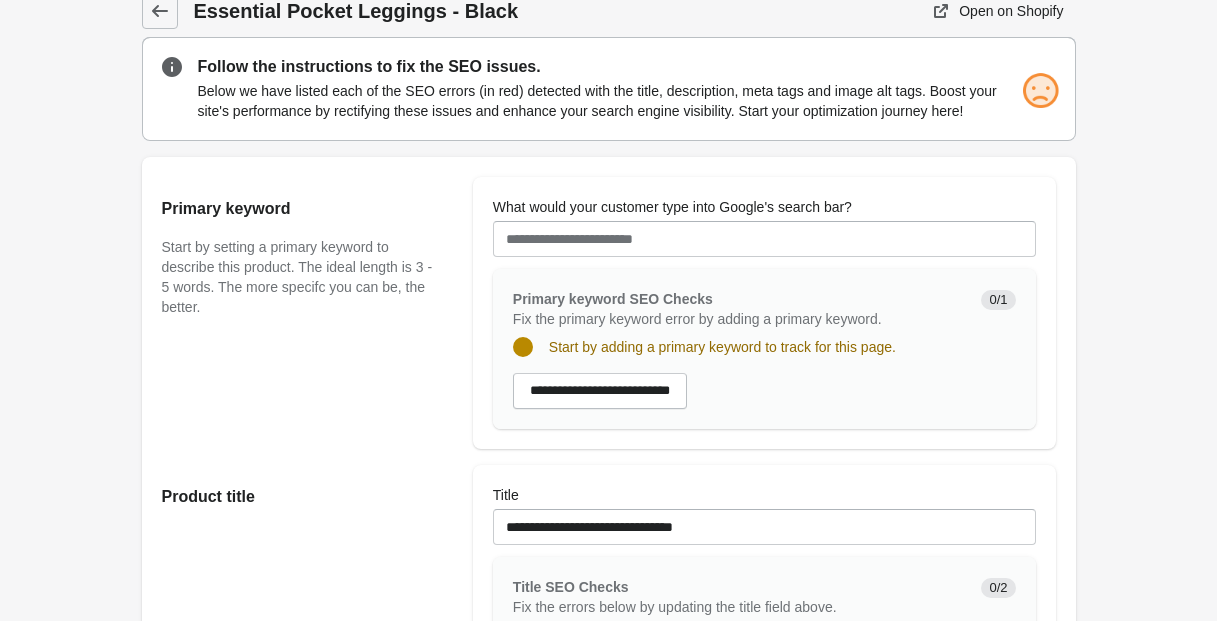 scroll, scrollTop: 13, scrollLeft: 0, axis: vertical 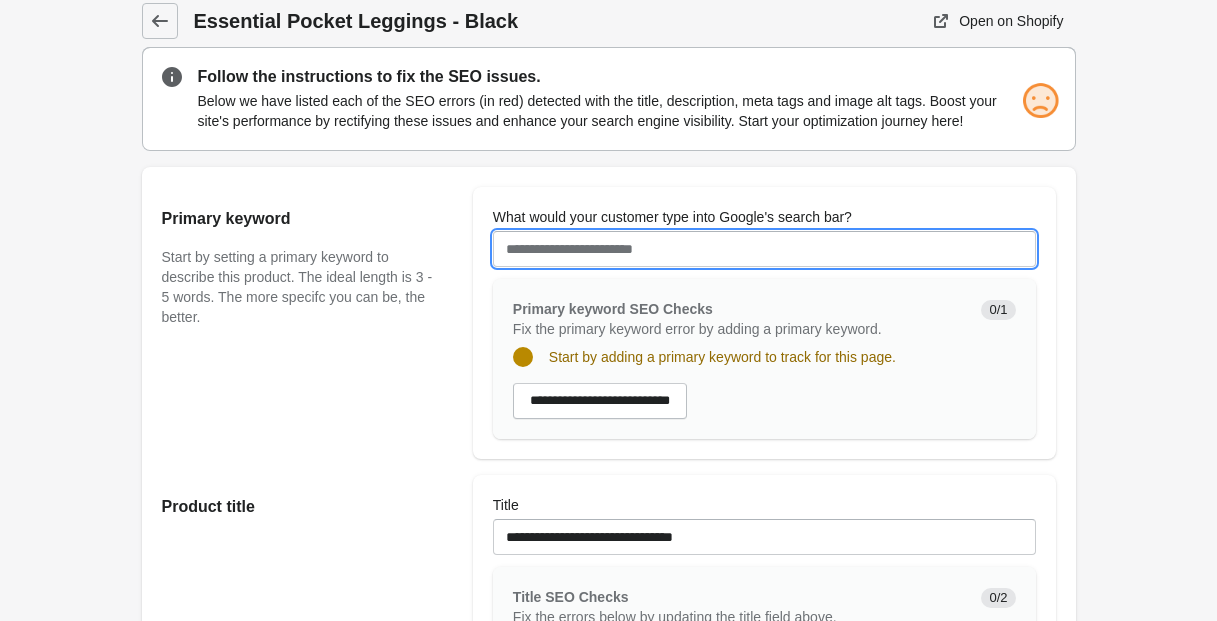 click on "What would your customer type into Google's search bar?" at bounding box center (764, 249) 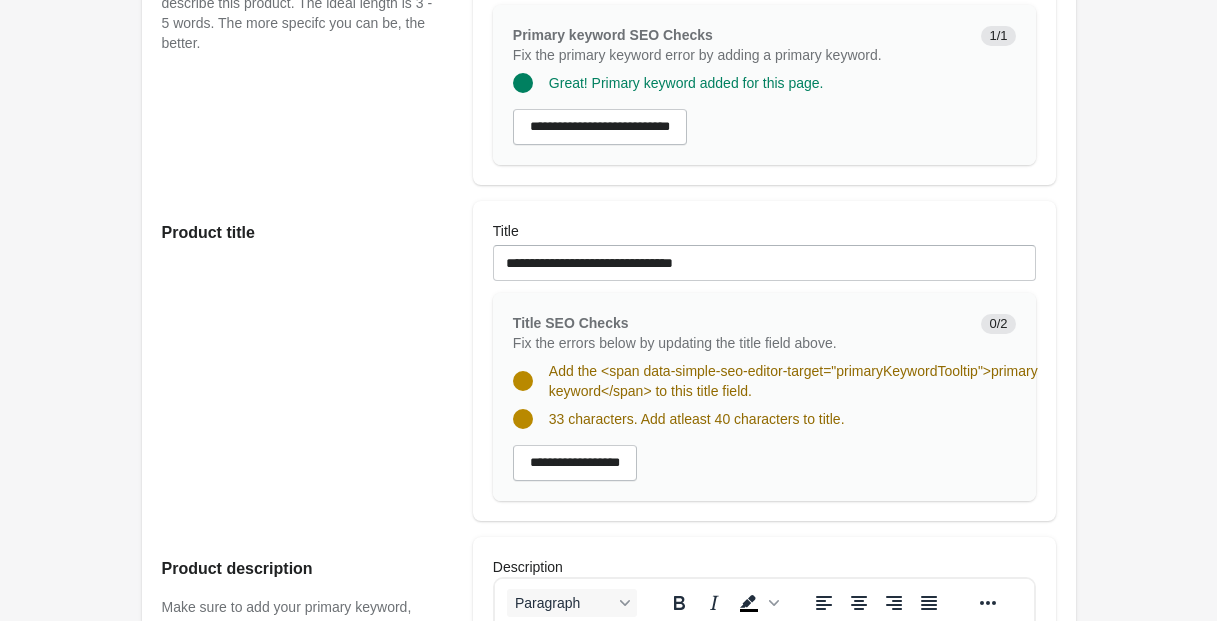 scroll, scrollTop: 305, scrollLeft: 0, axis: vertical 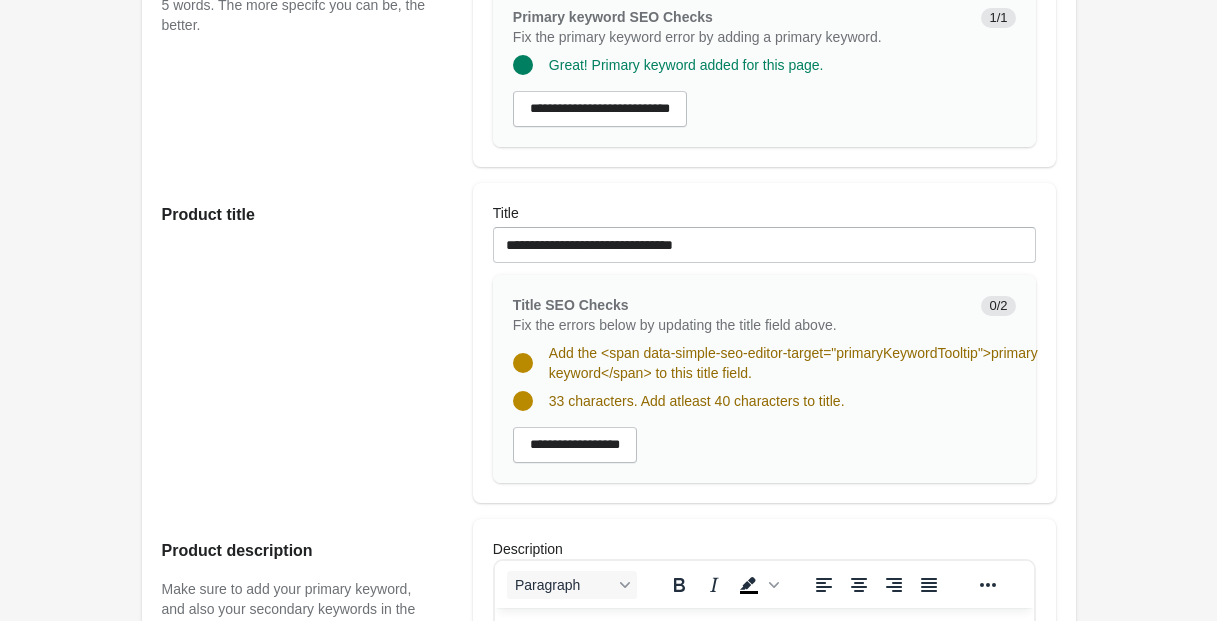 type on "**********" 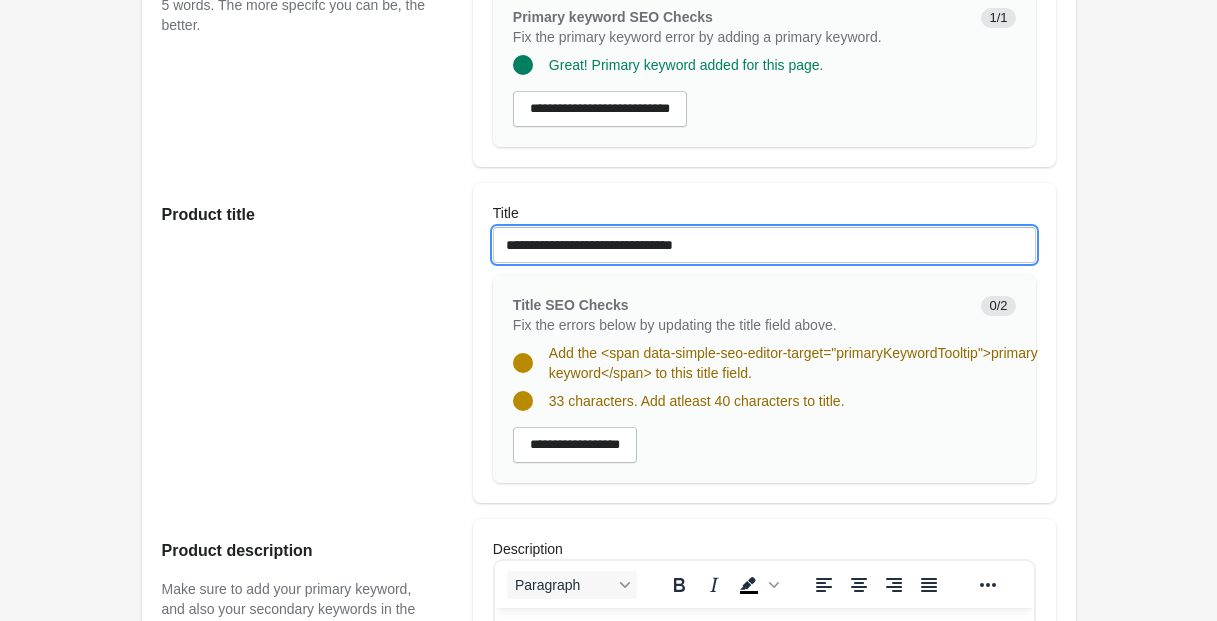 drag, startPoint x: 614, startPoint y: 264, endPoint x: 578, endPoint y: 290, distance: 44.407207 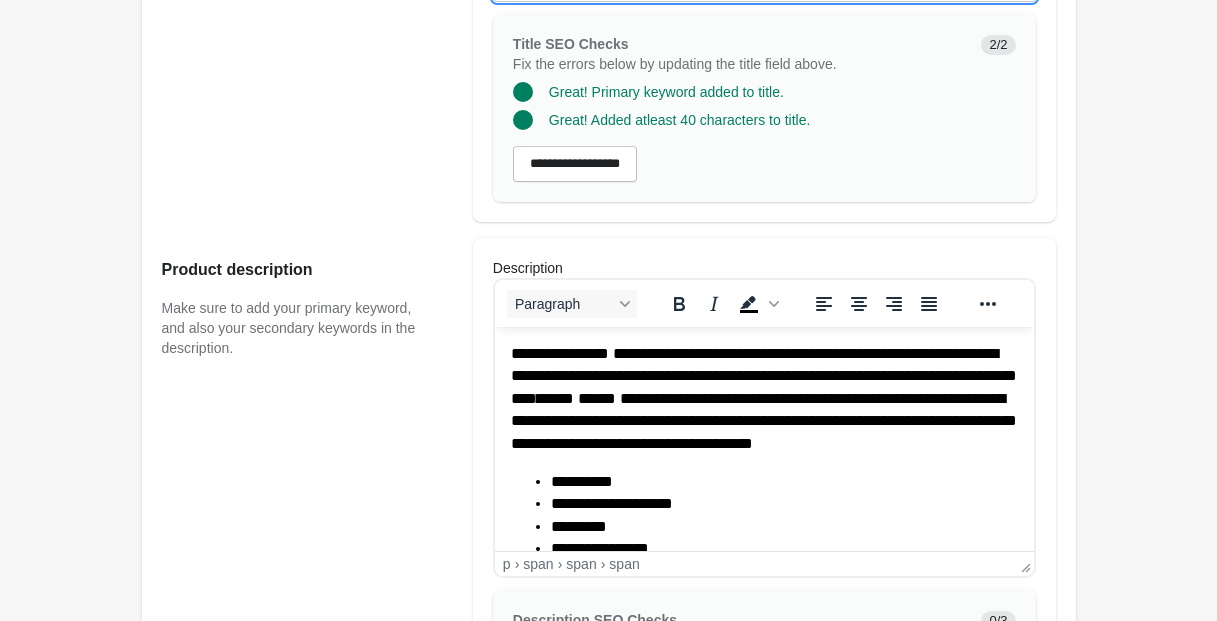 scroll, scrollTop: 583, scrollLeft: 0, axis: vertical 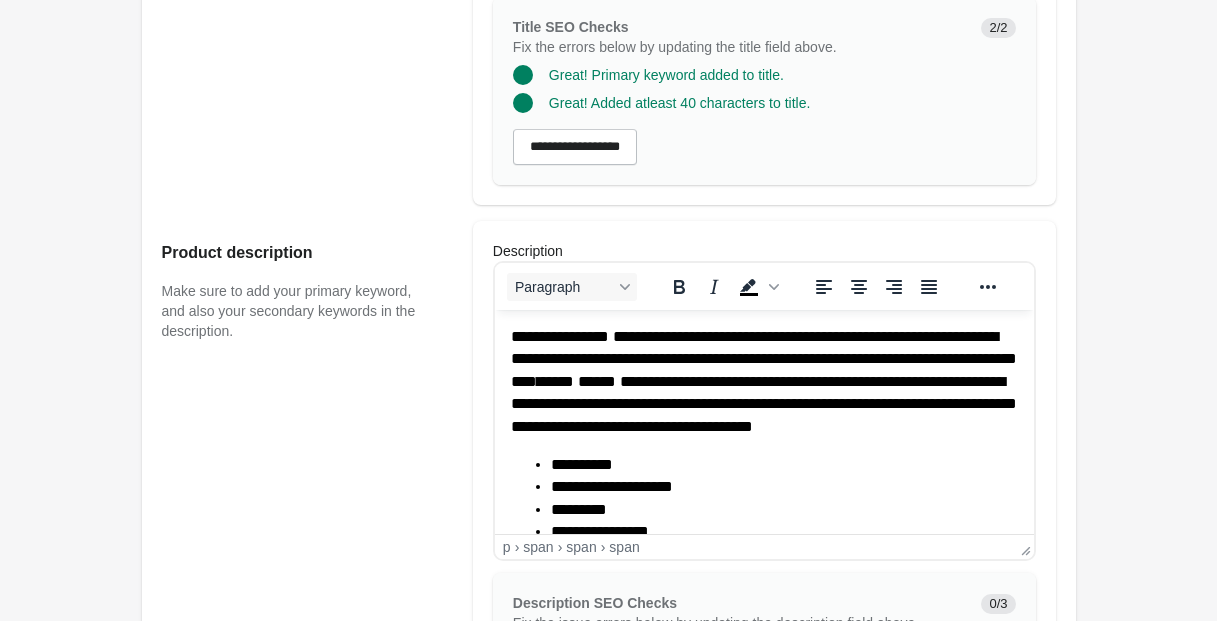 type on "**********" 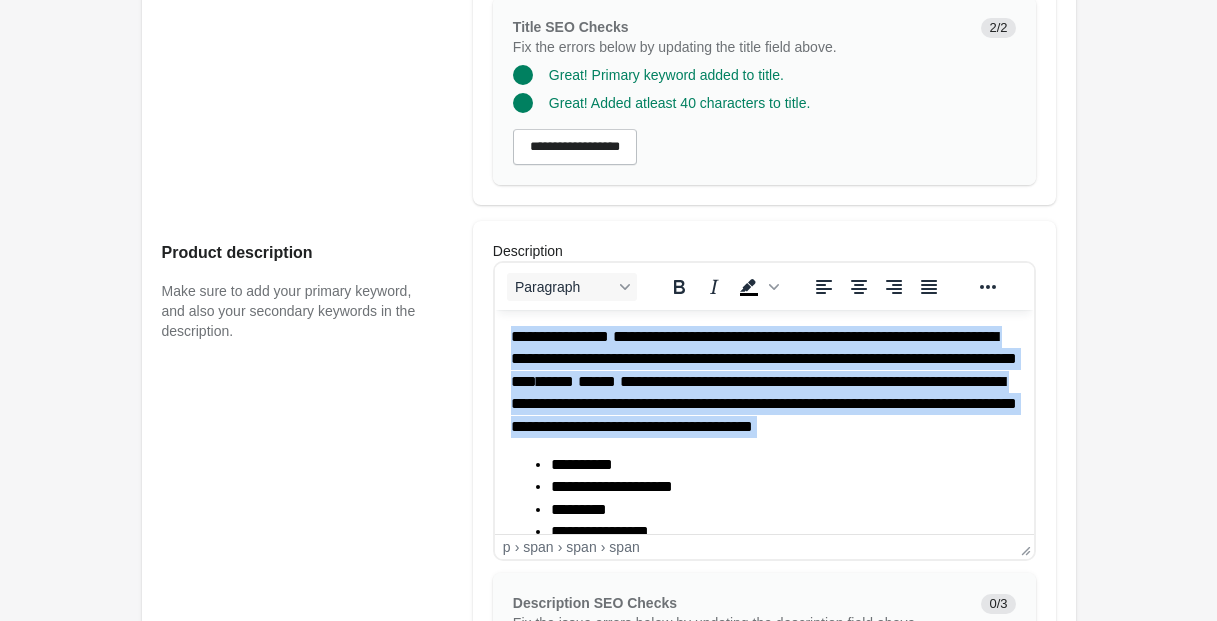 drag, startPoint x: 509, startPoint y: 333, endPoint x: 949, endPoint y: 454, distance: 456.33432 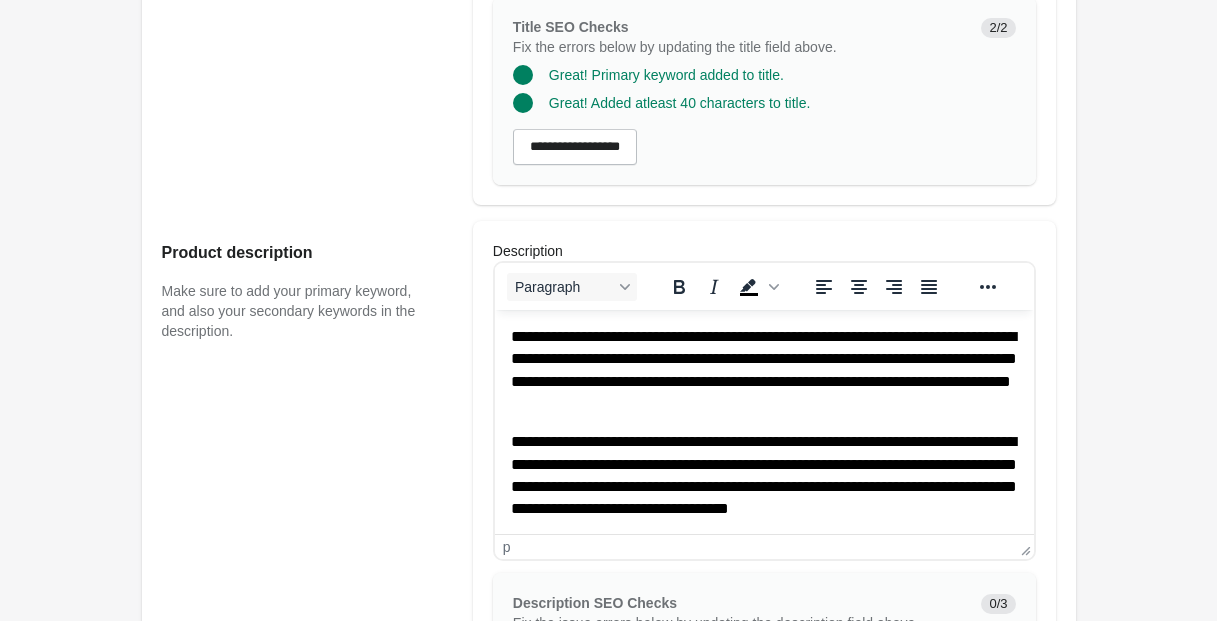 scroll, scrollTop: 0, scrollLeft: 0, axis: both 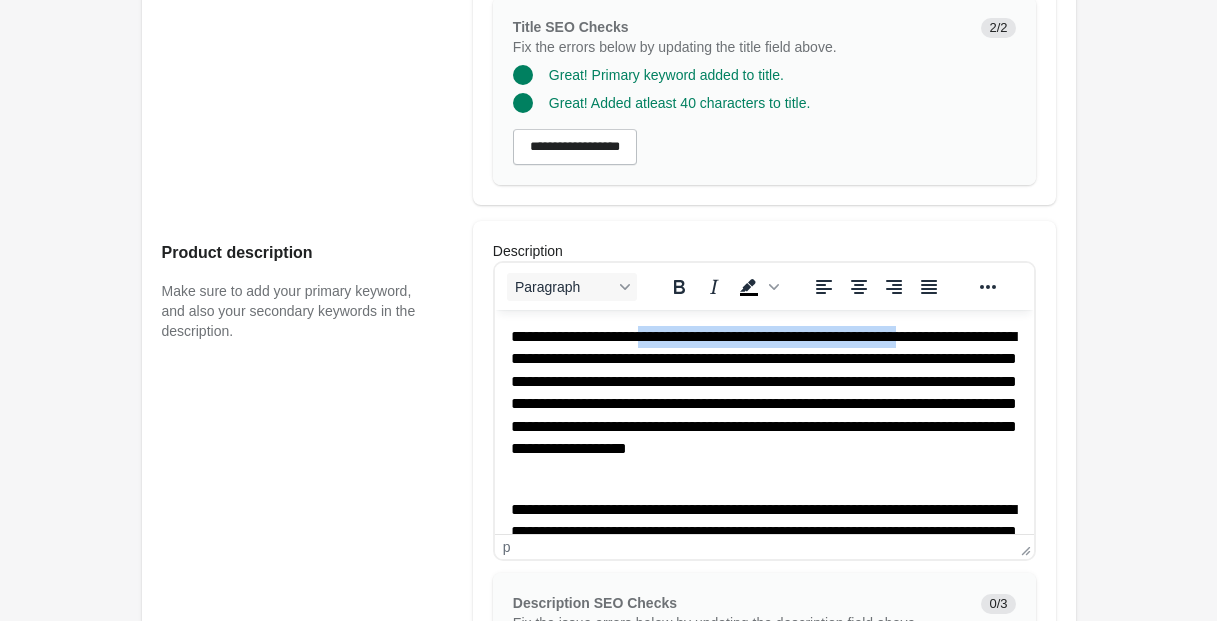 drag, startPoint x: 665, startPoint y: 336, endPoint x: 995, endPoint y: 336, distance: 330 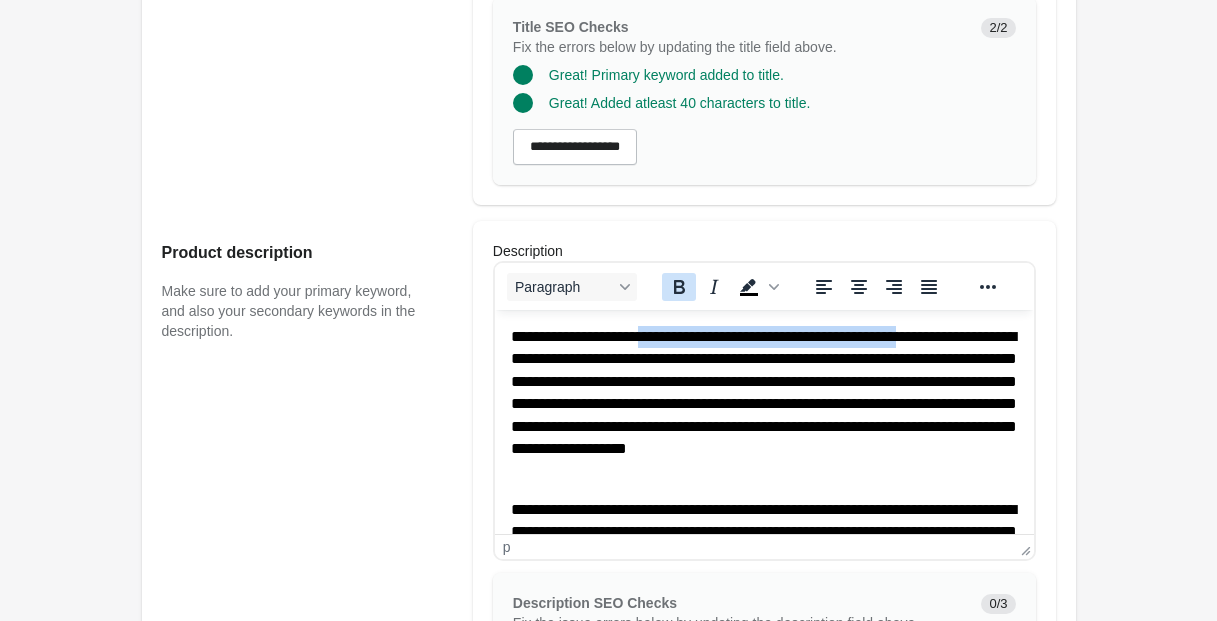 click 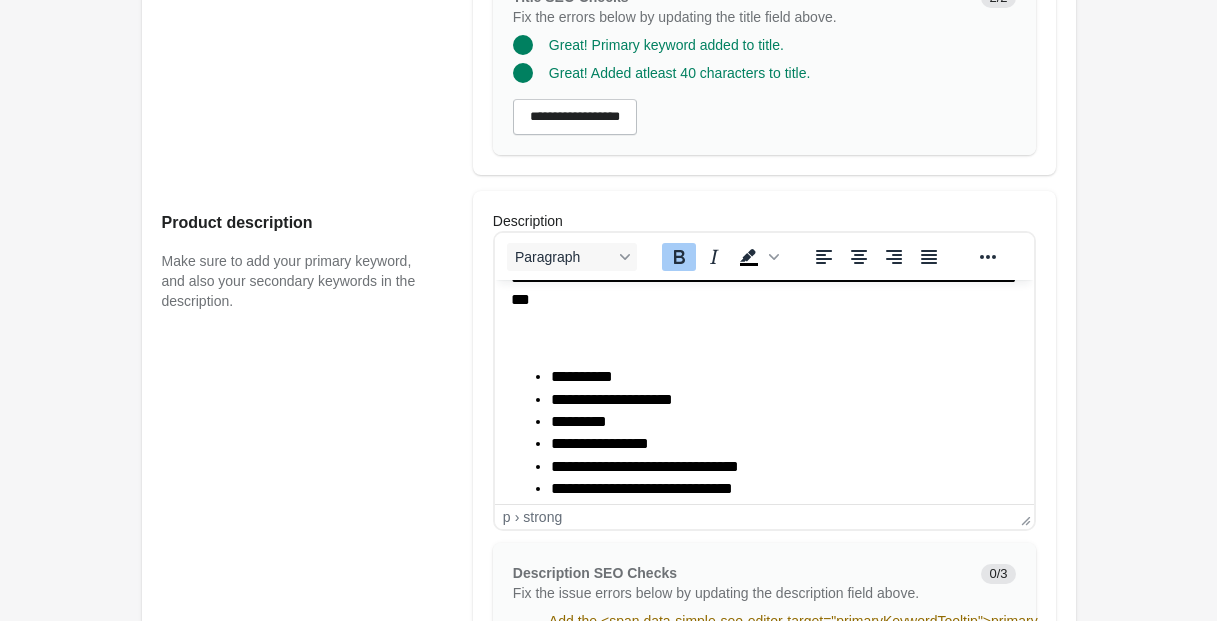 scroll, scrollTop: 476, scrollLeft: 0, axis: vertical 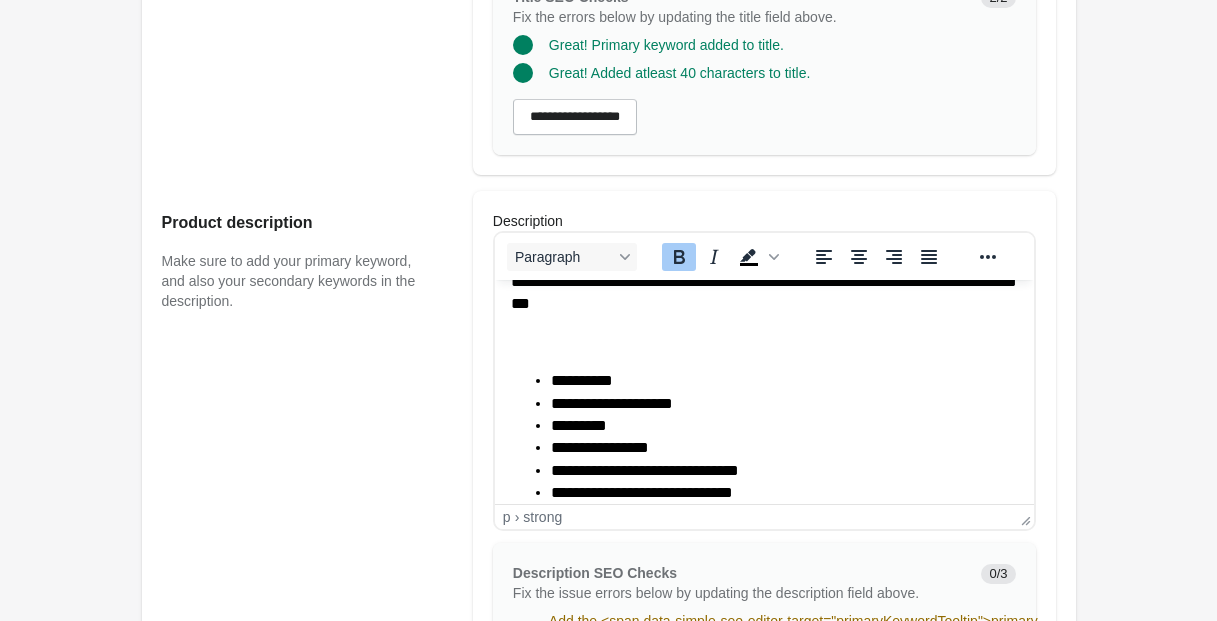 click at bounding box center (763, 343) 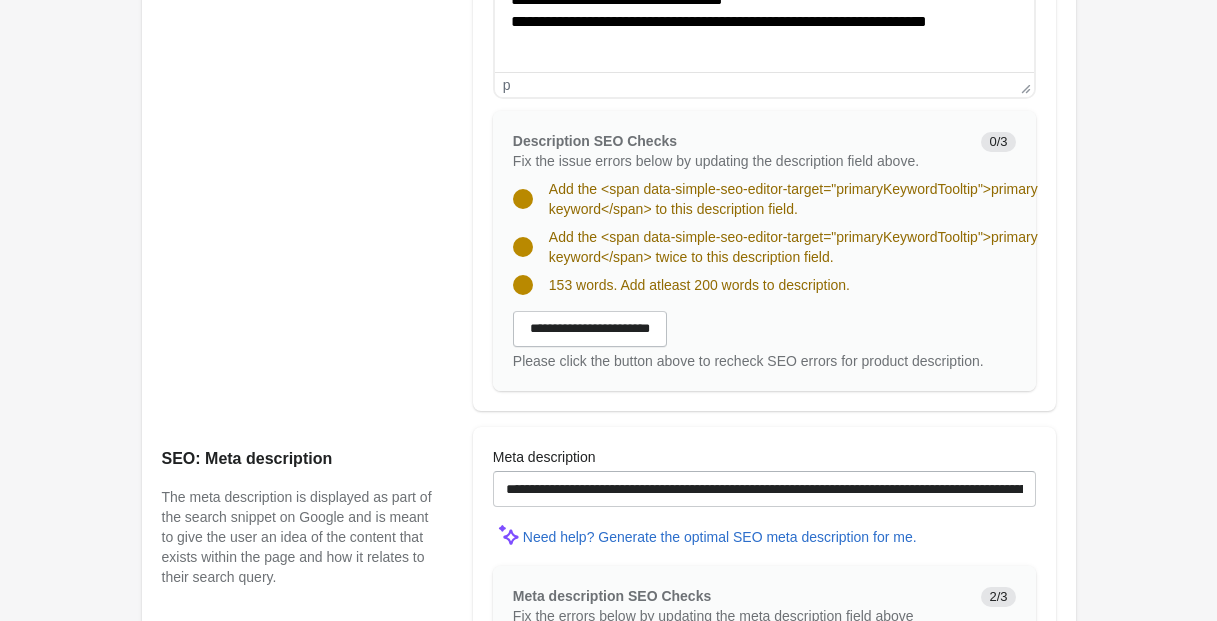 scroll, scrollTop: 1026, scrollLeft: 0, axis: vertical 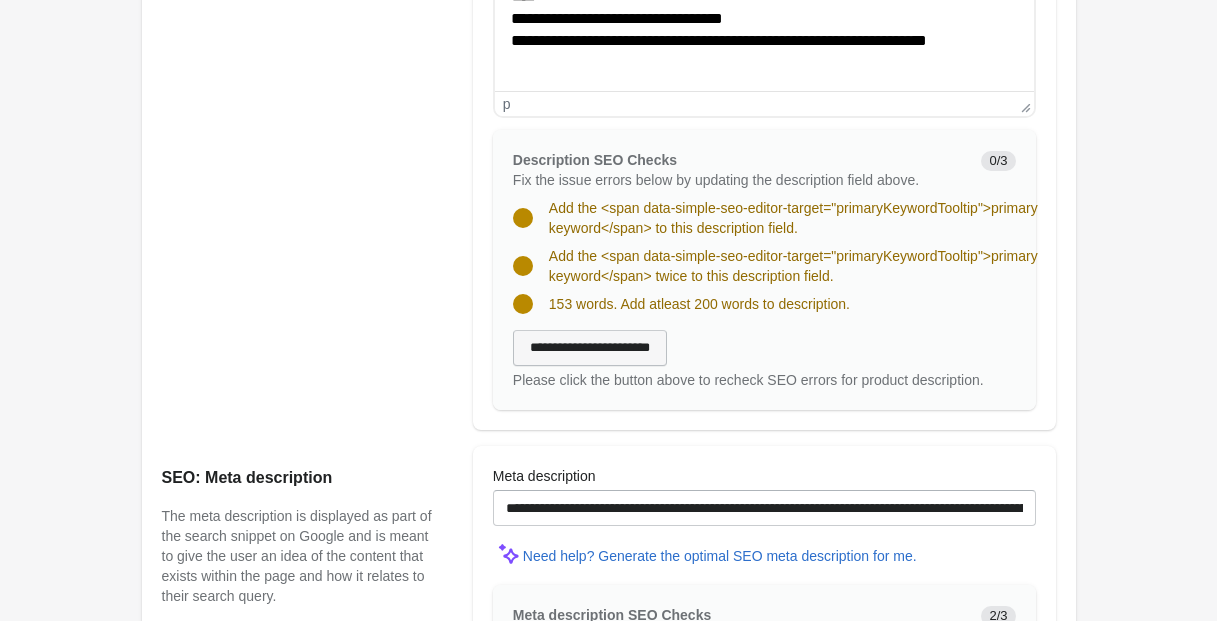 click on "**********" at bounding box center [590, 348] 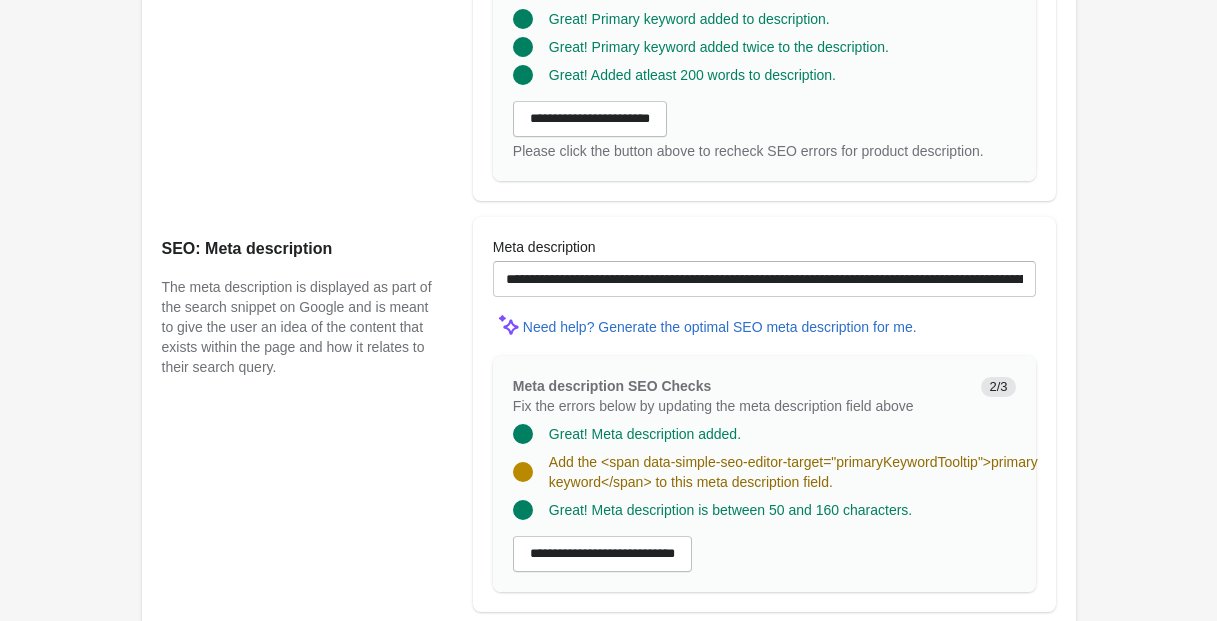 scroll, scrollTop: 1214, scrollLeft: 0, axis: vertical 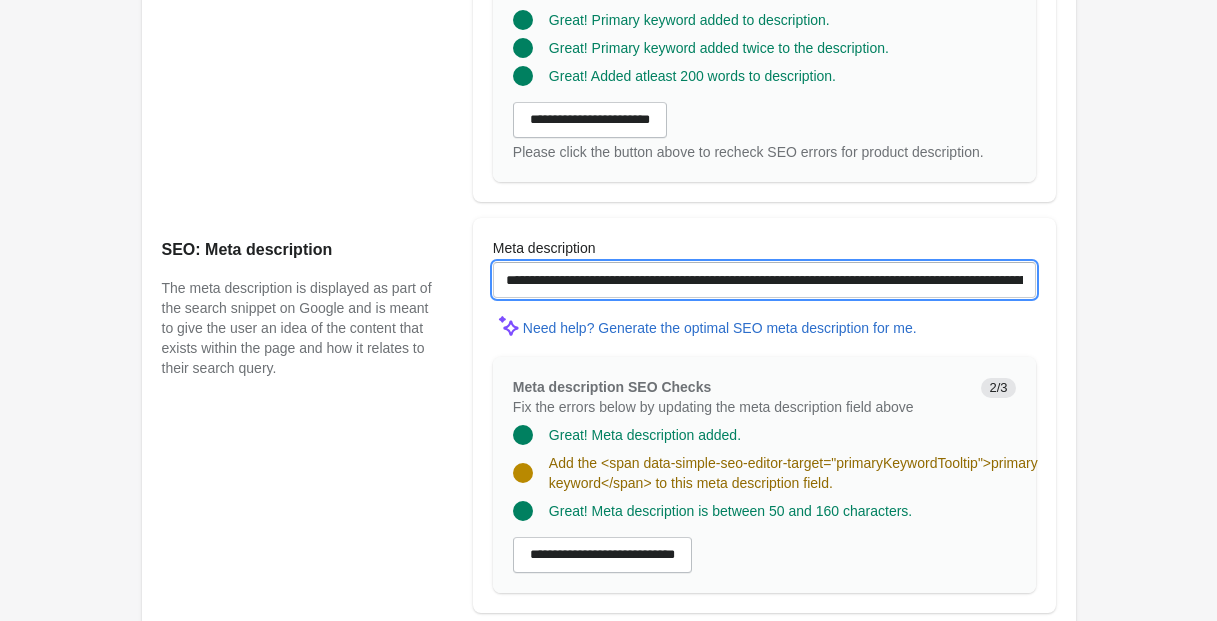 click on "**********" at bounding box center [764, 280] 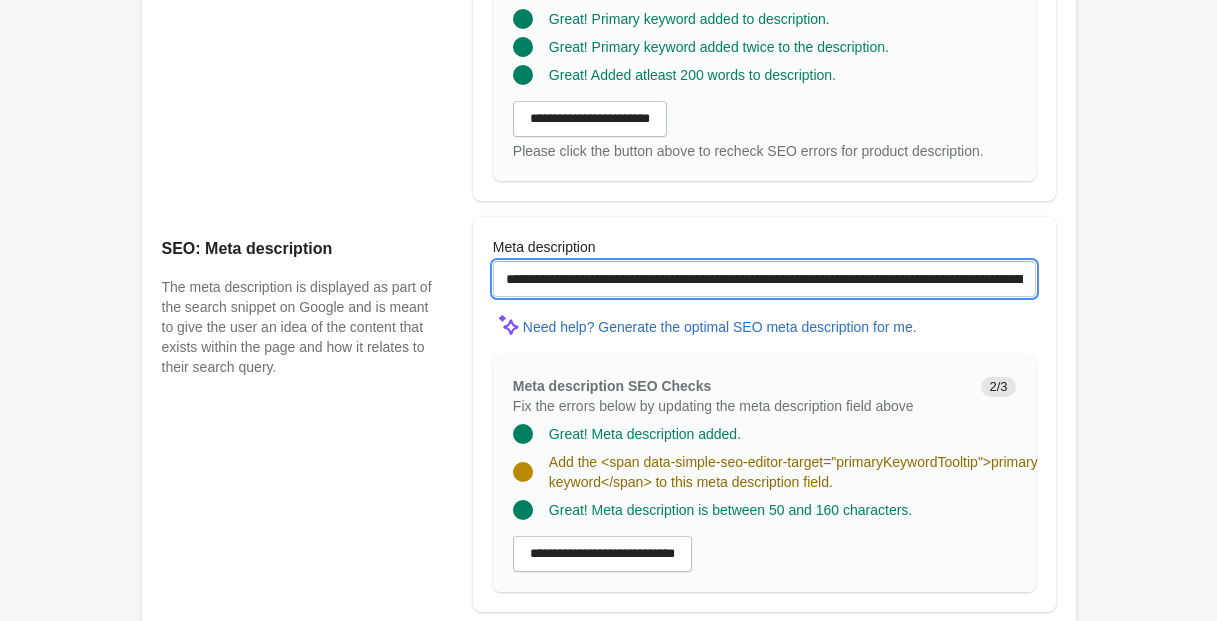 scroll, scrollTop: 1213, scrollLeft: 0, axis: vertical 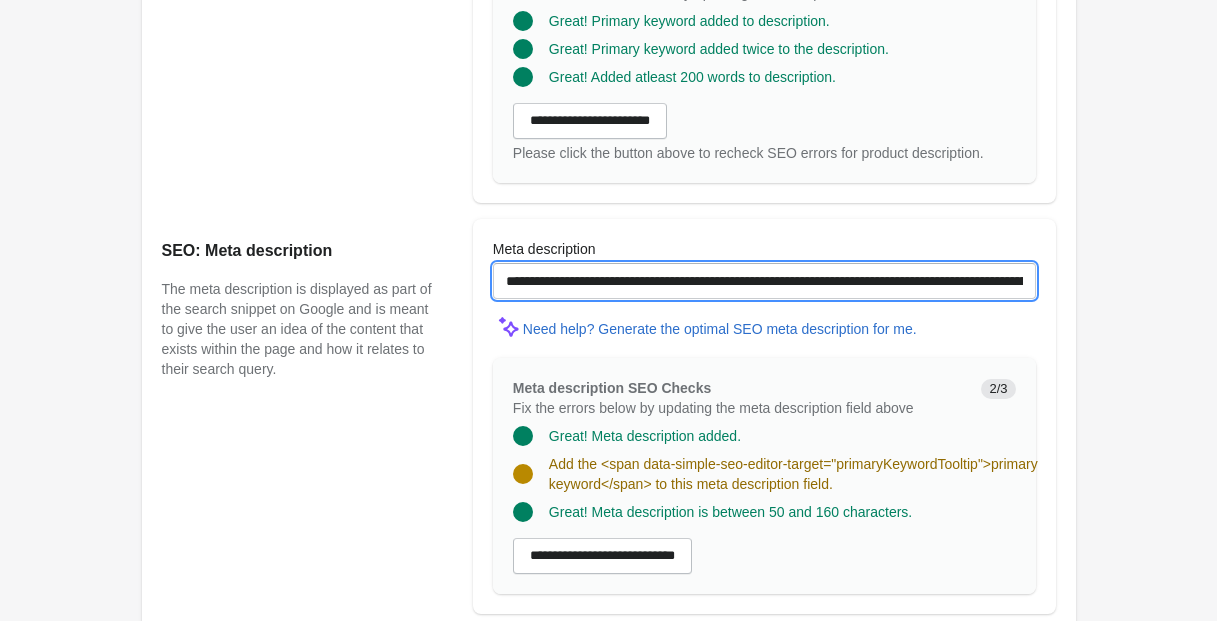 click on "**********" at bounding box center [764, 281] 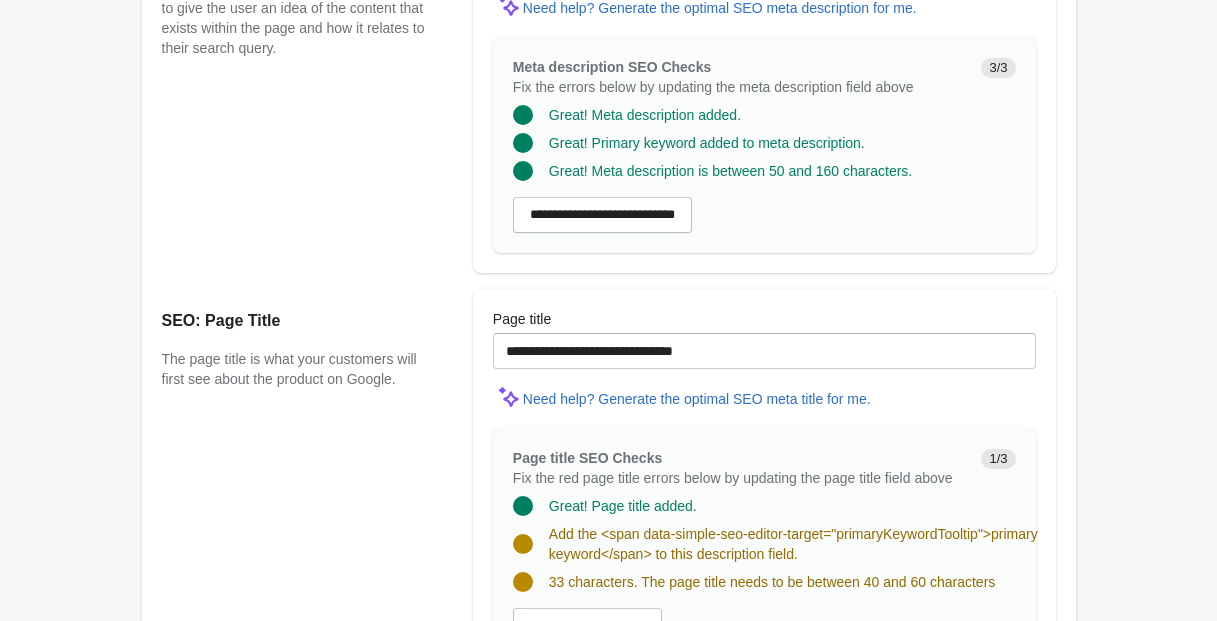 scroll, scrollTop: 1553, scrollLeft: 0, axis: vertical 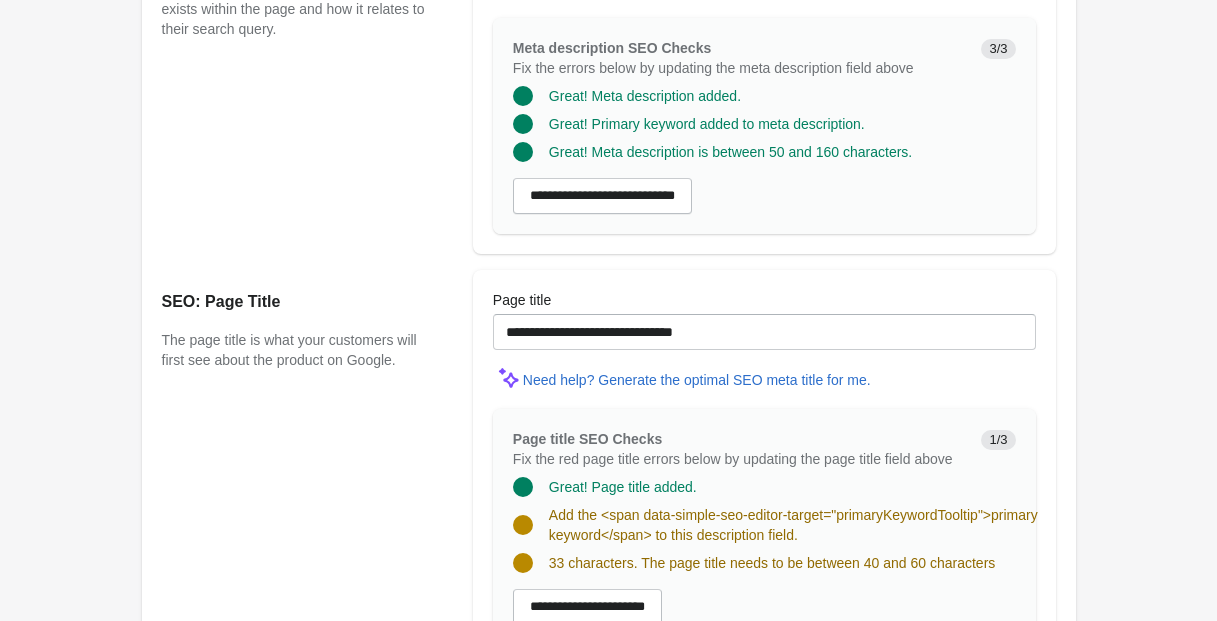 type on "**********" 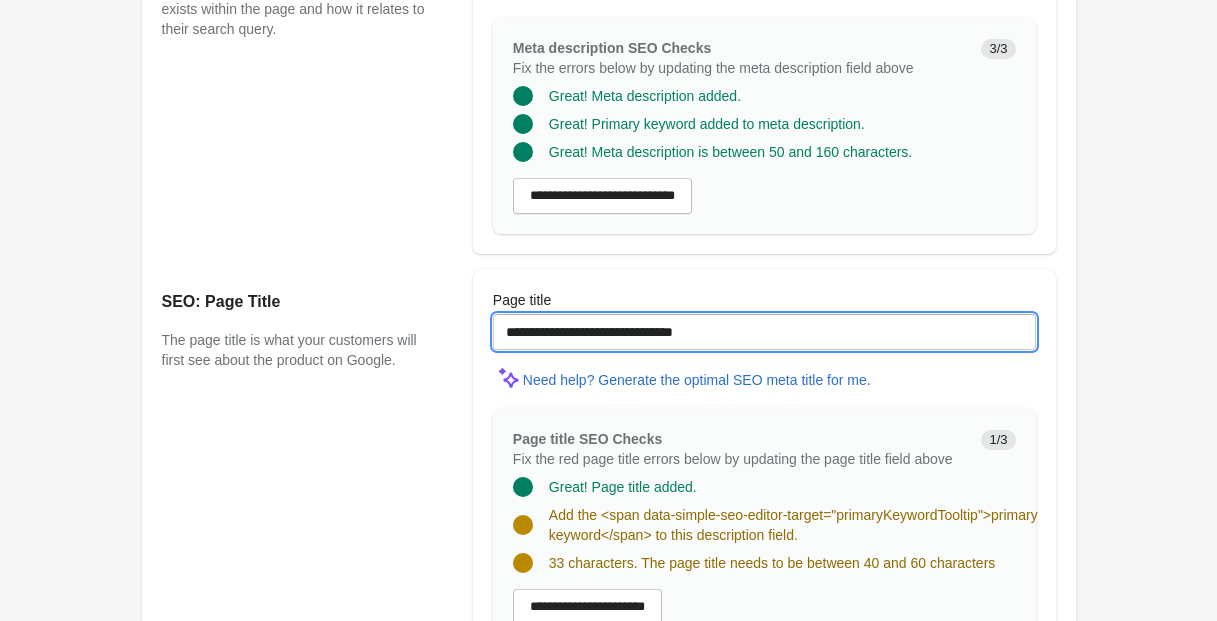 click on "**********" at bounding box center [764, 332] 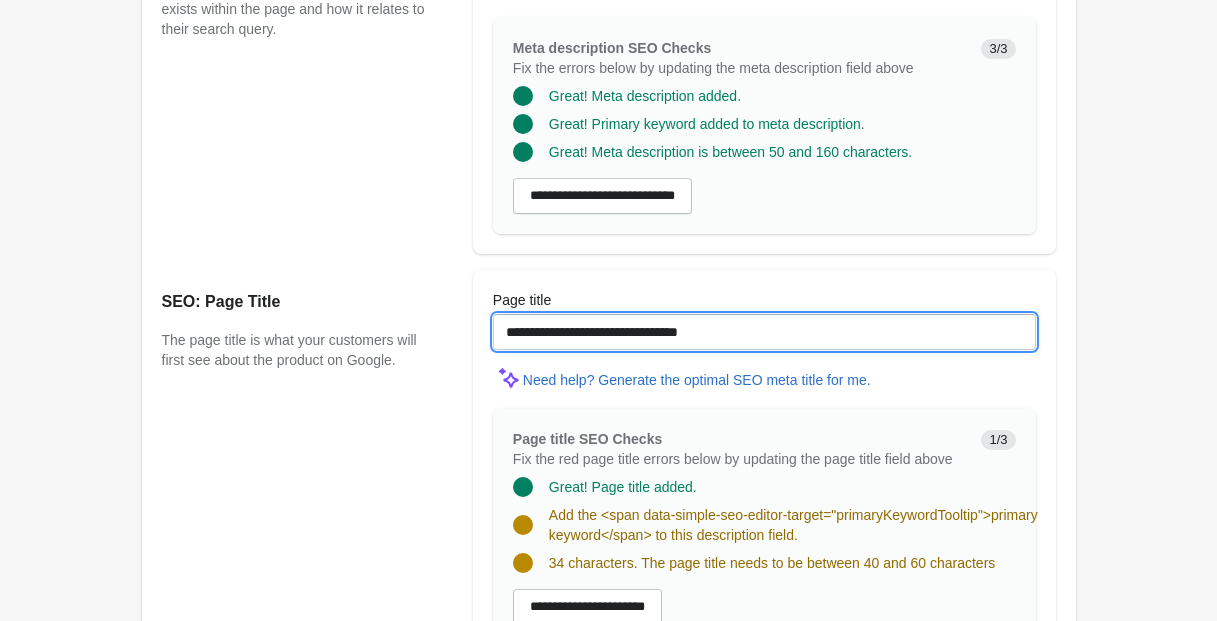 click on "**********" at bounding box center [764, 332] 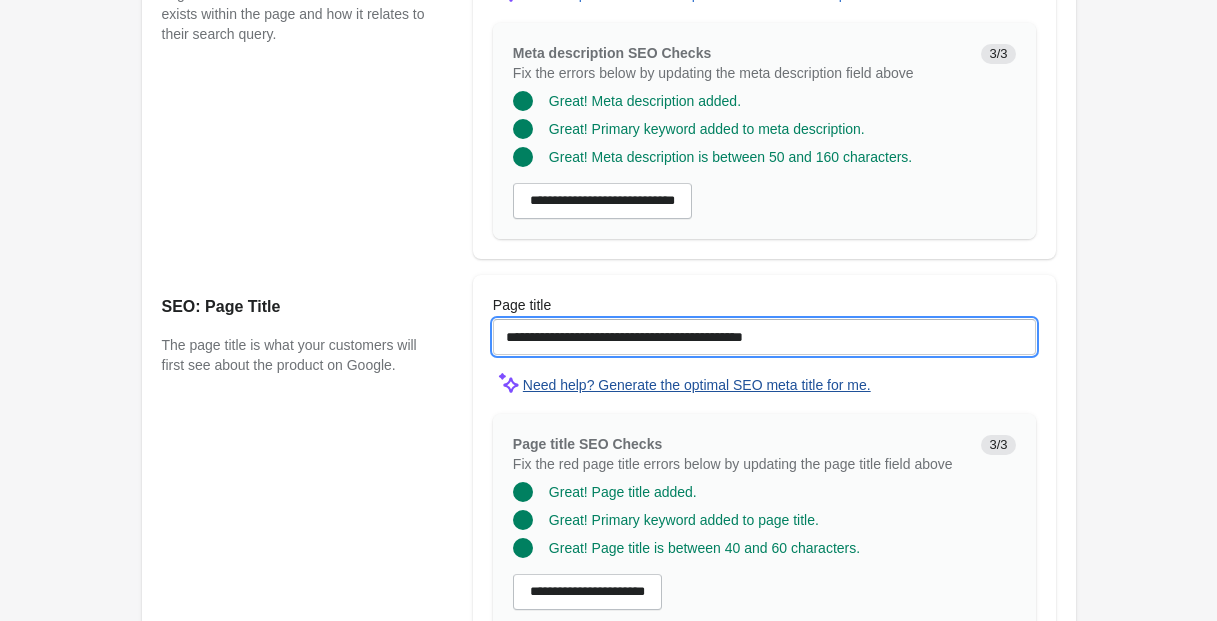 scroll, scrollTop: 1717, scrollLeft: 0, axis: vertical 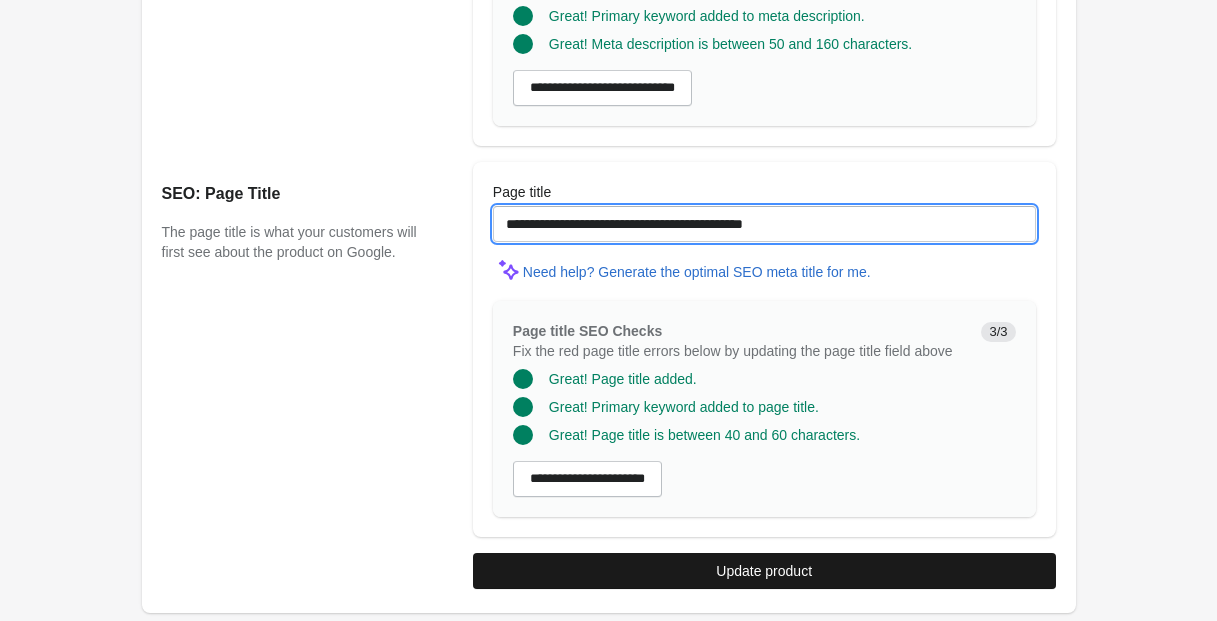type on "**********" 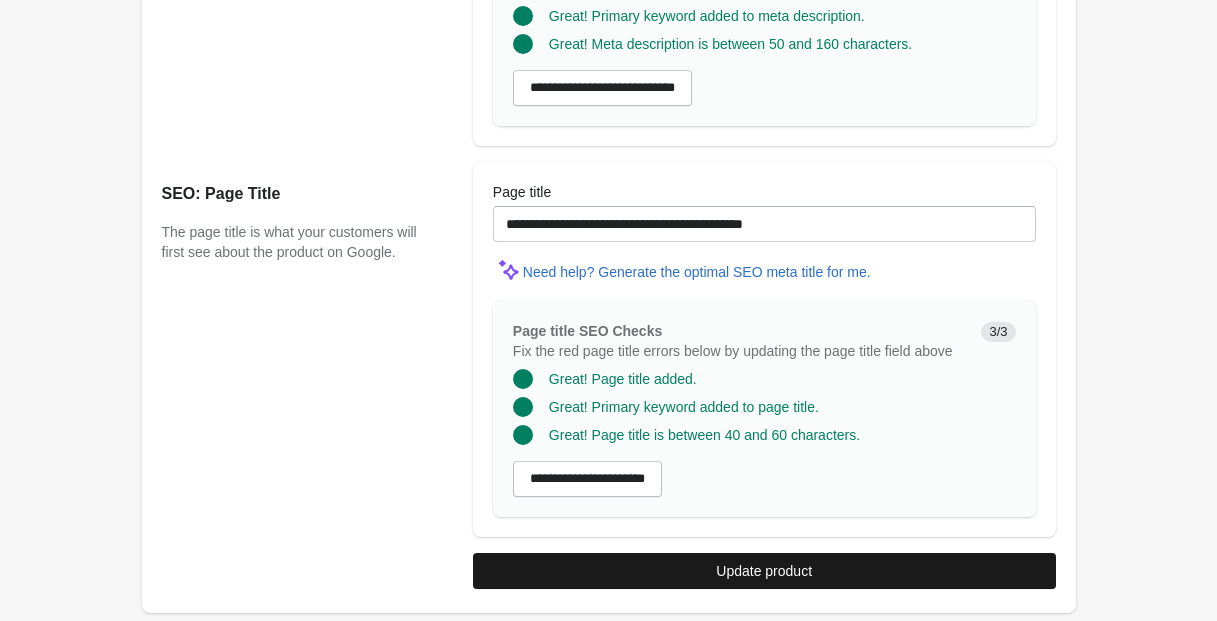click on "Update product" at bounding box center [764, 571] 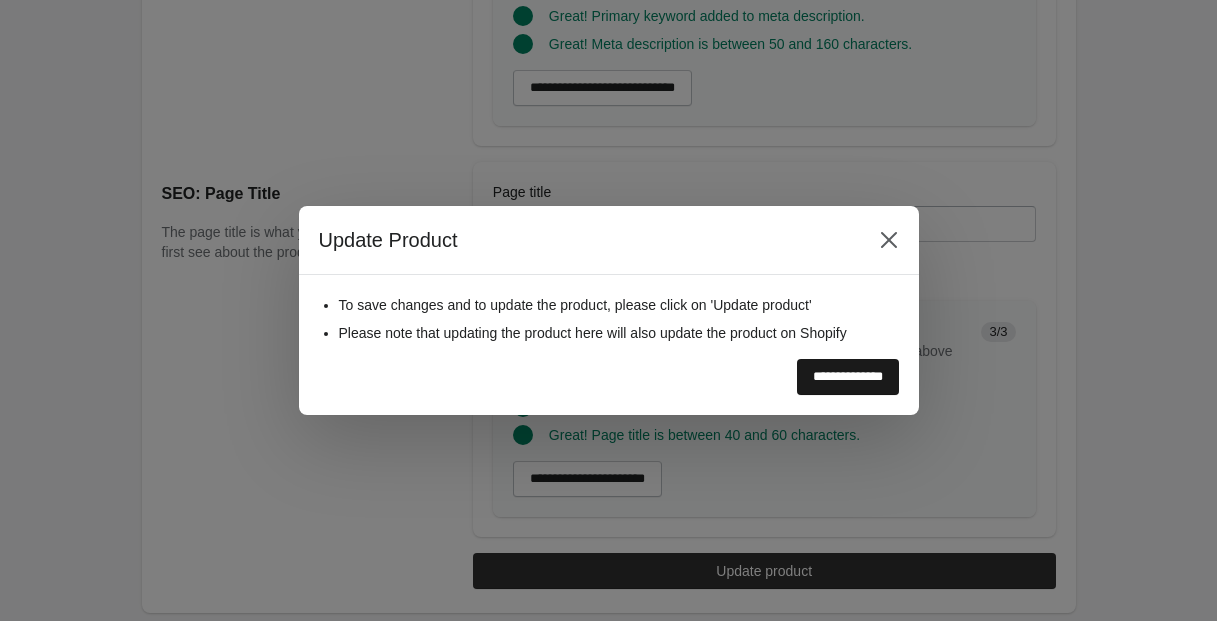 click on "**********" at bounding box center [848, 377] 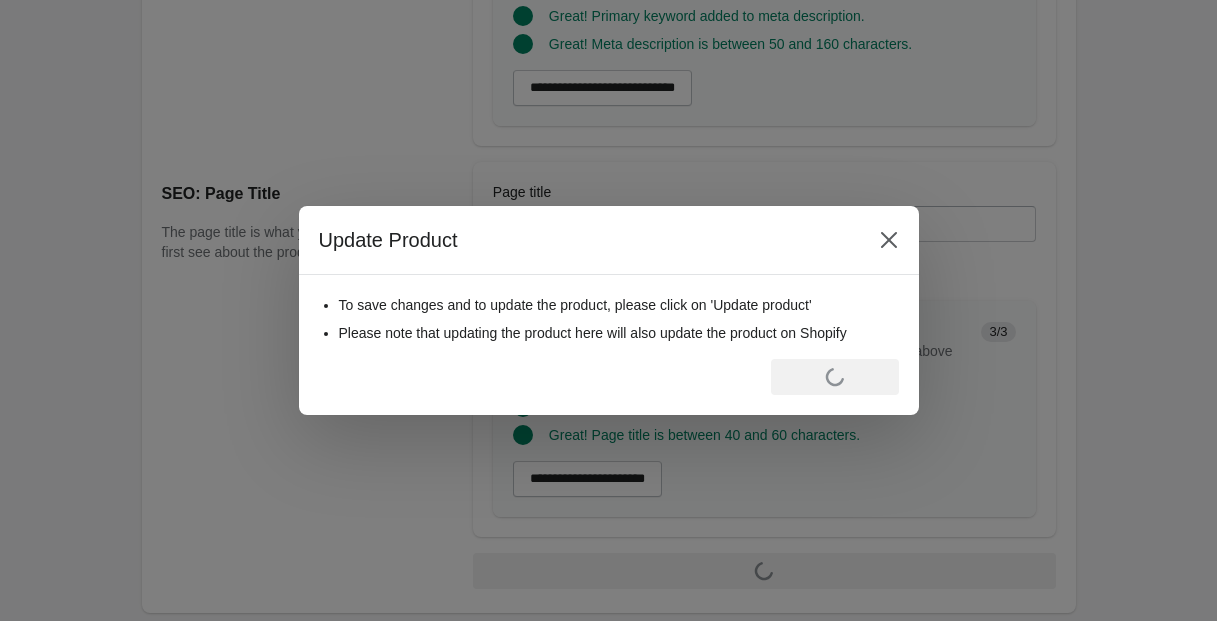 scroll, scrollTop: 0, scrollLeft: 0, axis: both 